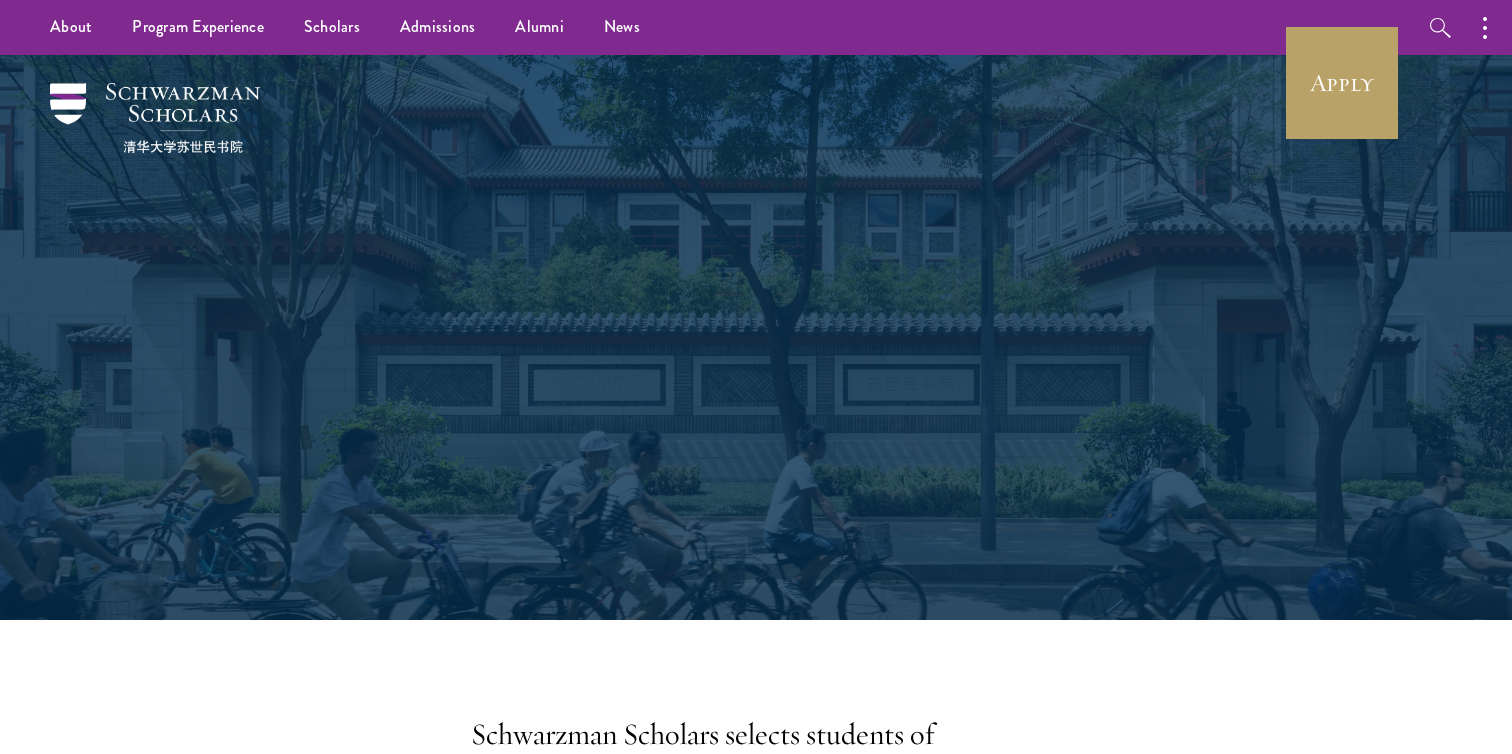 scroll, scrollTop: 0, scrollLeft: 0, axis: both 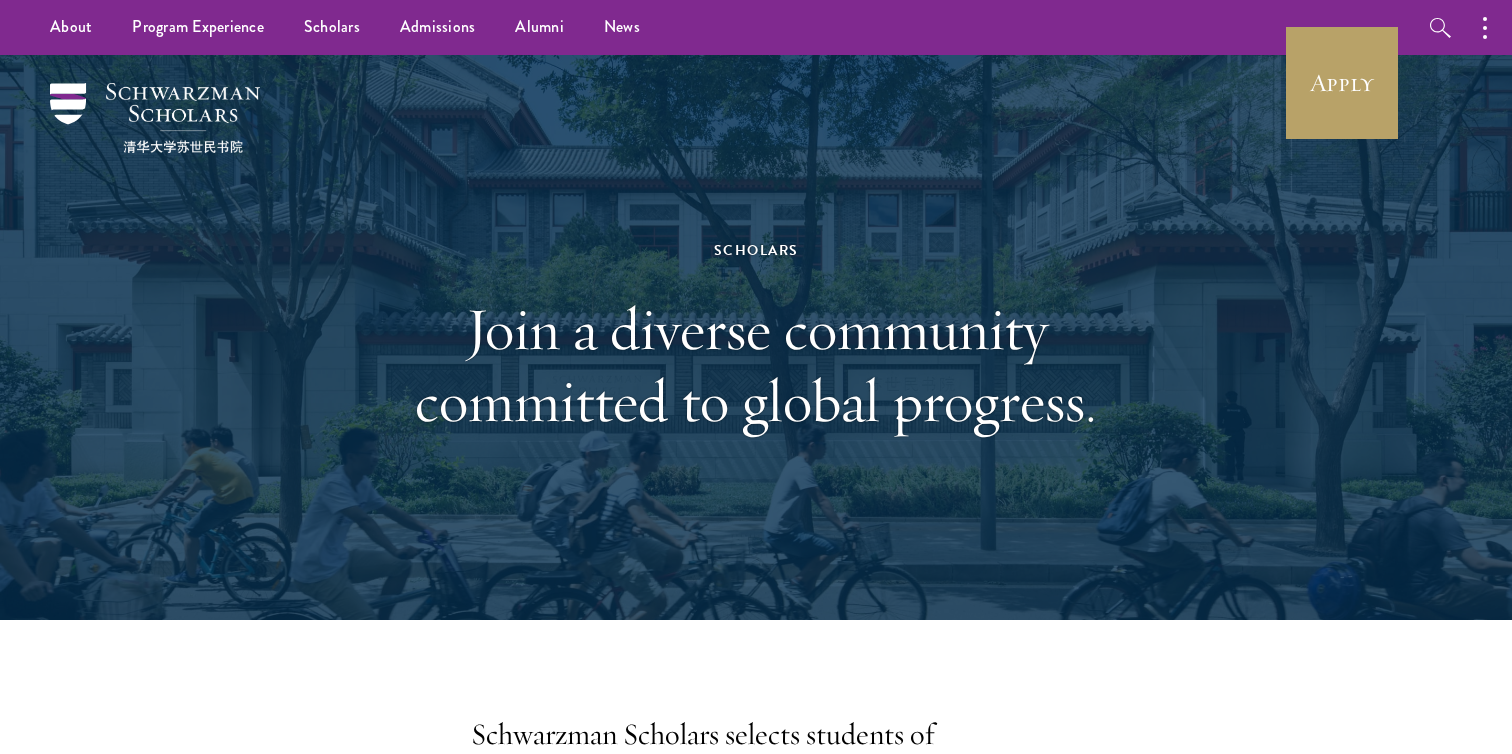 click on "Scholars" at bounding box center [756, 250] 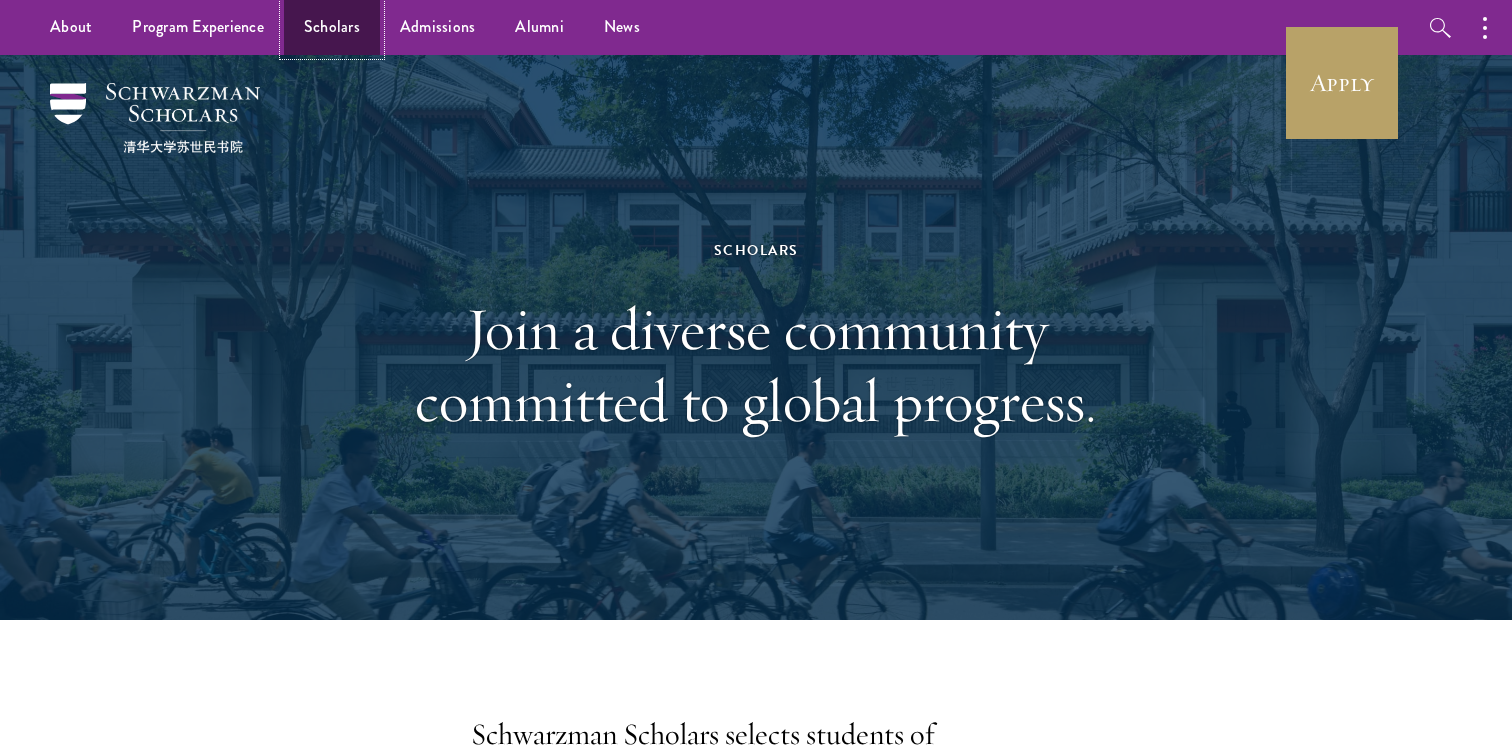 click on "Scholars" at bounding box center [332, 27] 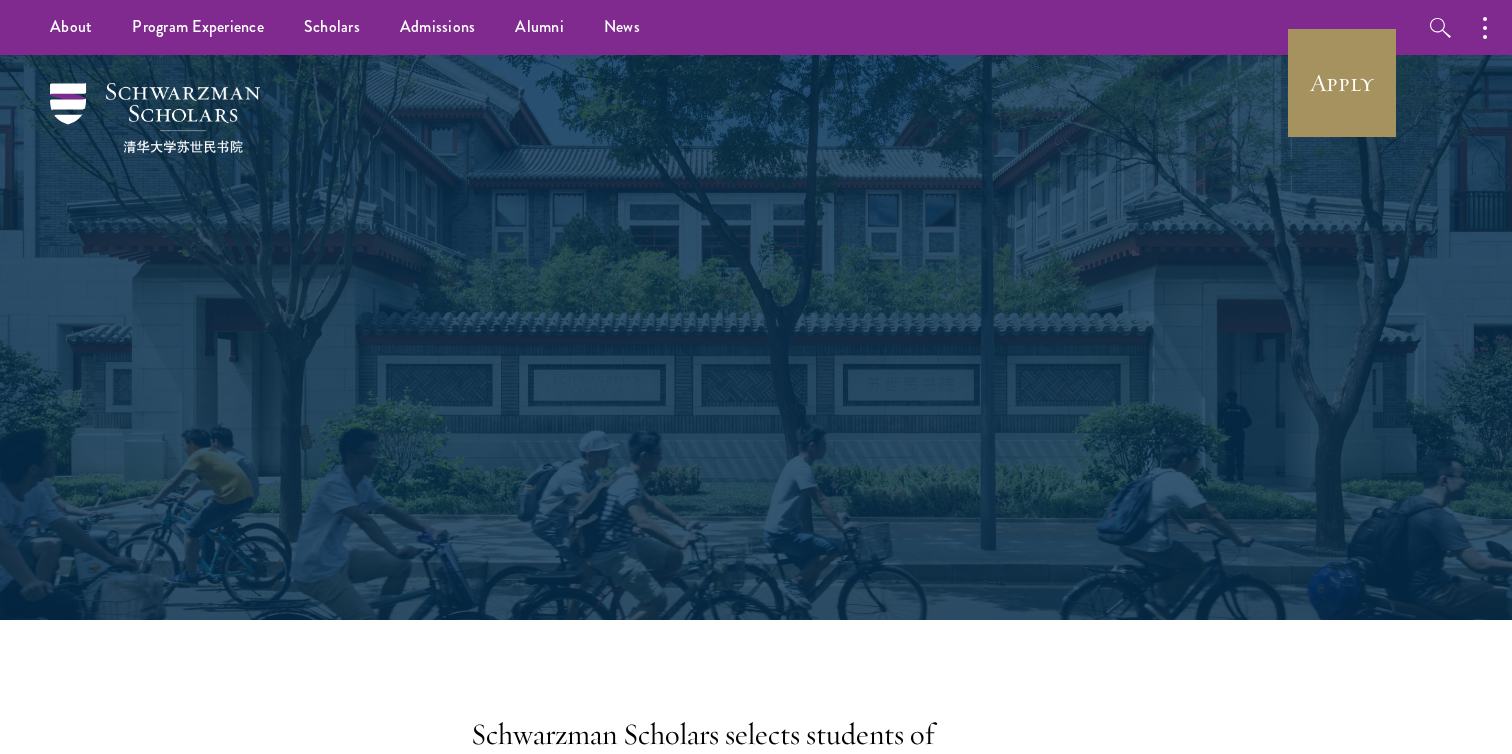 scroll, scrollTop: 0, scrollLeft: 0, axis: both 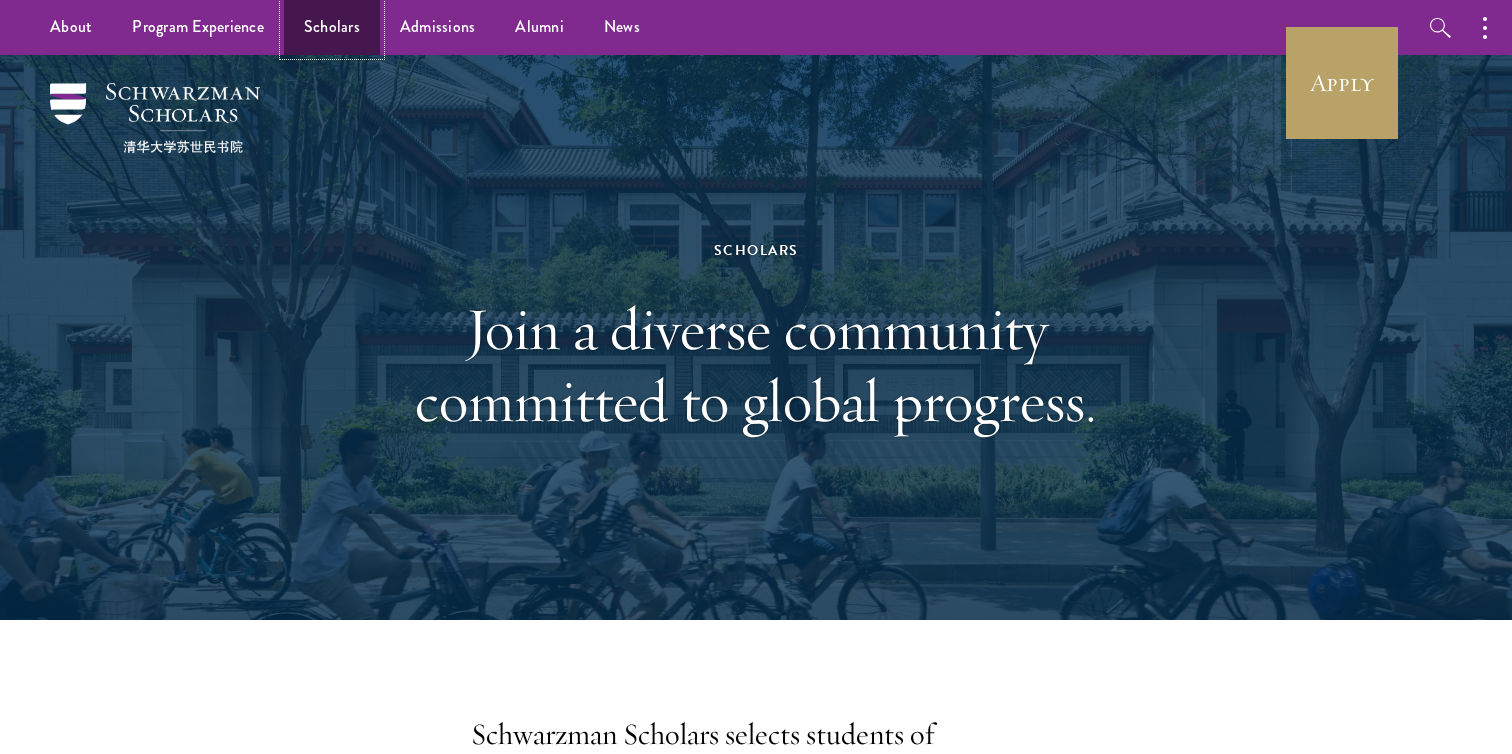 click on "Scholars" at bounding box center (332, 27) 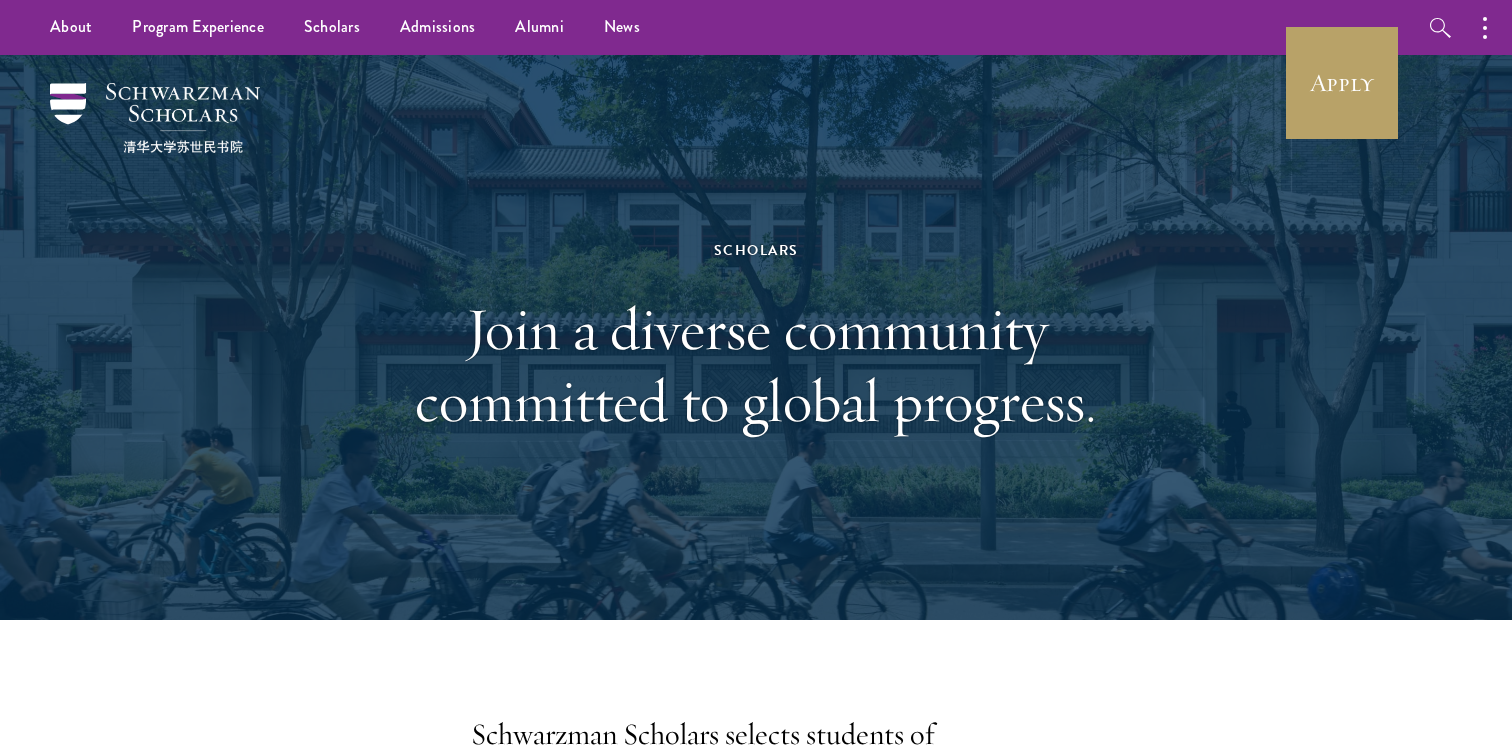 scroll, scrollTop: 0, scrollLeft: 0, axis: both 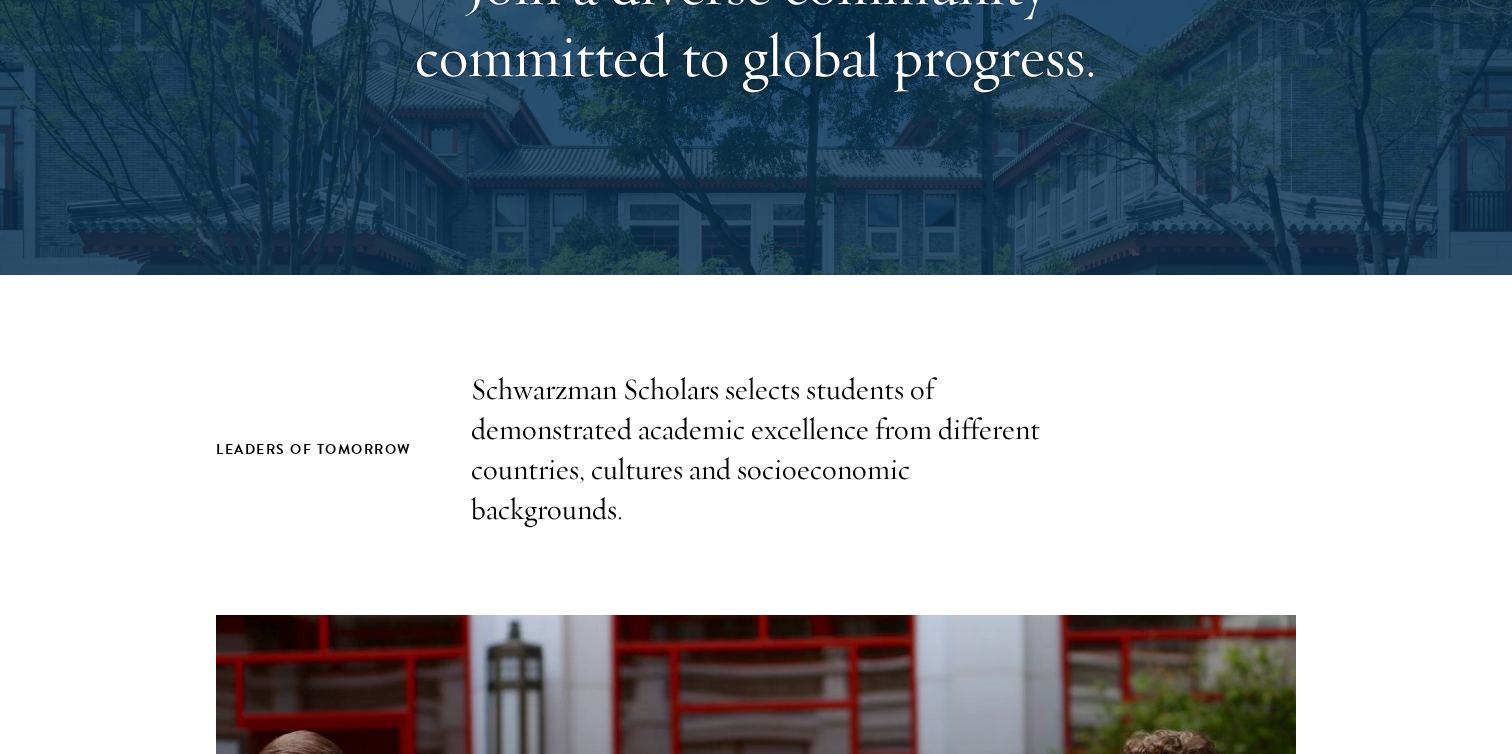 click on "Schwarzman Scholars selects students of demonstrated academic excellence from different countries, cultures and socioeconomic backgrounds." at bounding box center [756, 450] 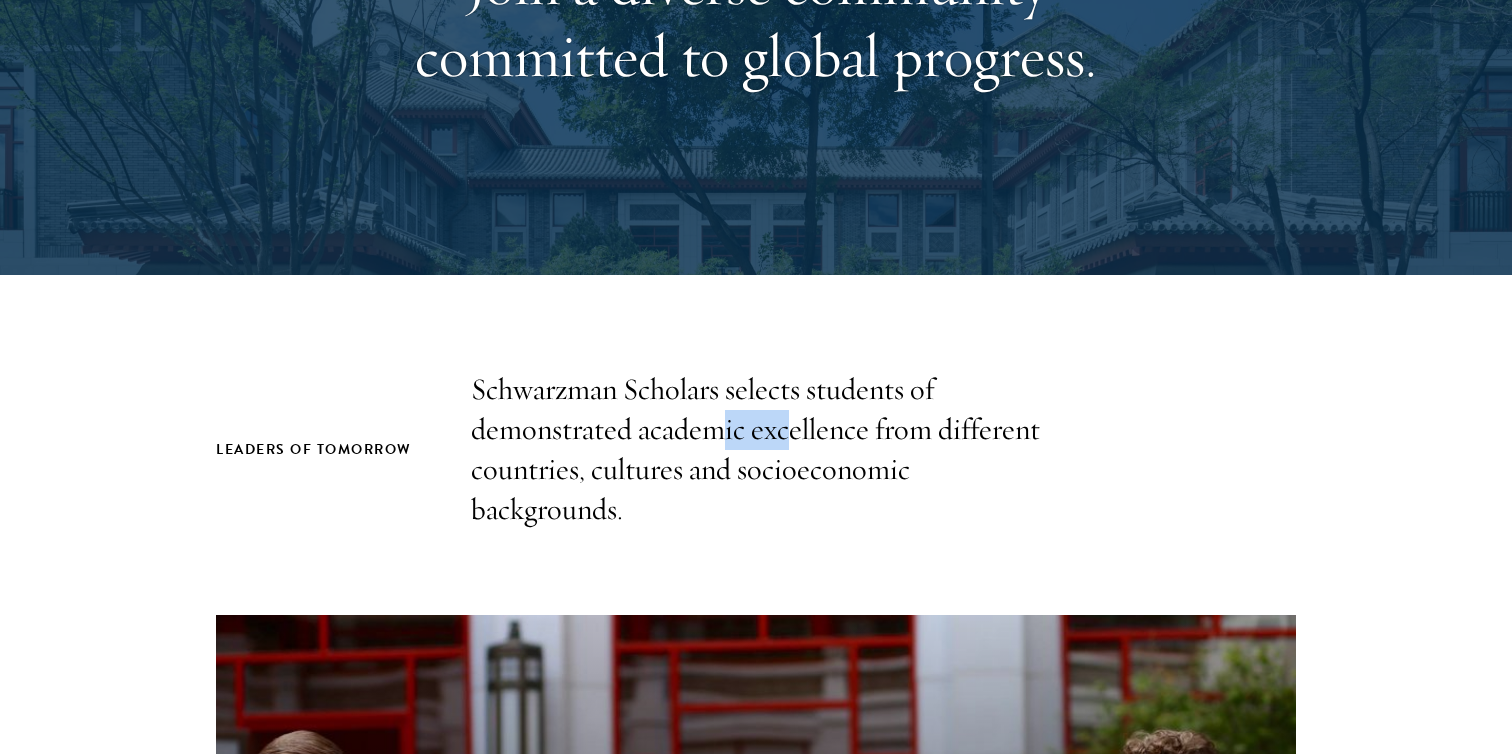 drag, startPoint x: 725, startPoint y: 440, endPoint x: 789, endPoint y: 437, distance: 64.070274 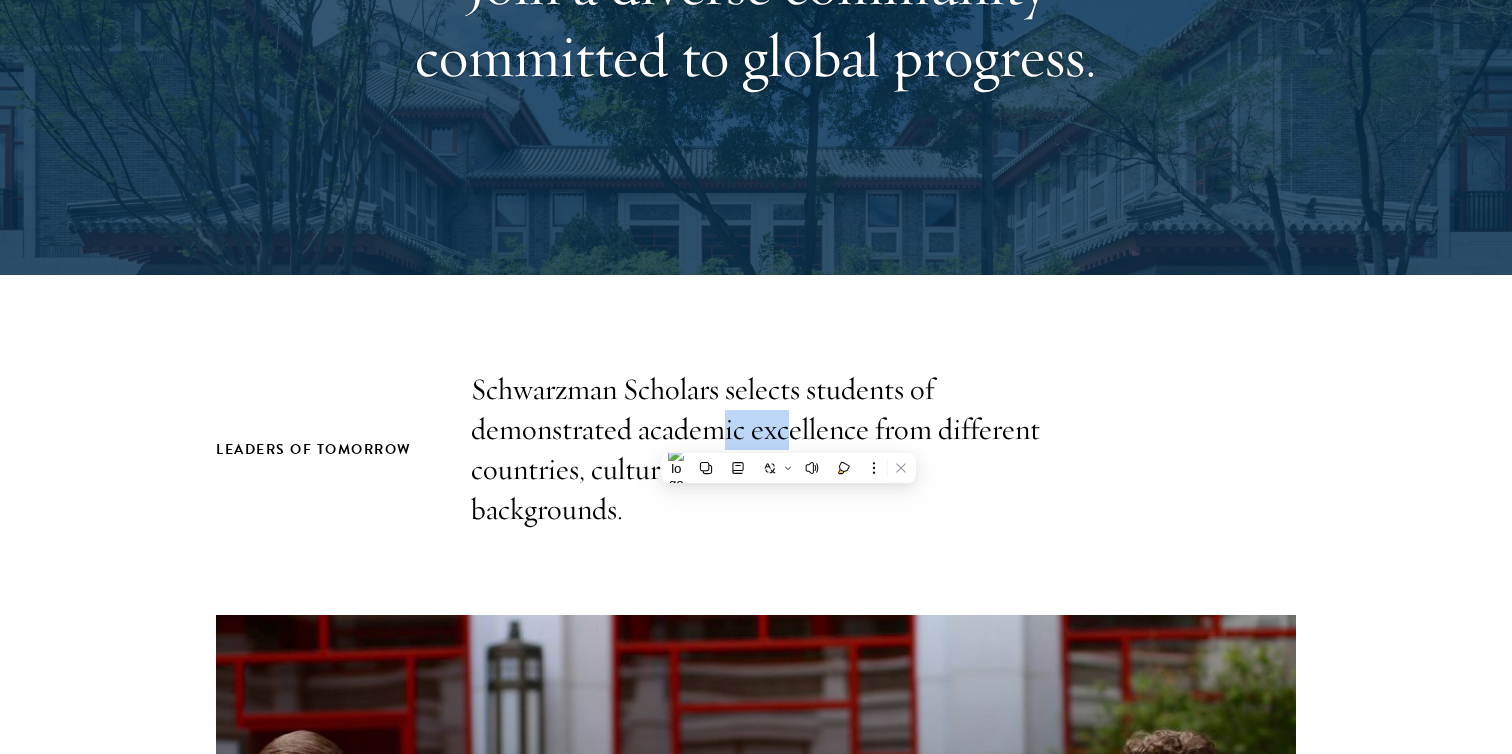 click on "Schwarzman Scholars selects students of demonstrated academic excellence from different countries, cultures and socioeconomic backgrounds." at bounding box center (756, 450) 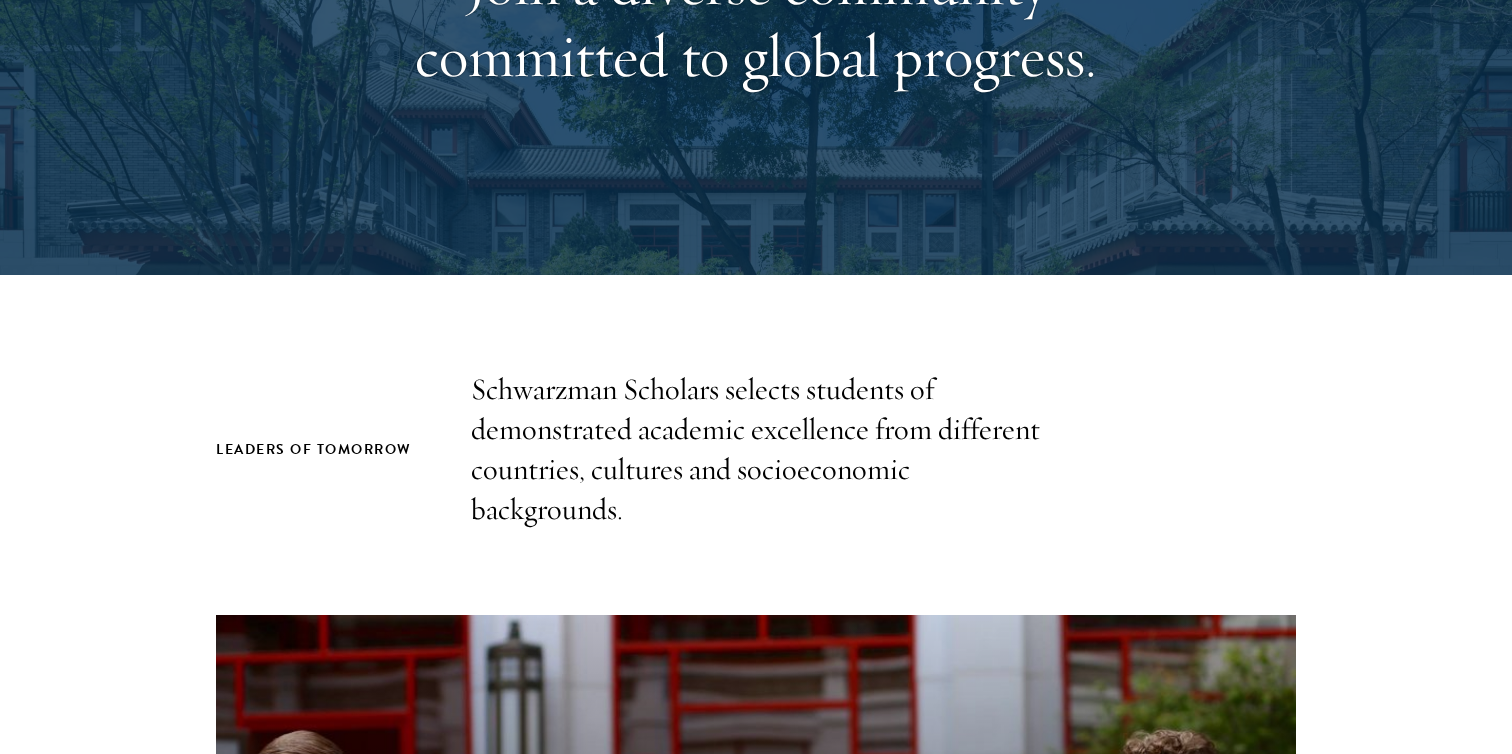 click on "Schwarzman Scholars selects students of demonstrated academic excellence from different countries, cultures and socioeconomic backgrounds." at bounding box center (756, 450) 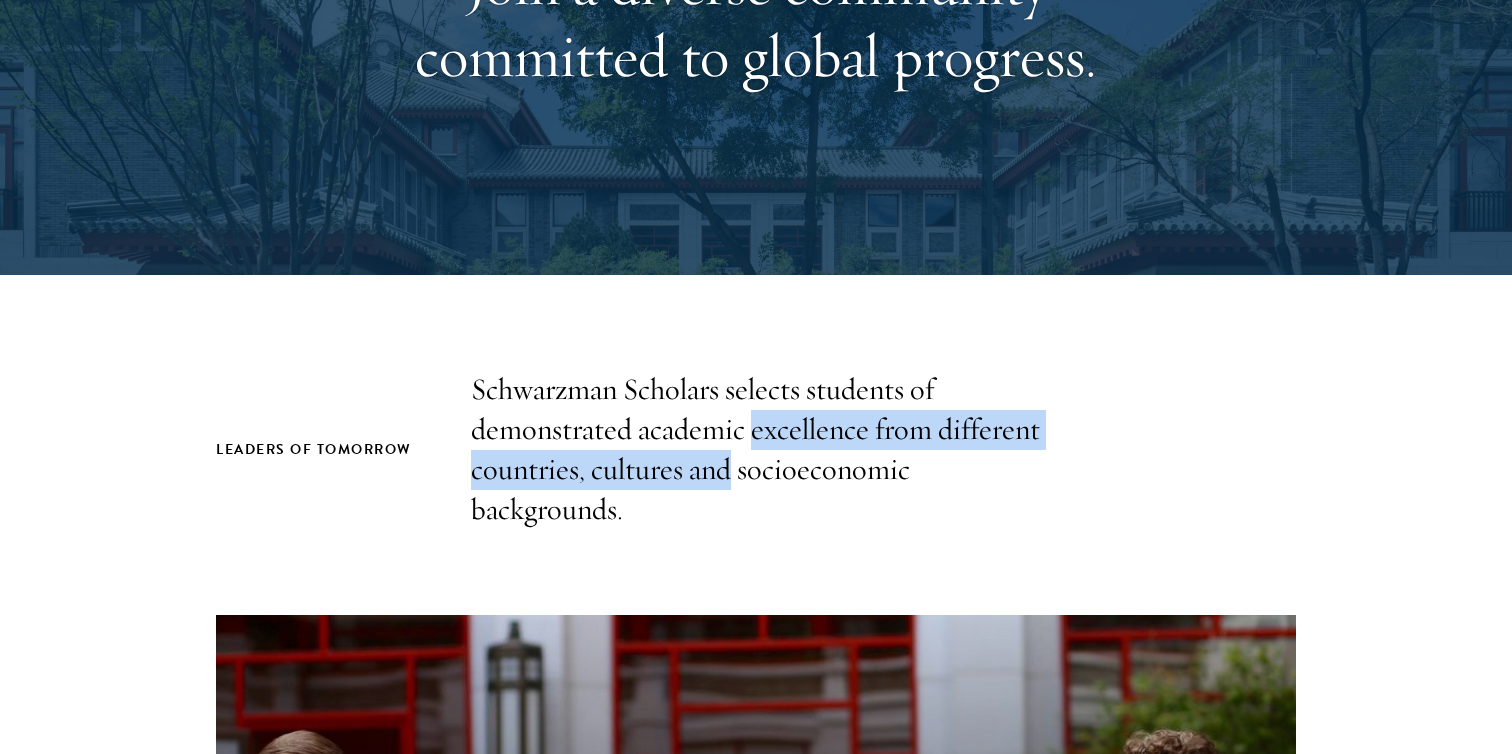 drag, startPoint x: 718, startPoint y: 468, endPoint x: 754, endPoint y: 442, distance: 44.407207 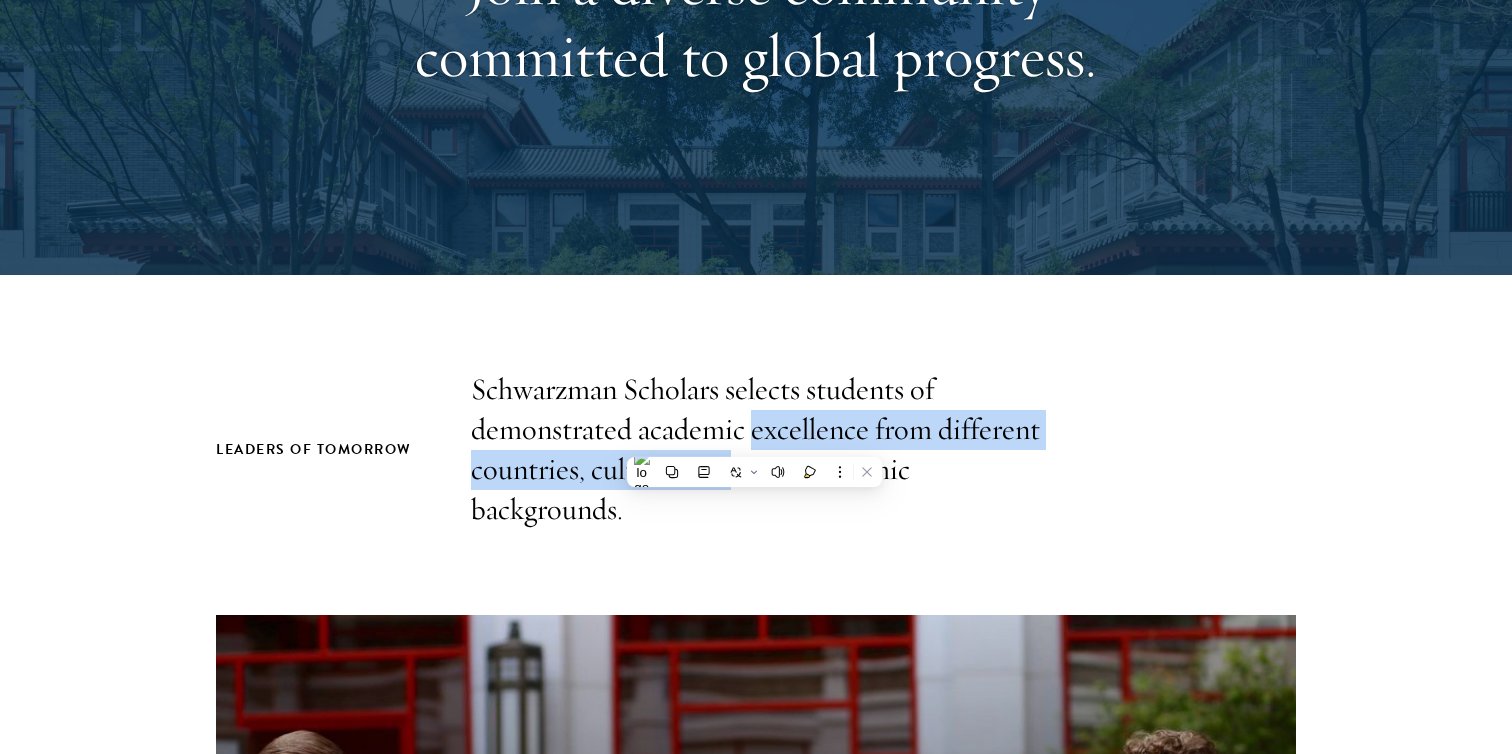 click on "Schwarzman Scholars selects students of demonstrated academic excellence from different countries, cultures and socioeconomic backgrounds." at bounding box center (756, 450) 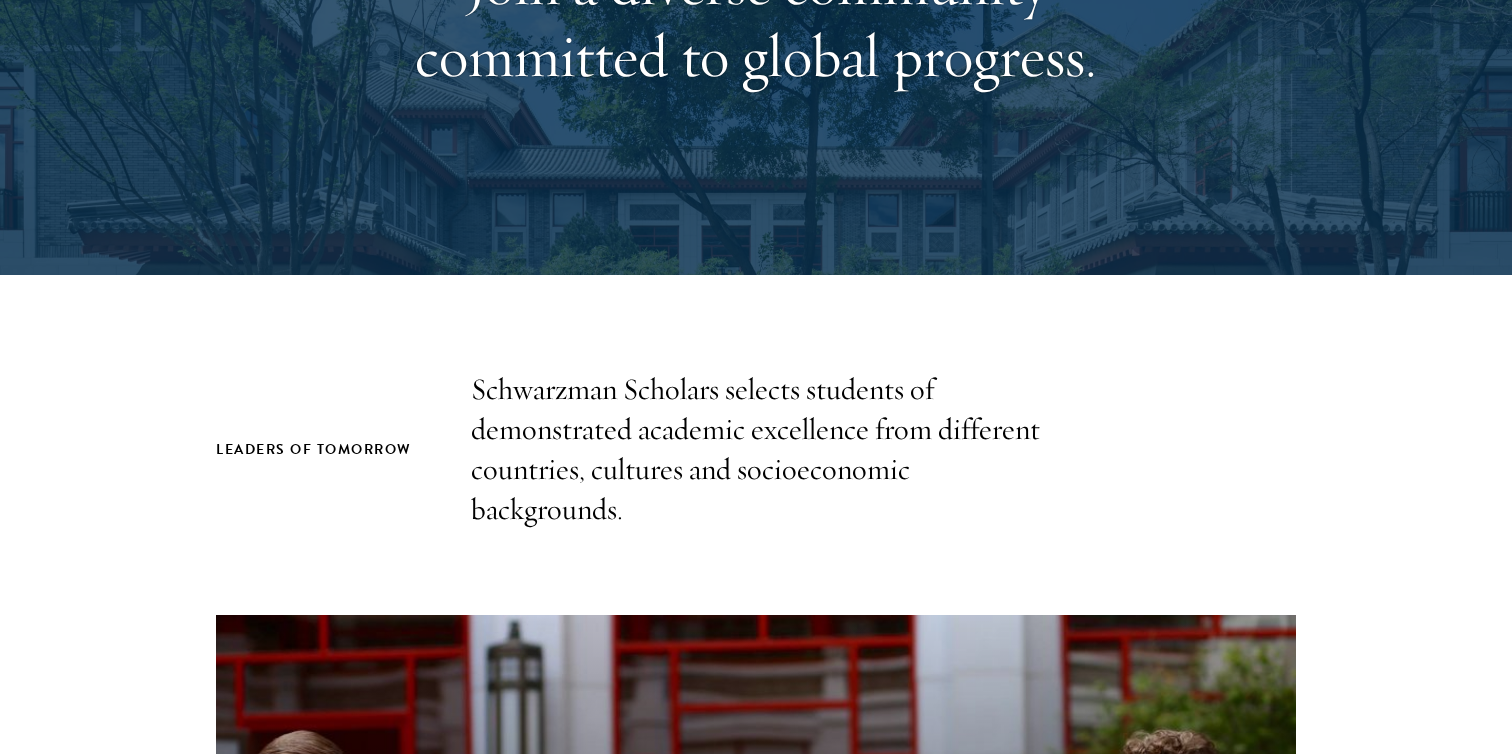 click on "Scholars
Join a diverse community committed to global progress.
Leaders of Tomorrow
Schwarzman Scholars selects students of demonstrated academic excellence from different countries, cultures and socioeconomic backgrounds.
Schwarzman Scholars Program Takeaways
104
countries
459
universities
25
industries
Scholar Directory
Congratulations and welcome to the
Schwarzman Scholars Class of 2026!
Browse all scholars by:
Country and Region
All Countries and Regions
[COUNTRY]" at bounding box center [756, 2579] 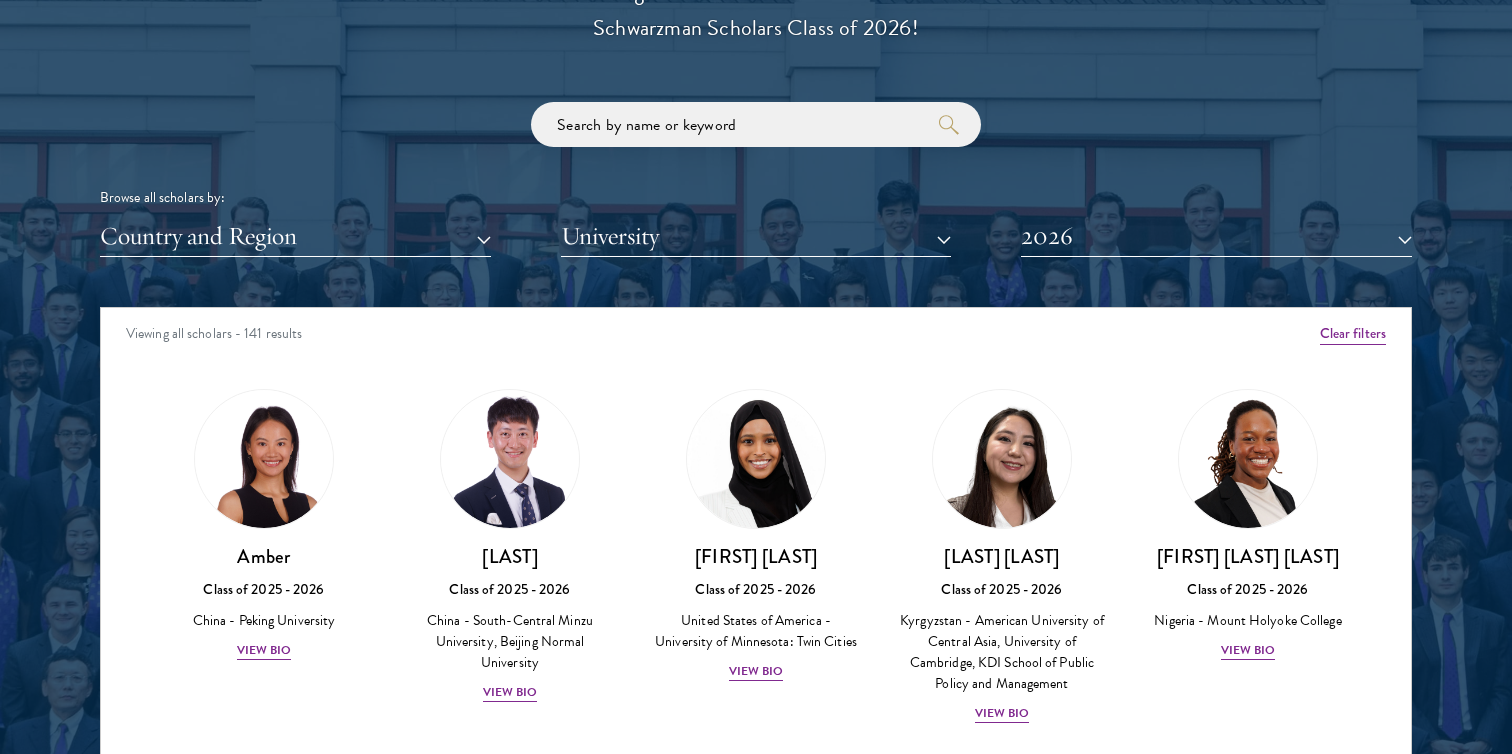 scroll, scrollTop: 2350, scrollLeft: 0, axis: vertical 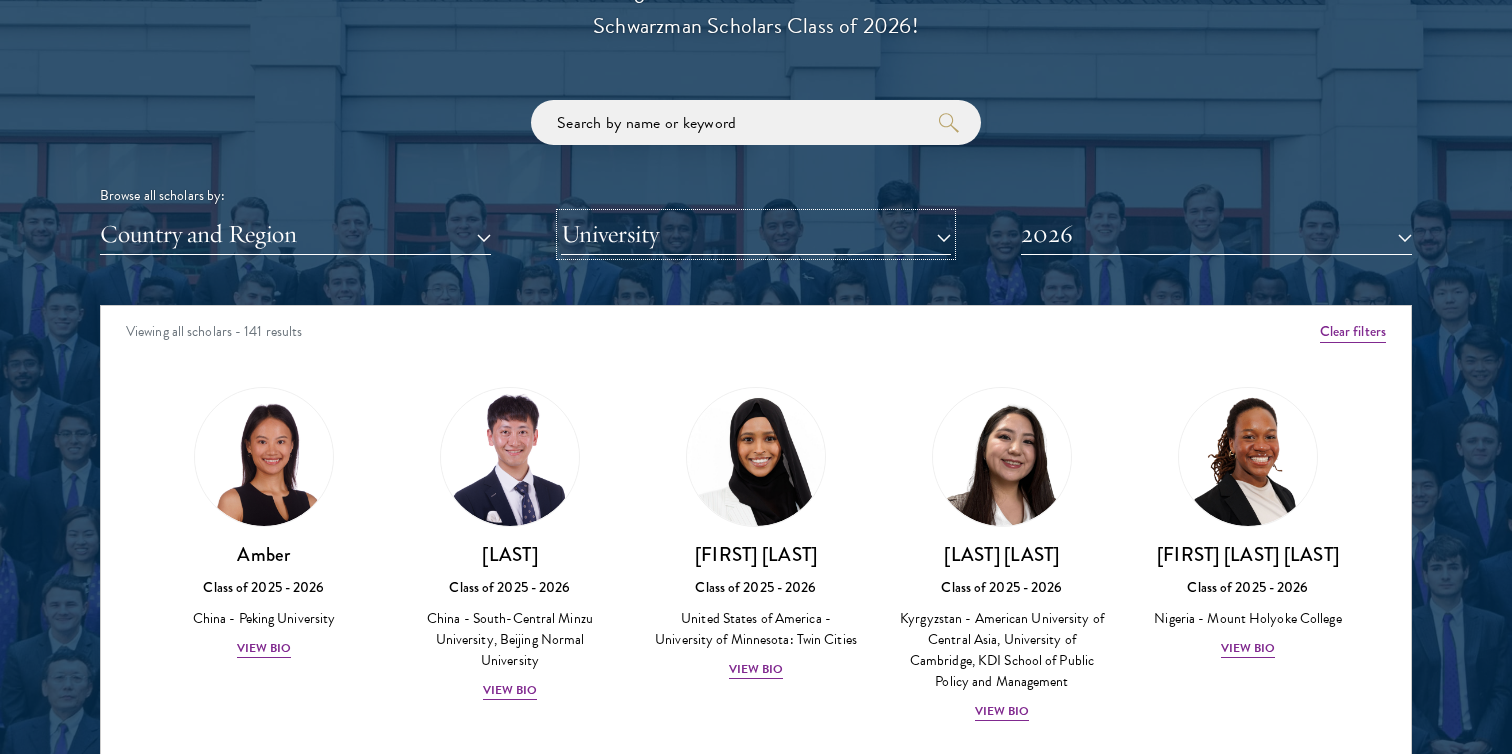 click on "University" at bounding box center (756, 234) 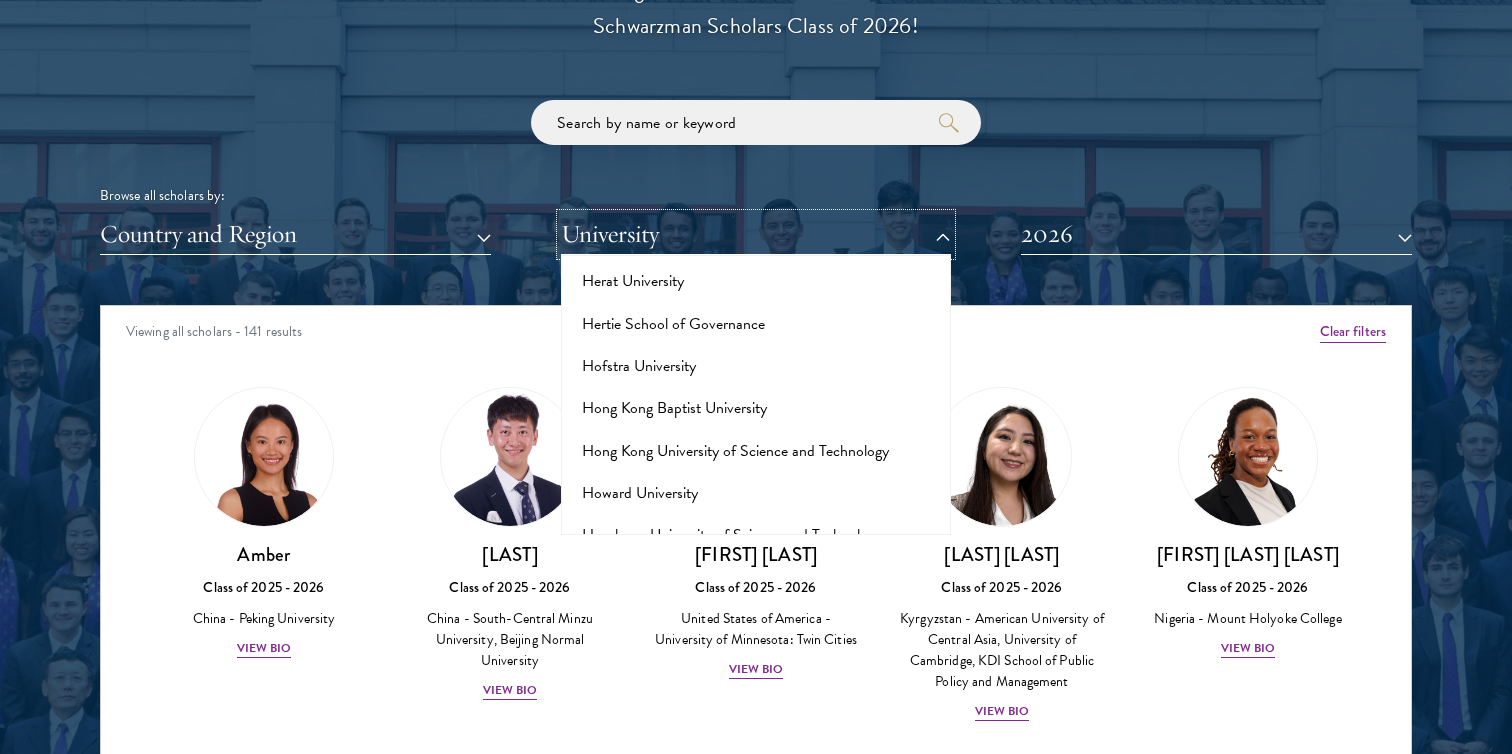 scroll, scrollTop: 5655, scrollLeft: 0, axis: vertical 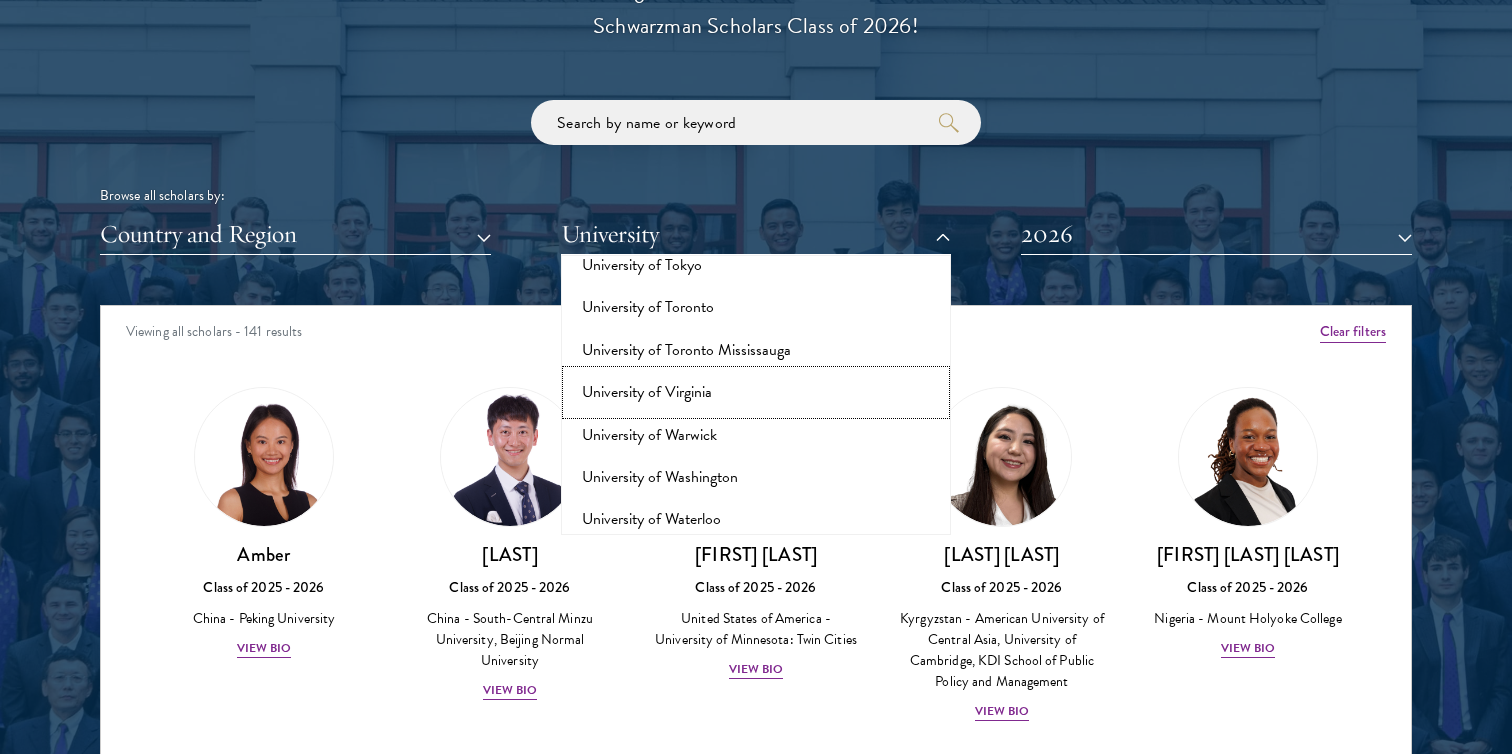 click on "University of Virginia" at bounding box center [756, 392] 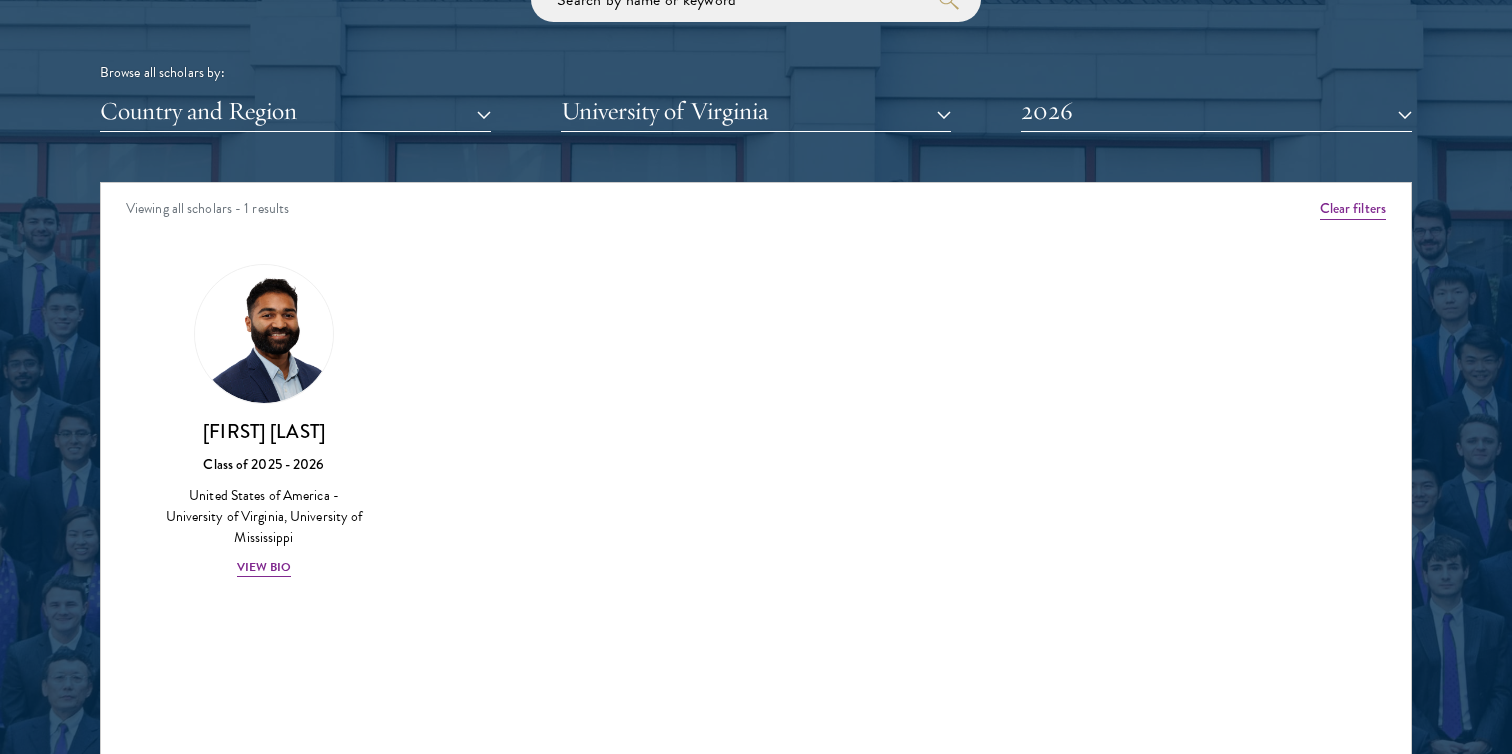 scroll, scrollTop: 2479, scrollLeft: 0, axis: vertical 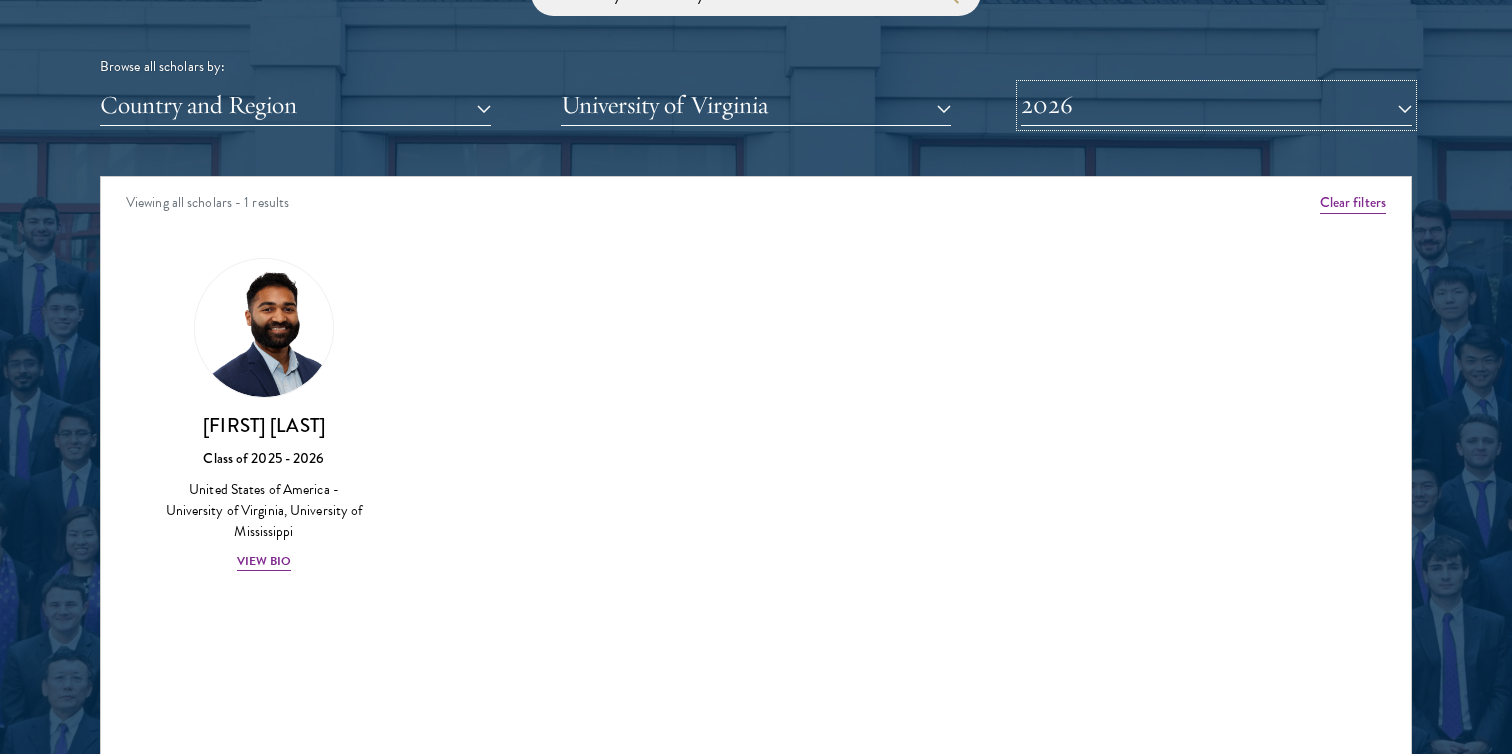 click on "2026" at bounding box center (1216, 105) 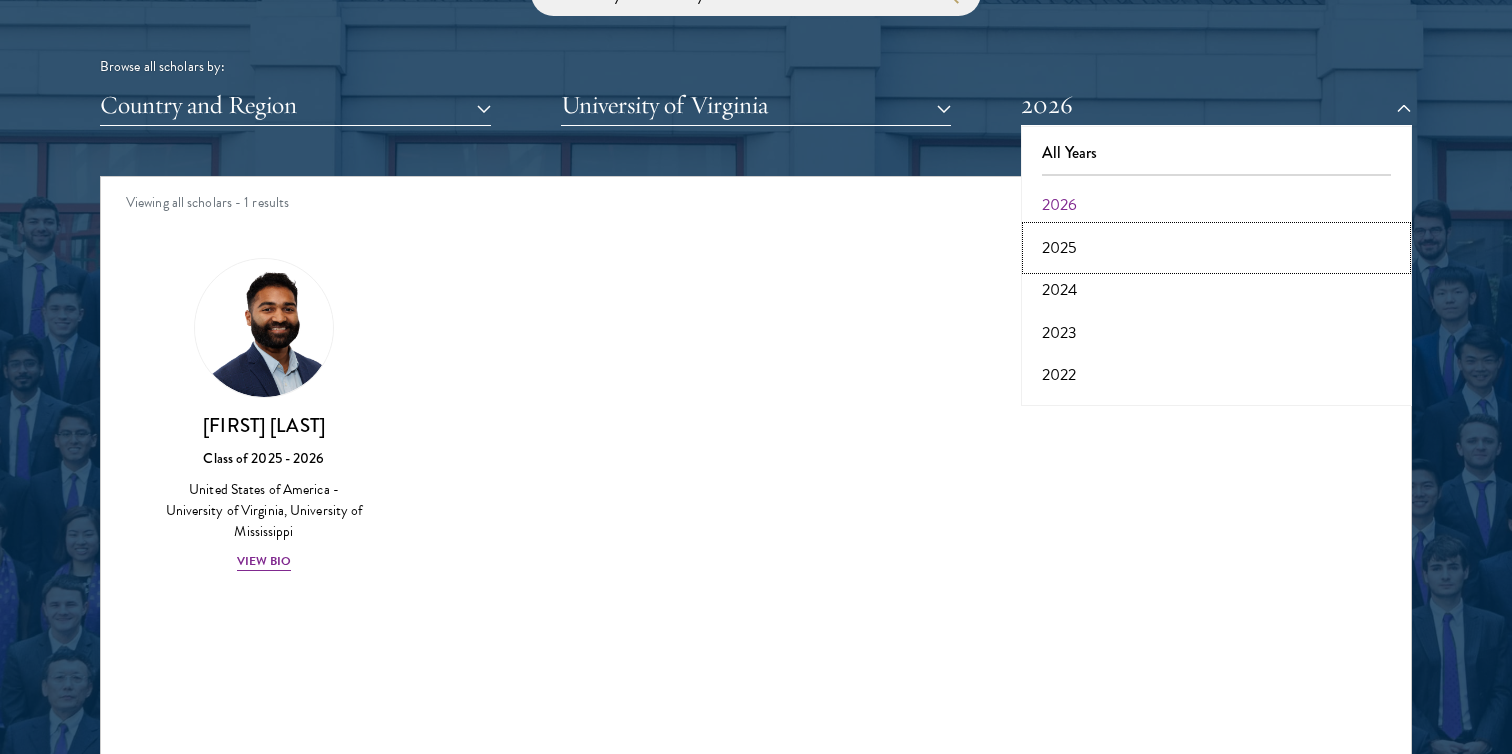 click on "2025" at bounding box center (1216, 248) 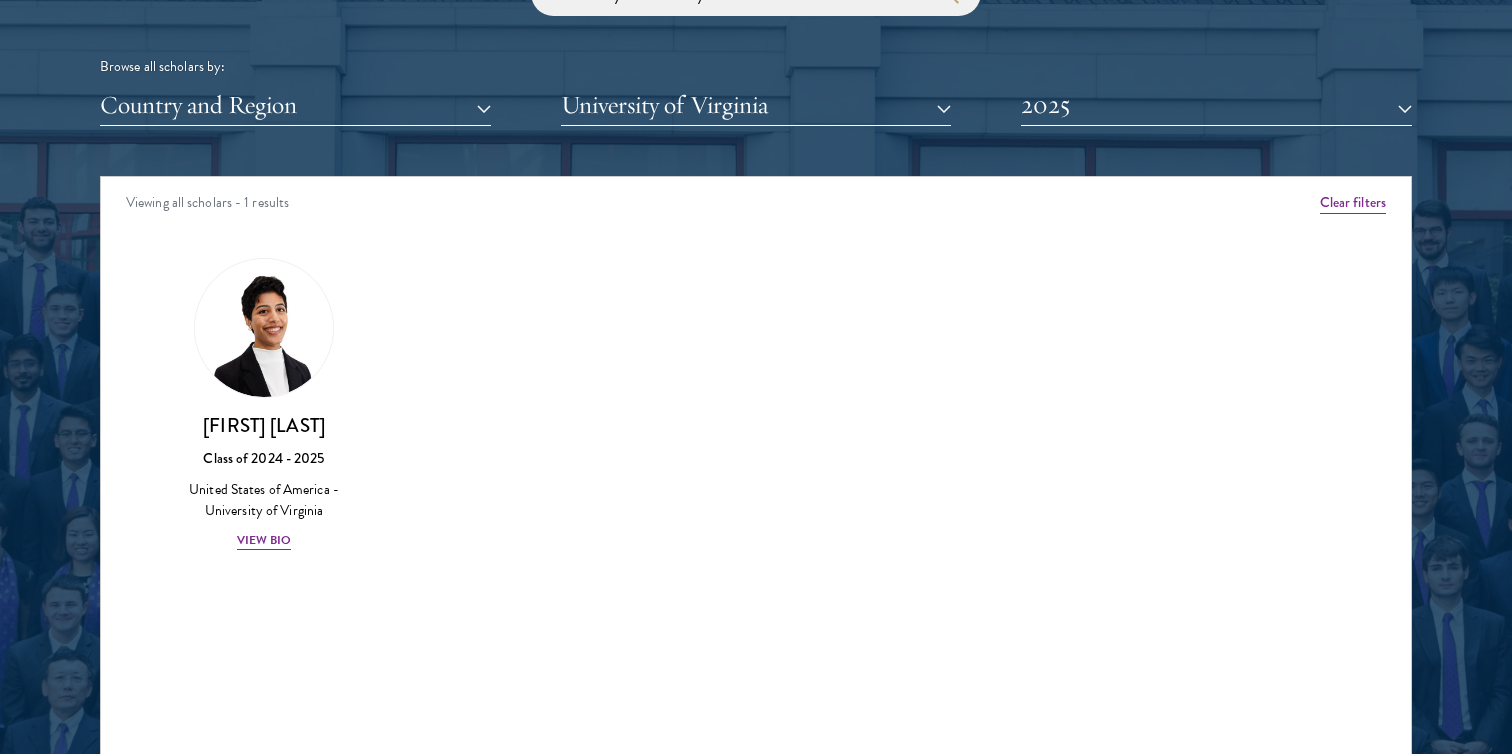 scroll, scrollTop: 2491, scrollLeft: 0, axis: vertical 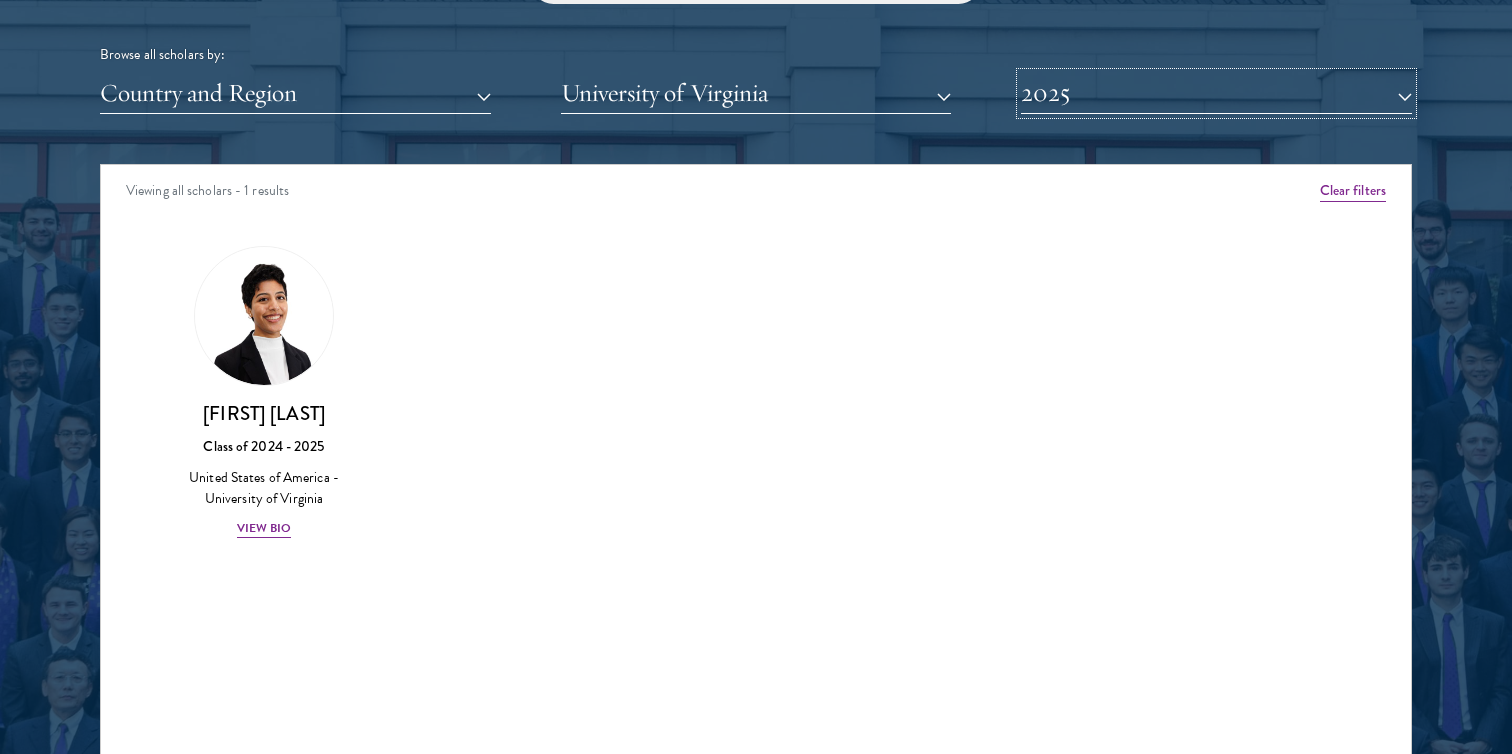 click on "2025" at bounding box center [1216, 93] 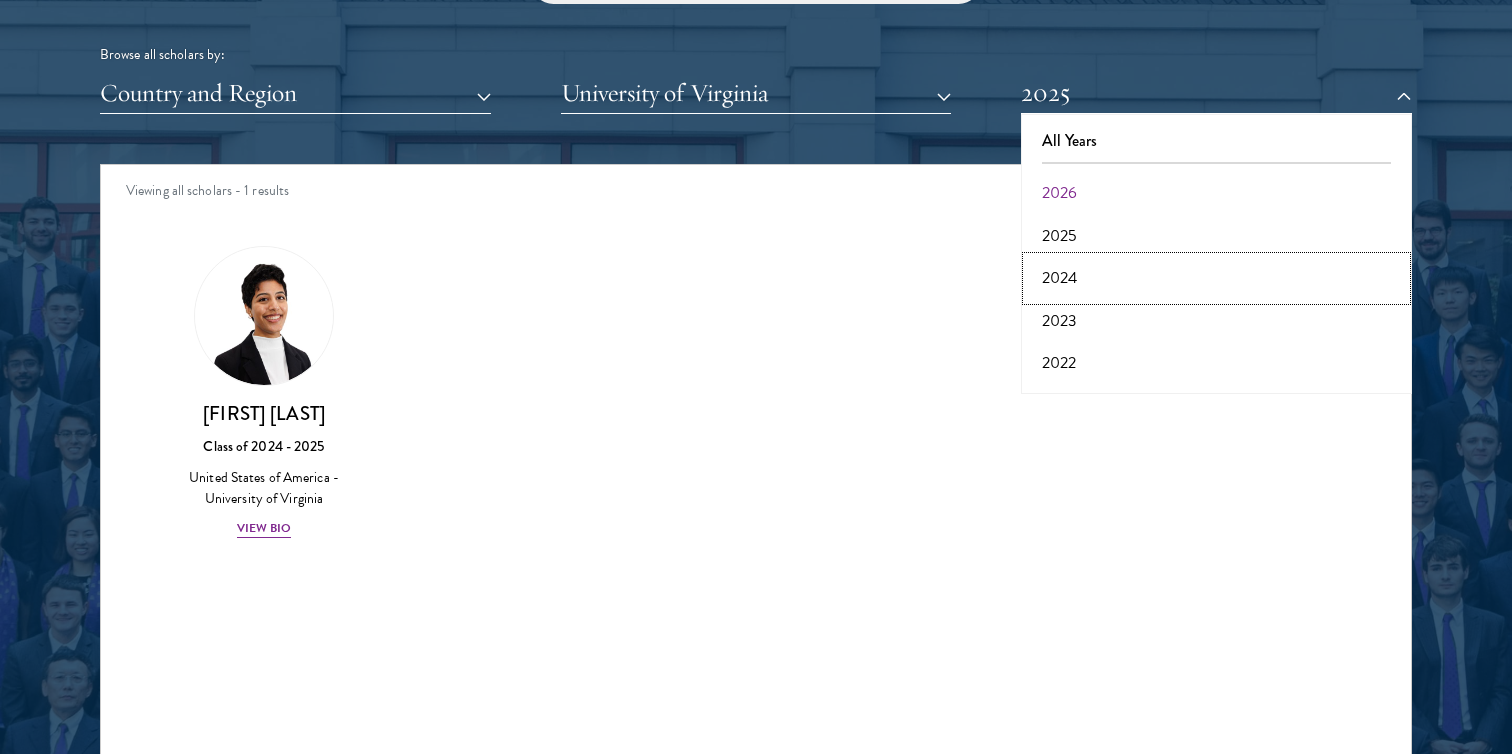 click on "2024" at bounding box center [1216, 278] 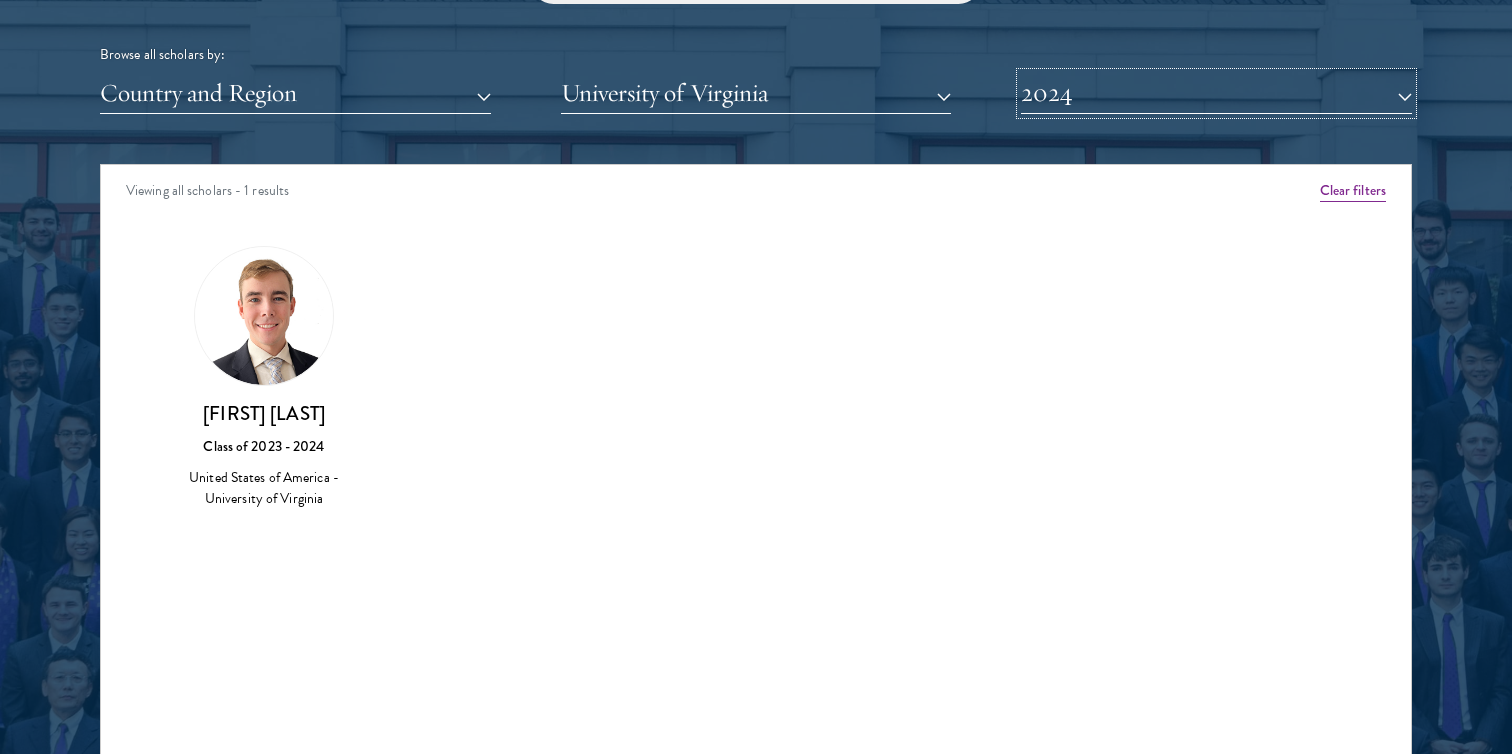 click on "2024" at bounding box center [1216, 93] 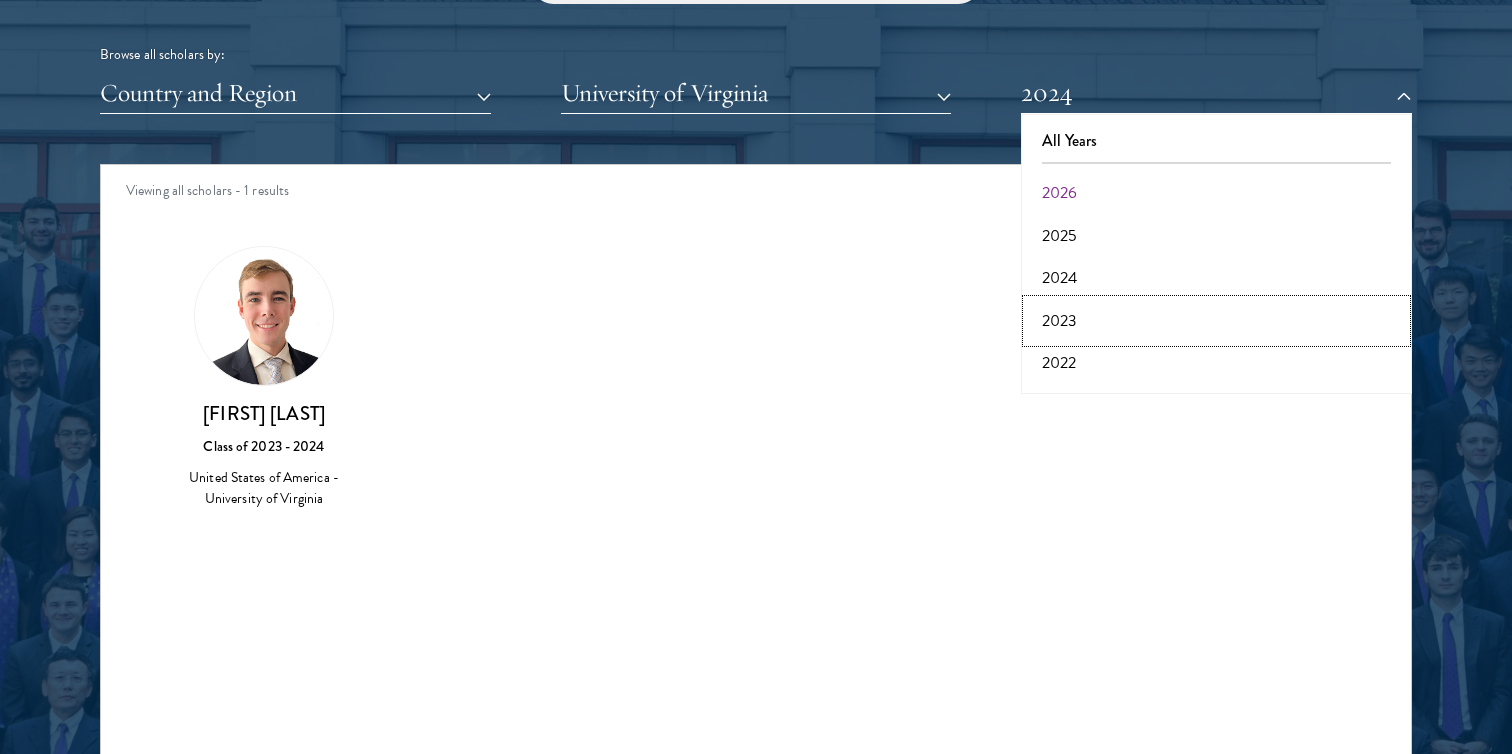 click on "2023" at bounding box center (1216, 321) 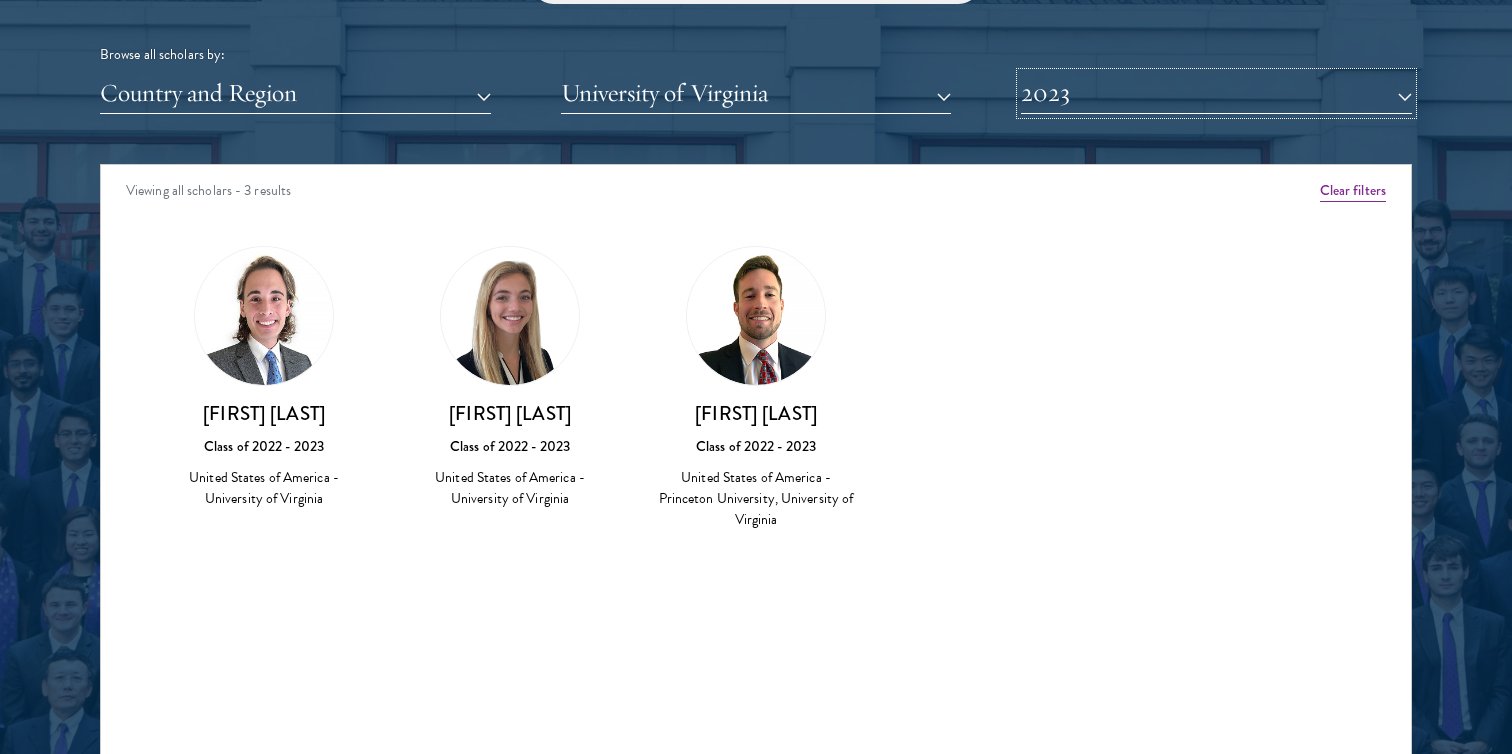 click on "2023" at bounding box center (1216, 93) 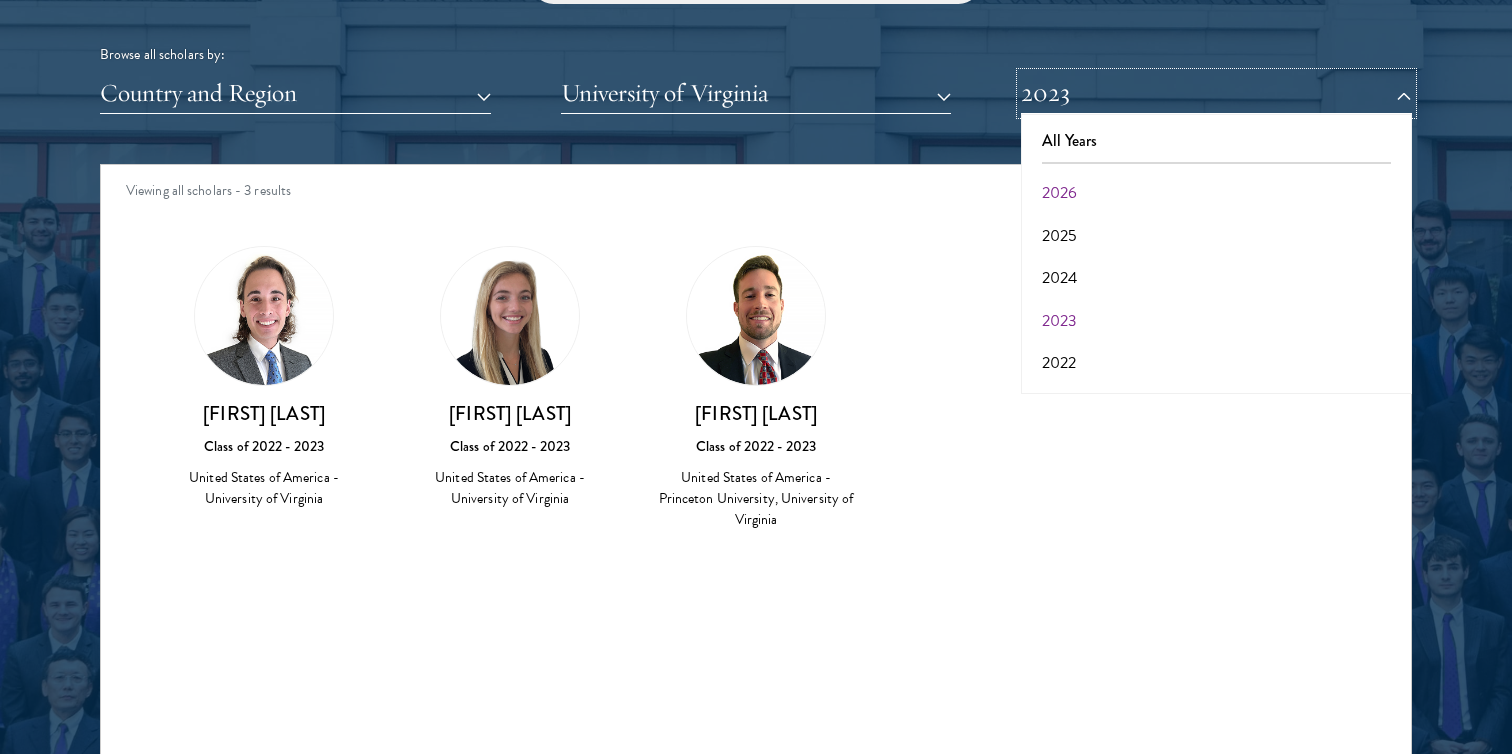 scroll, scrollTop: 43, scrollLeft: 0, axis: vertical 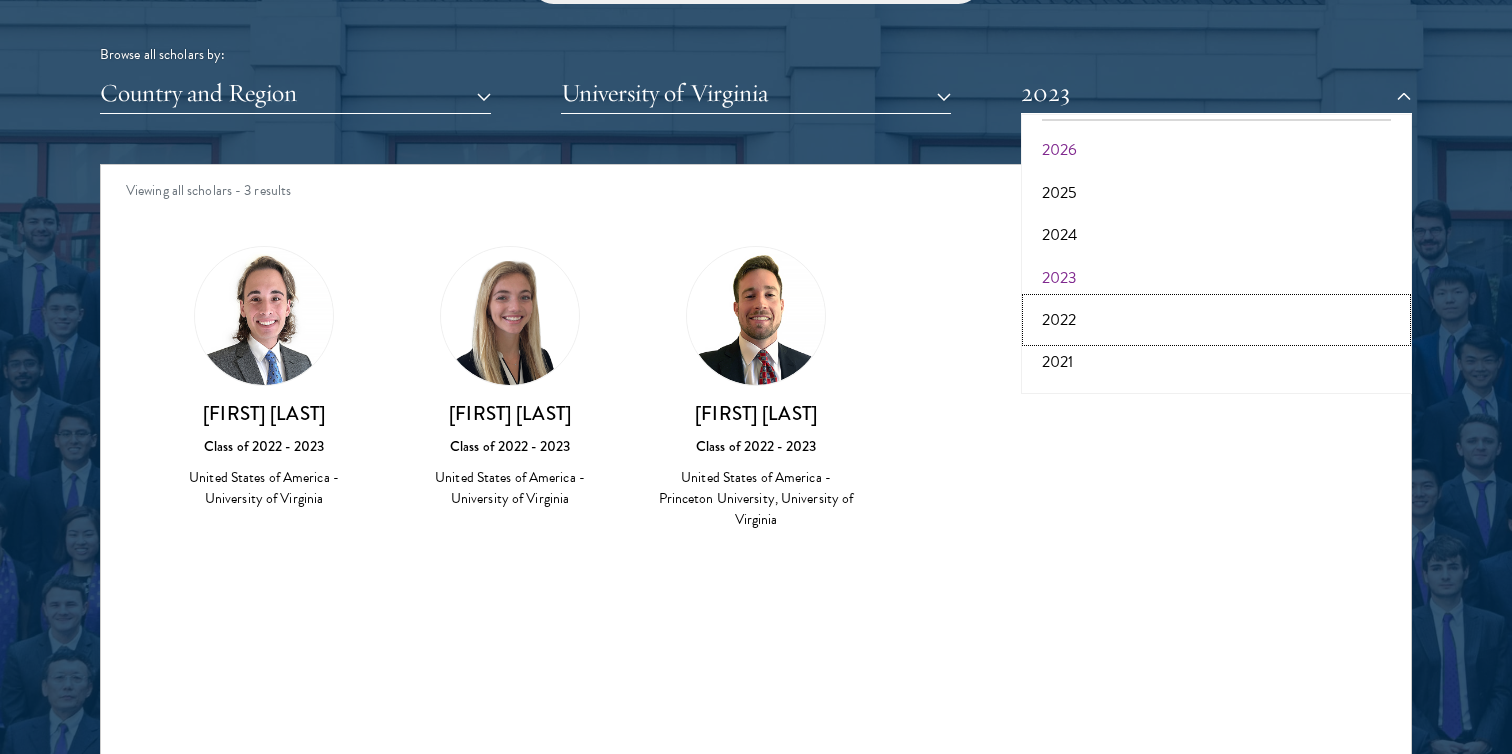 click on "2022" at bounding box center (1216, 320) 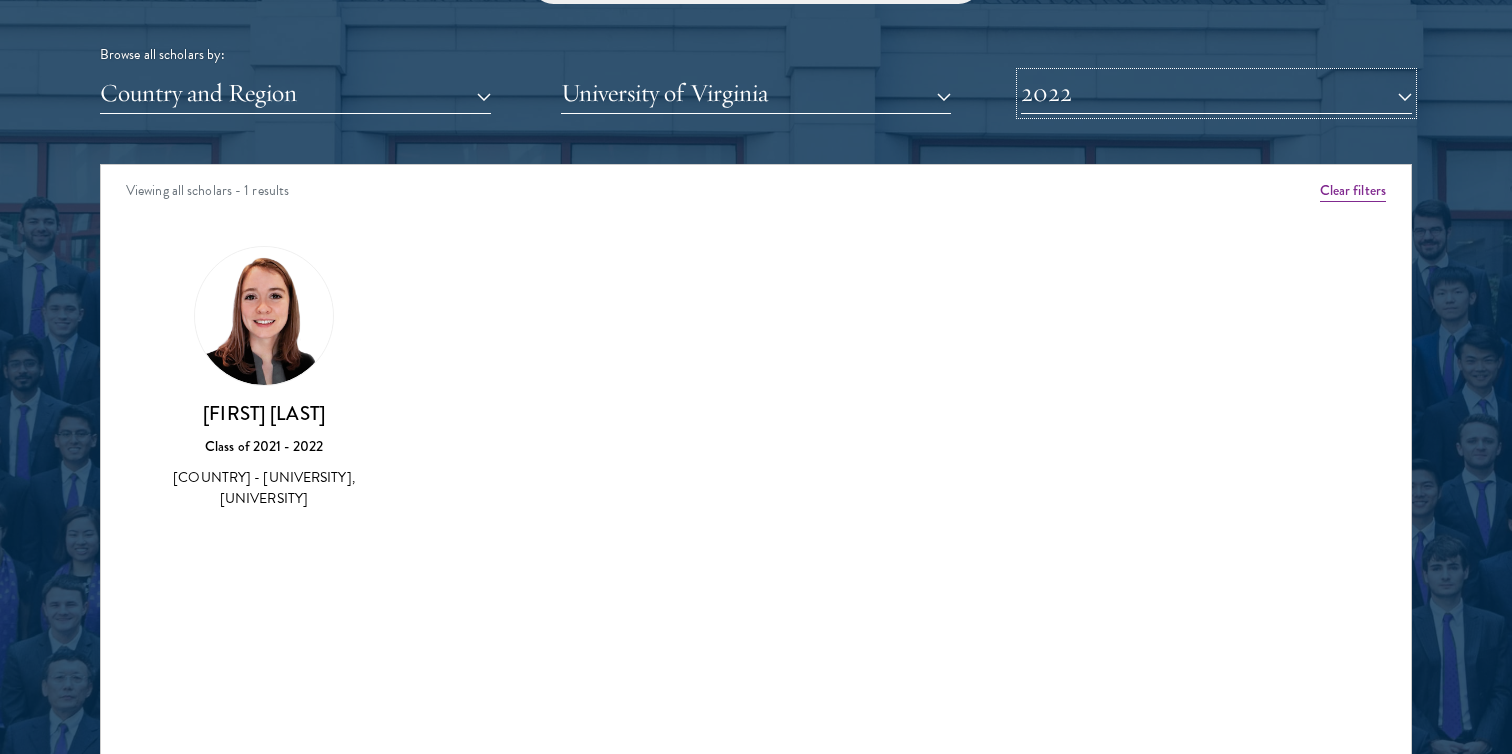 click on "2022" at bounding box center [1216, 93] 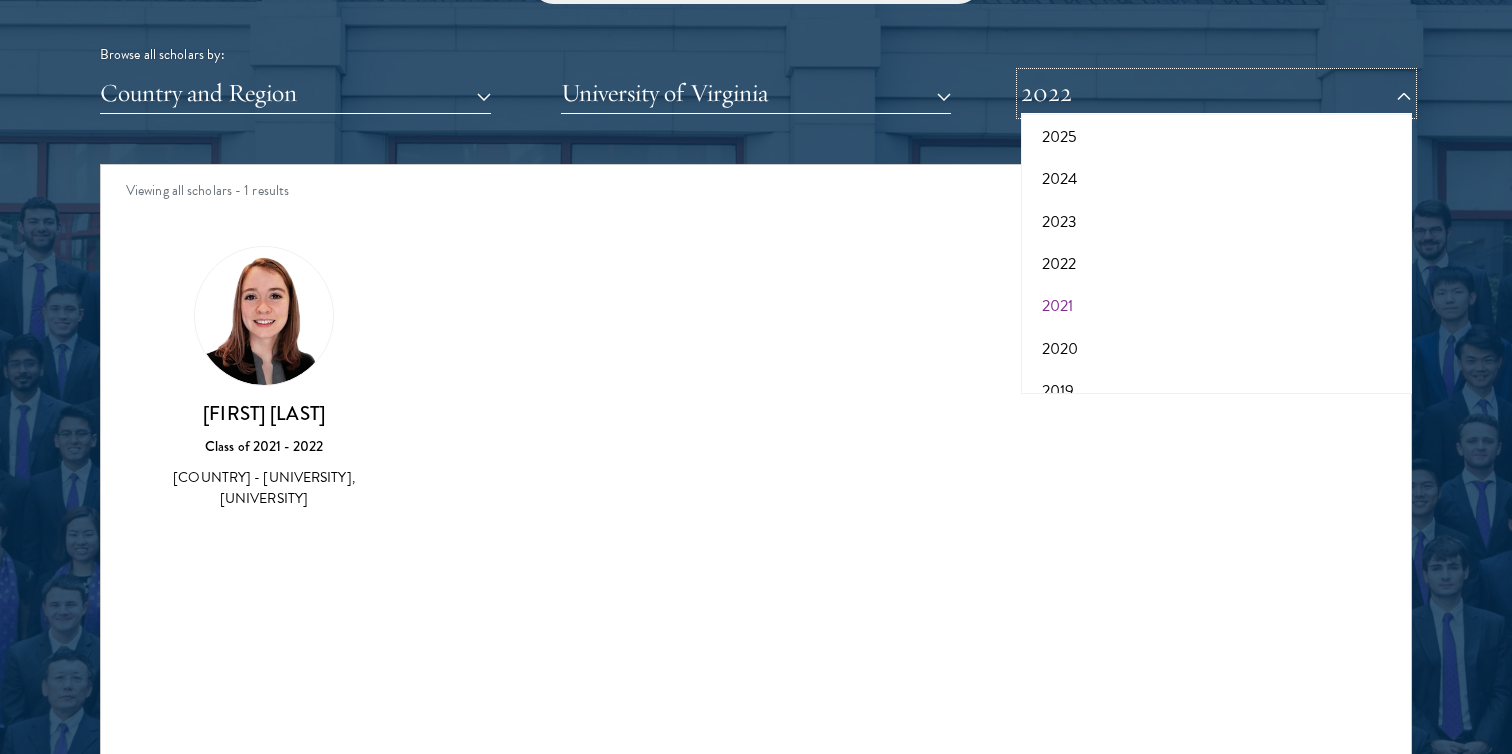 scroll, scrollTop: 105, scrollLeft: 0, axis: vertical 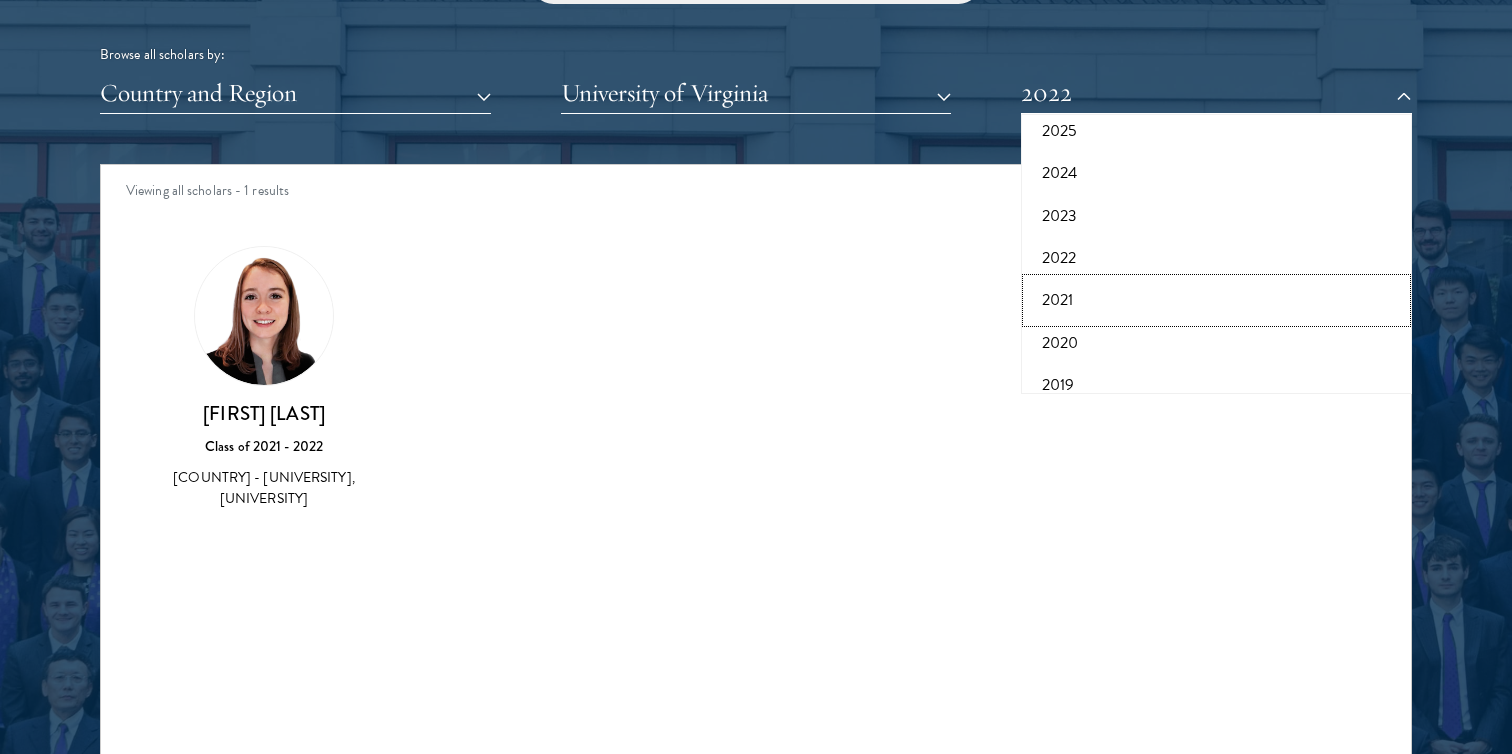 click on "2021" at bounding box center (1216, 300) 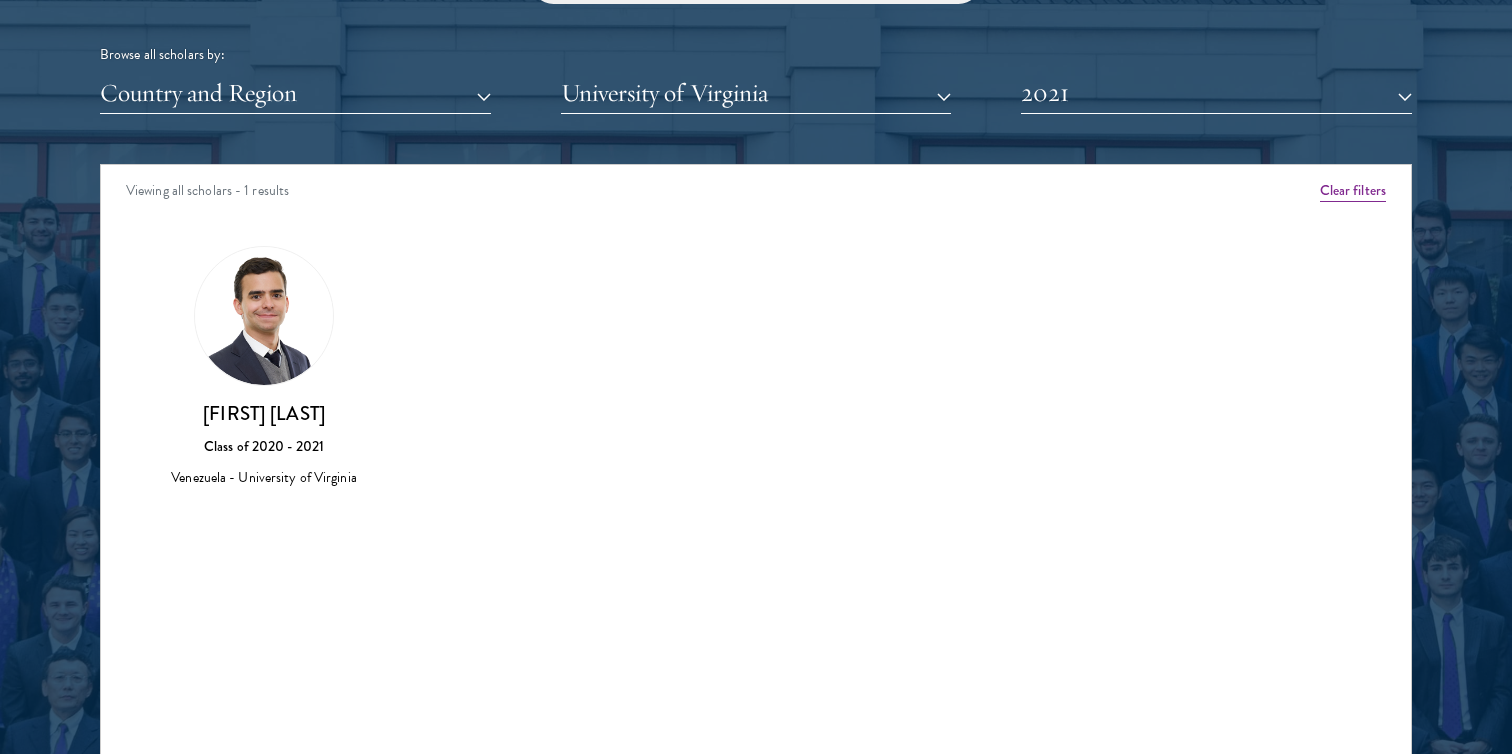 scroll, scrollTop: 2512, scrollLeft: 0, axis: vertical 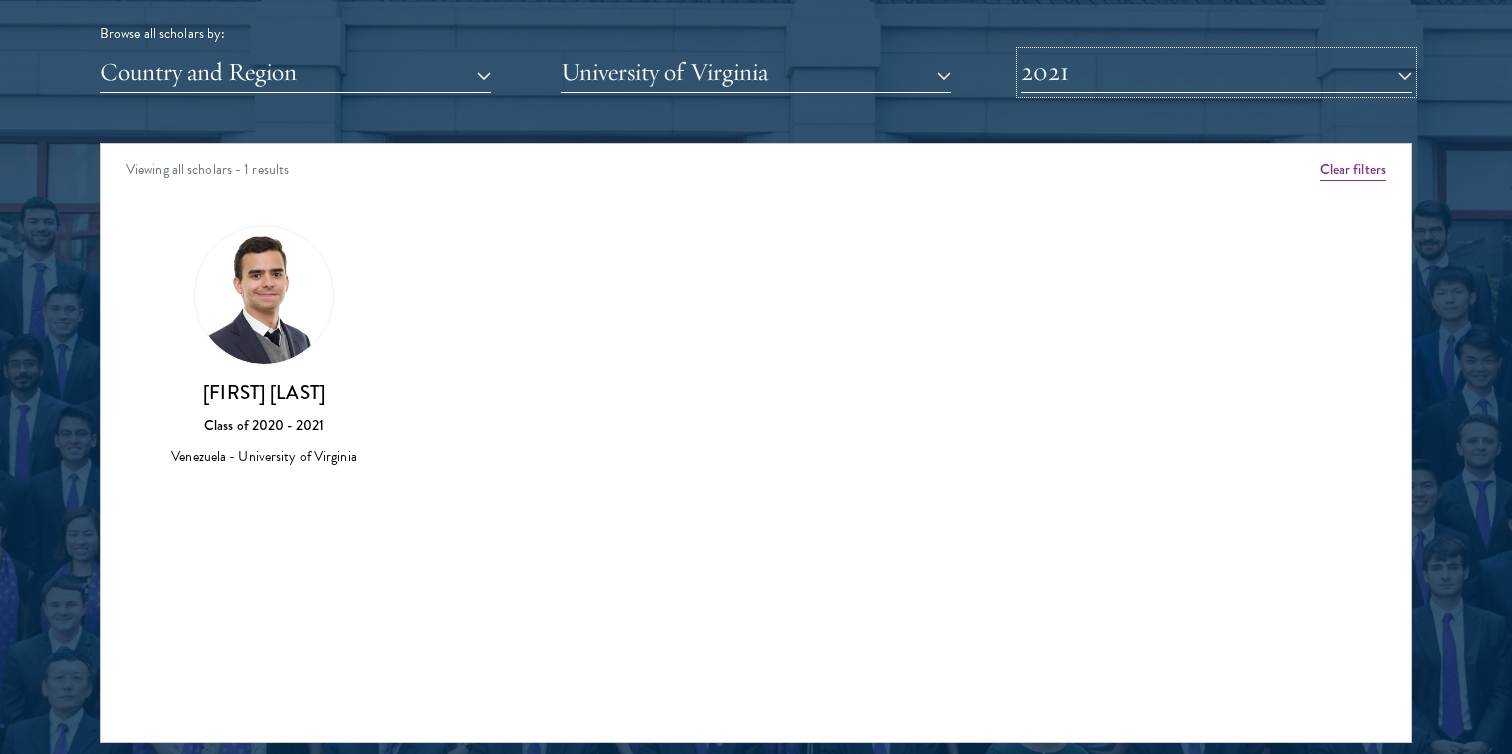 click on "2021" at bounding box center [1216, 72] 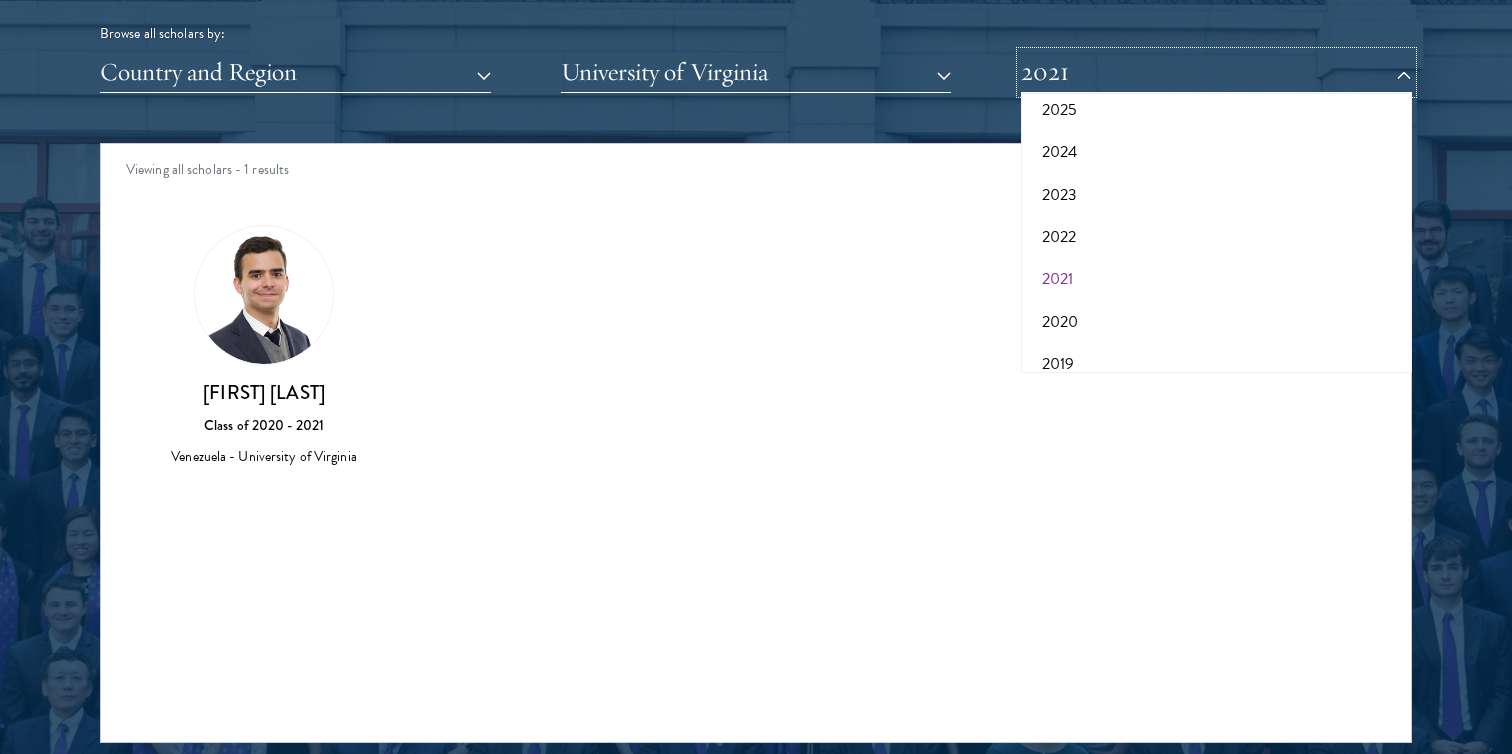 scroll, scrollTop: 166, scrollLeft: 0, axis: vertical 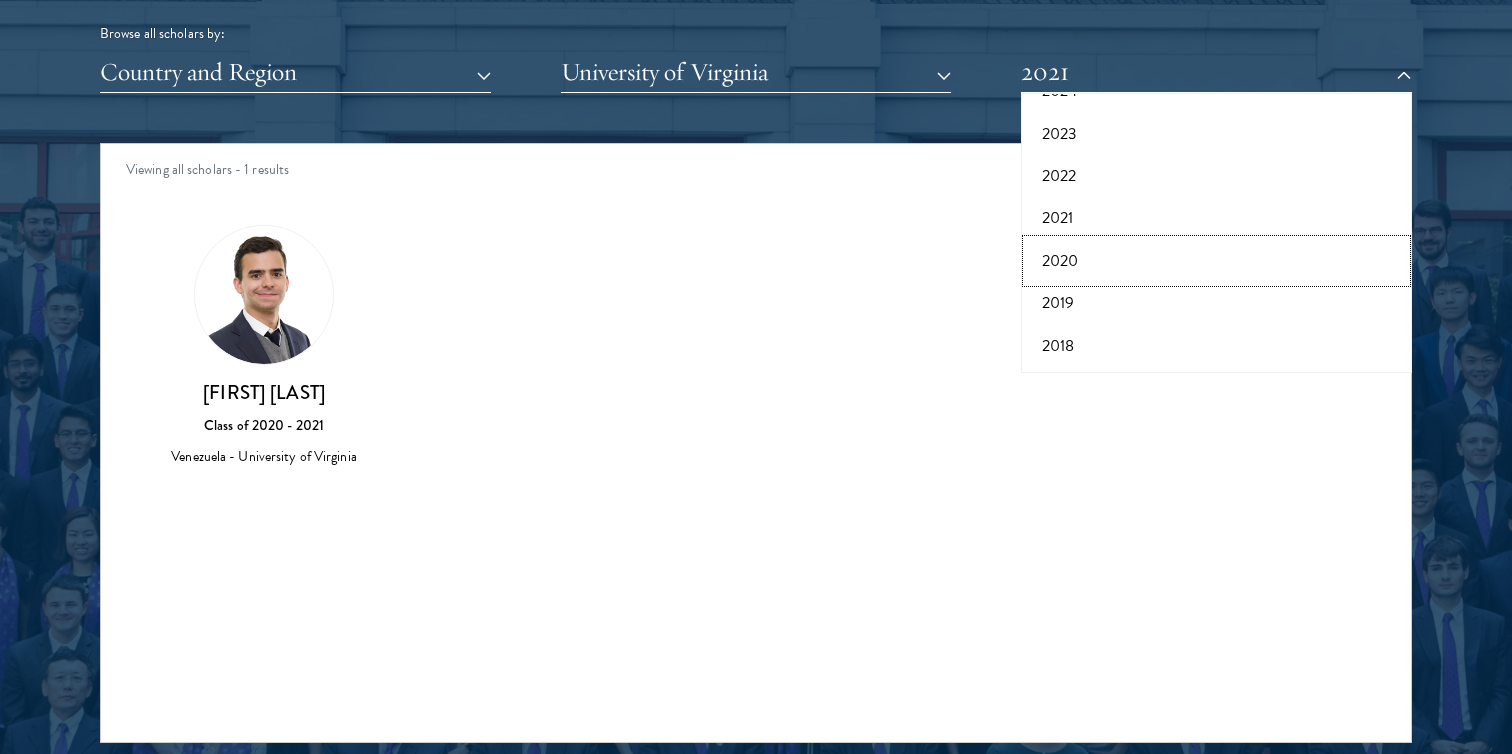 click on "2020" at bounding box center (1216, 261) 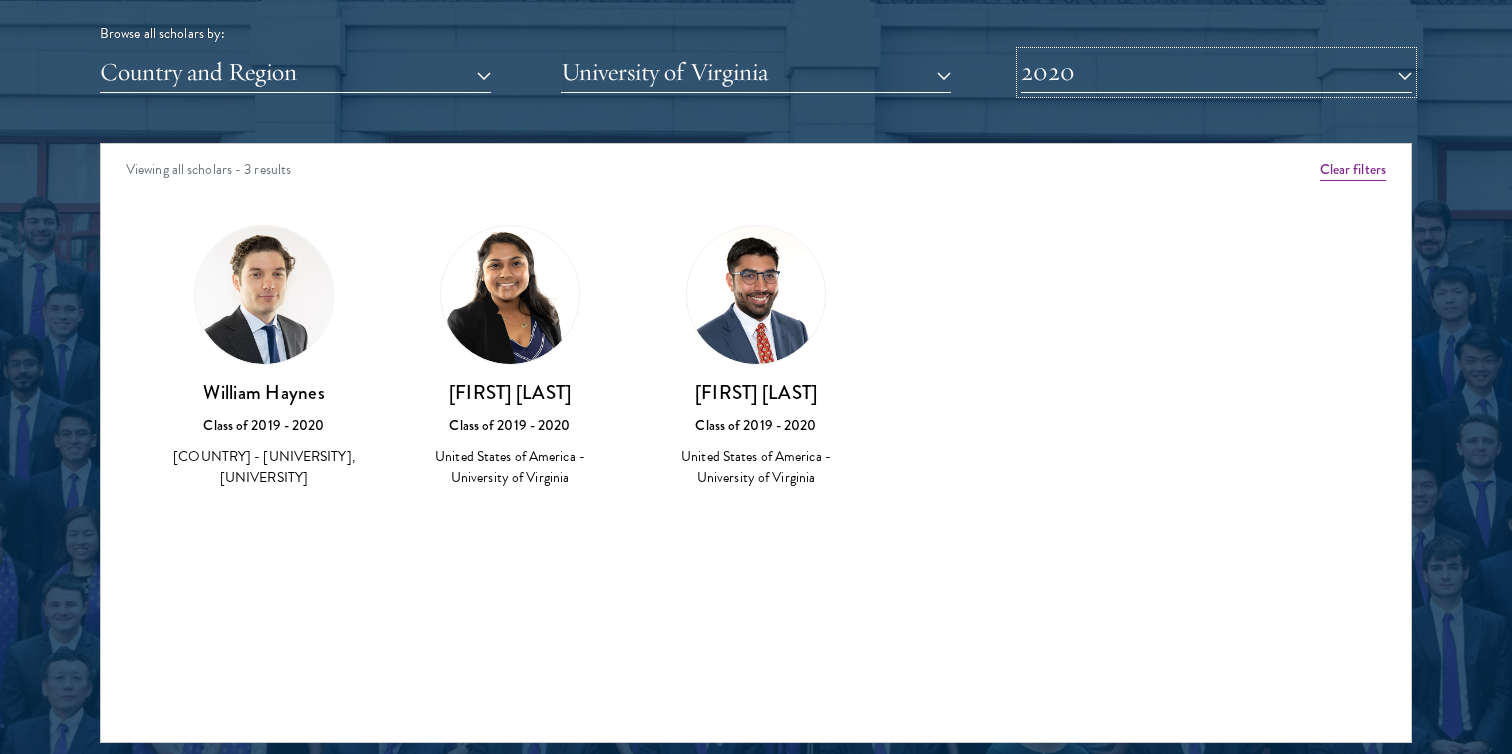 click on "2020" at bounding box center (1216, 72) 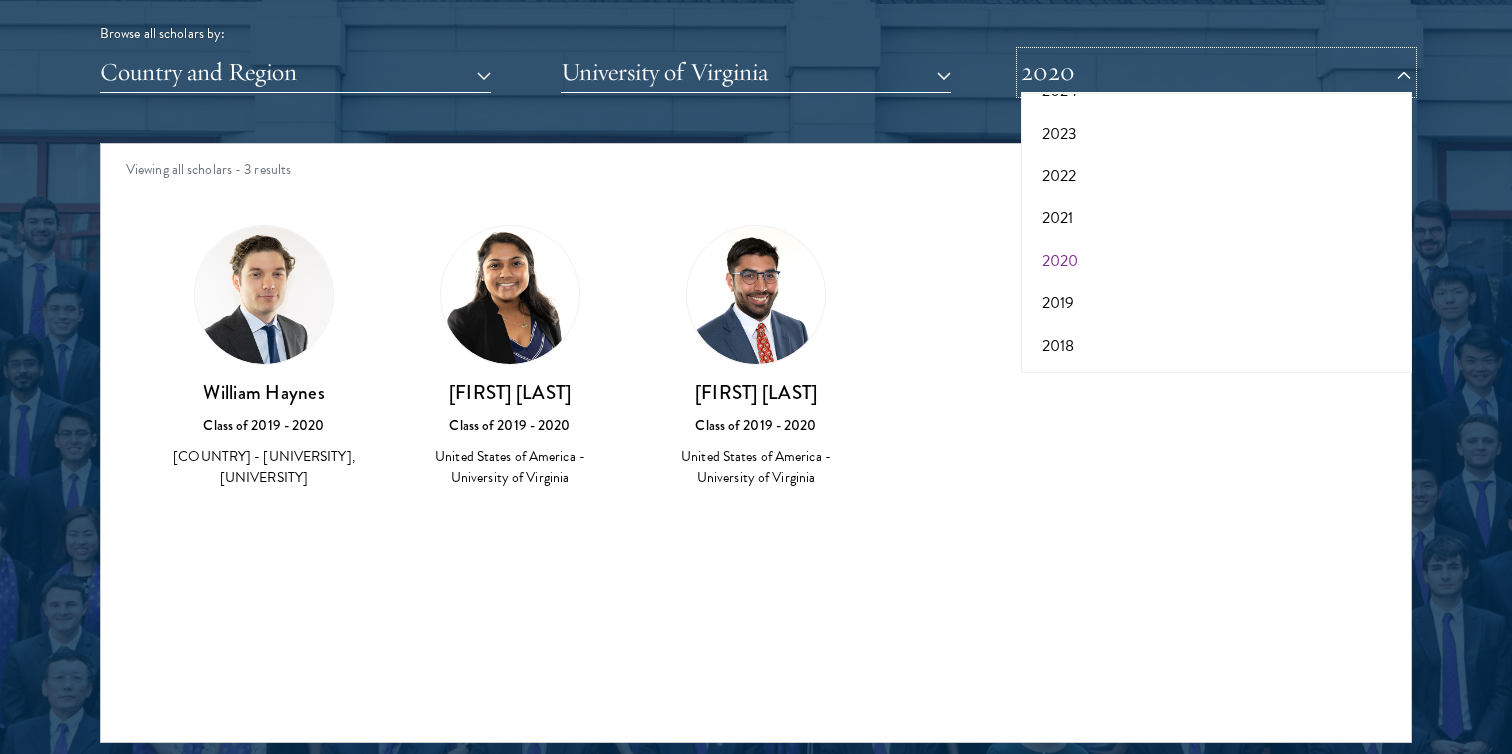 scroll, scrollTop: 208, scrollLeft: 0, axis: vertical 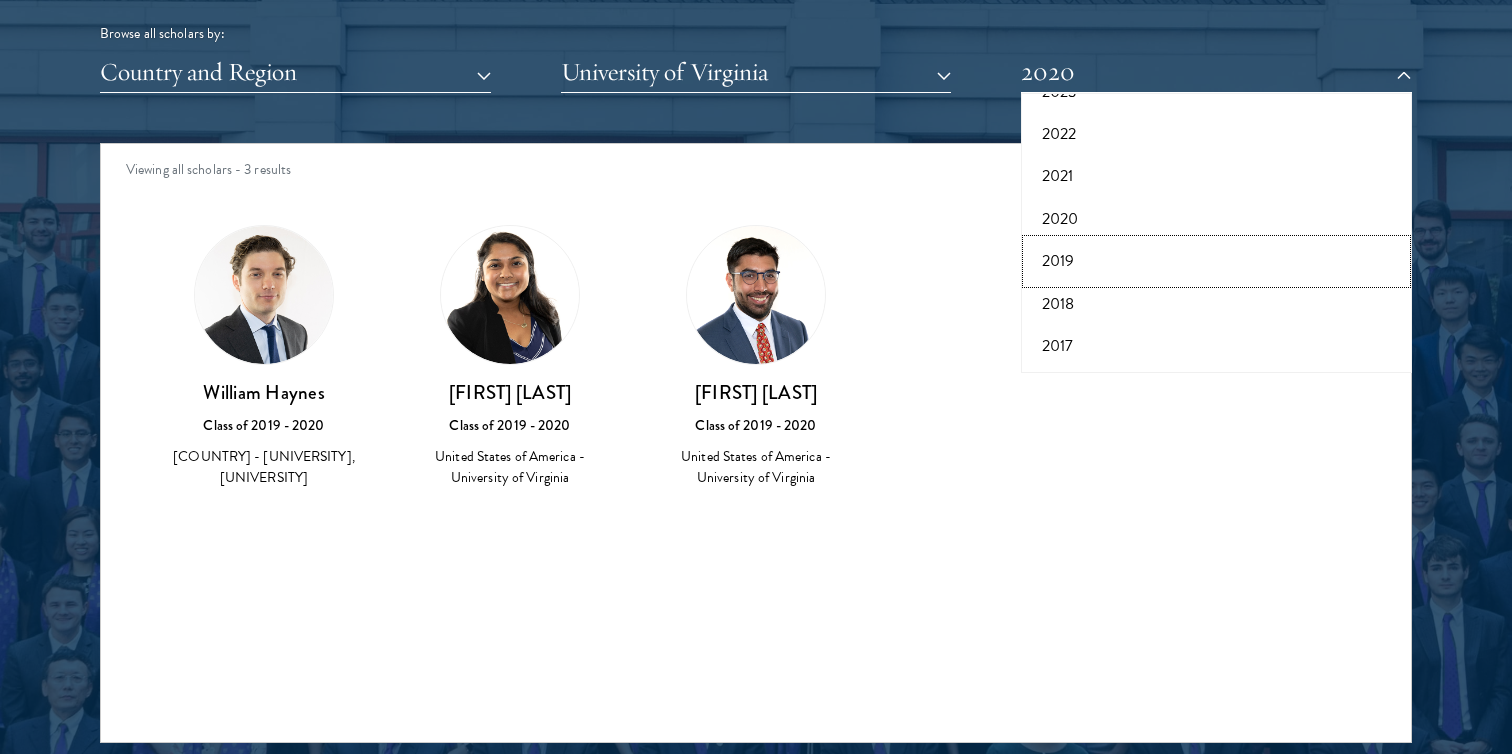 click on "2019" at bounding box center (1216, 261) 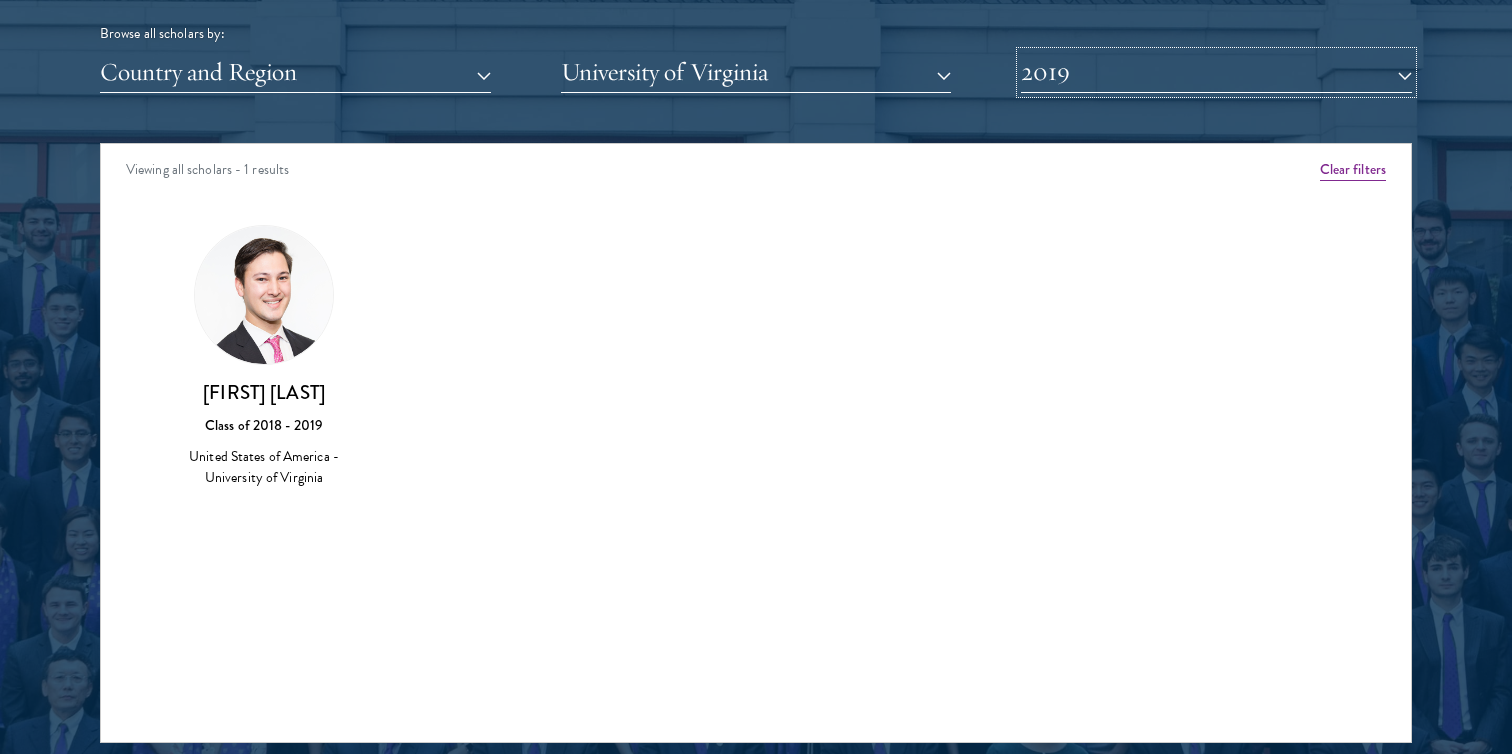 click on "2019" at bounding box center (1216, 72) 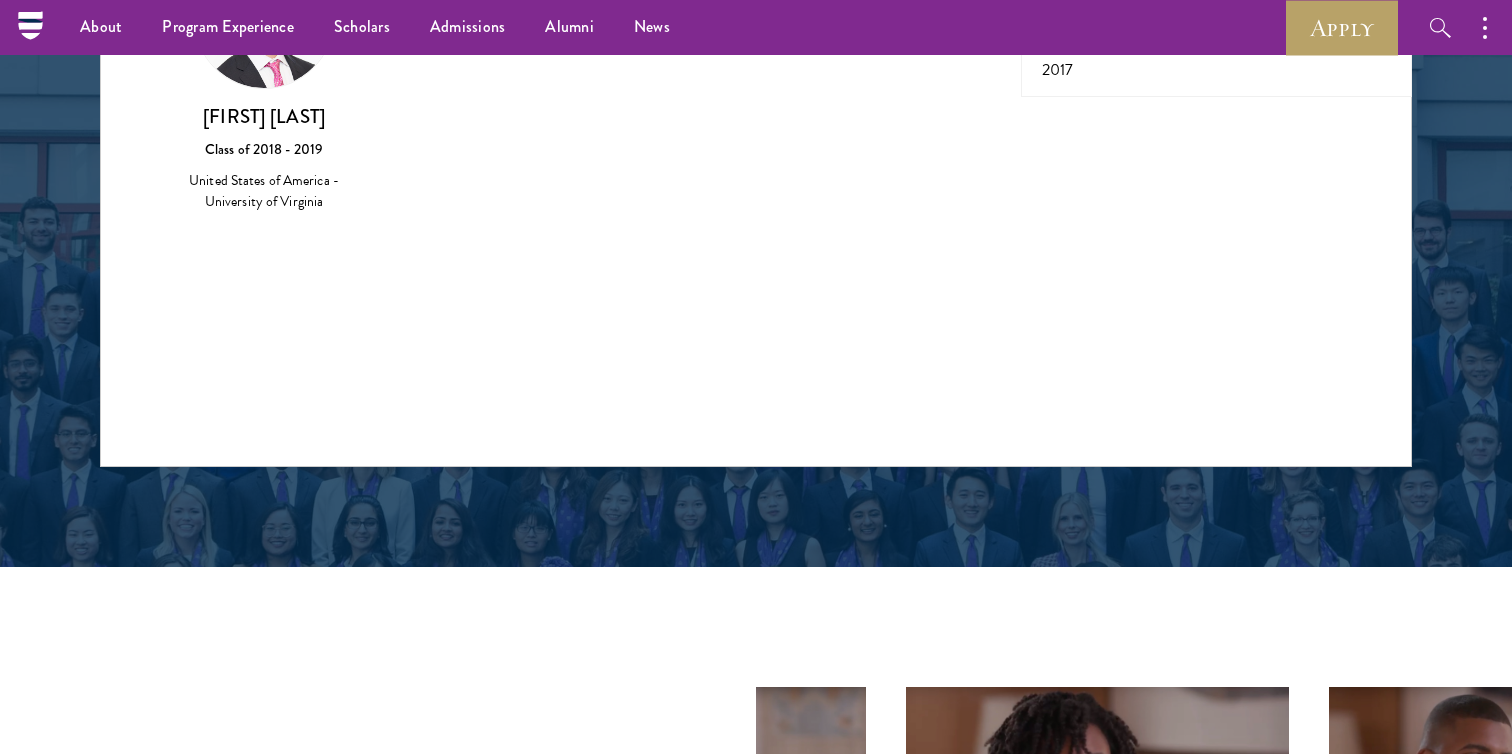 scroll, scrollTop: 2529, scrollLeft: 0, axis: vertical 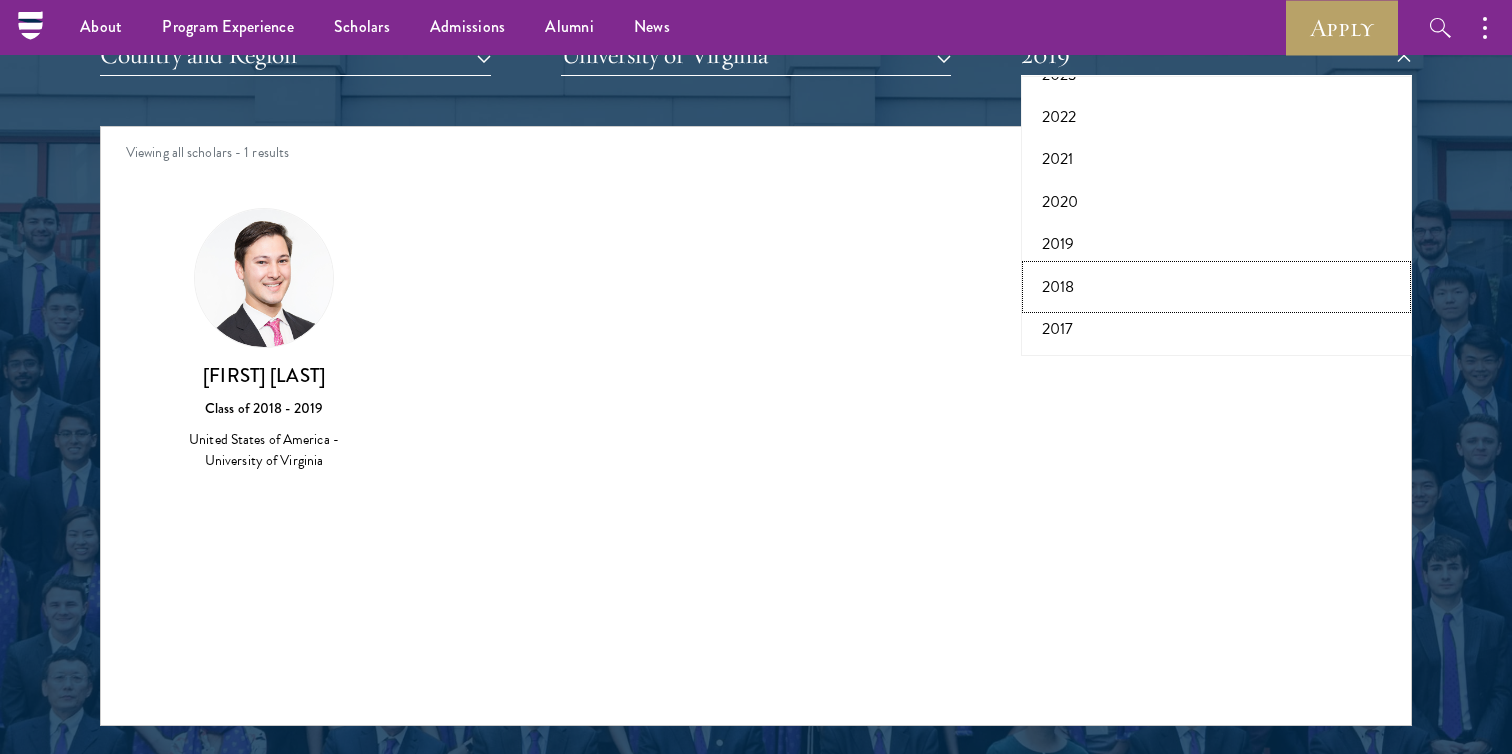 click on "2018" at bounding box center (1216, 287) 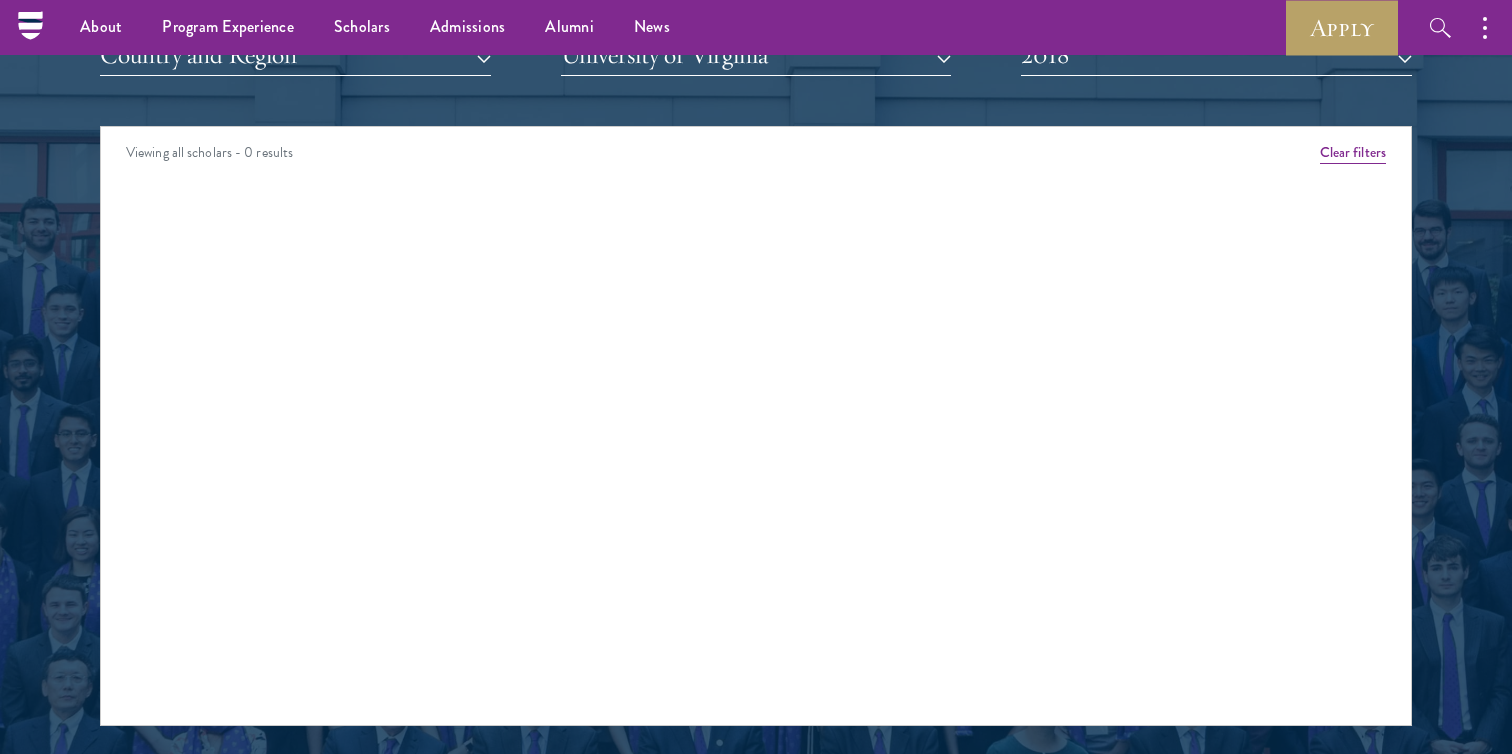 scroll, scrollTop: 2503, scrollLeft: 0, axis: vertical 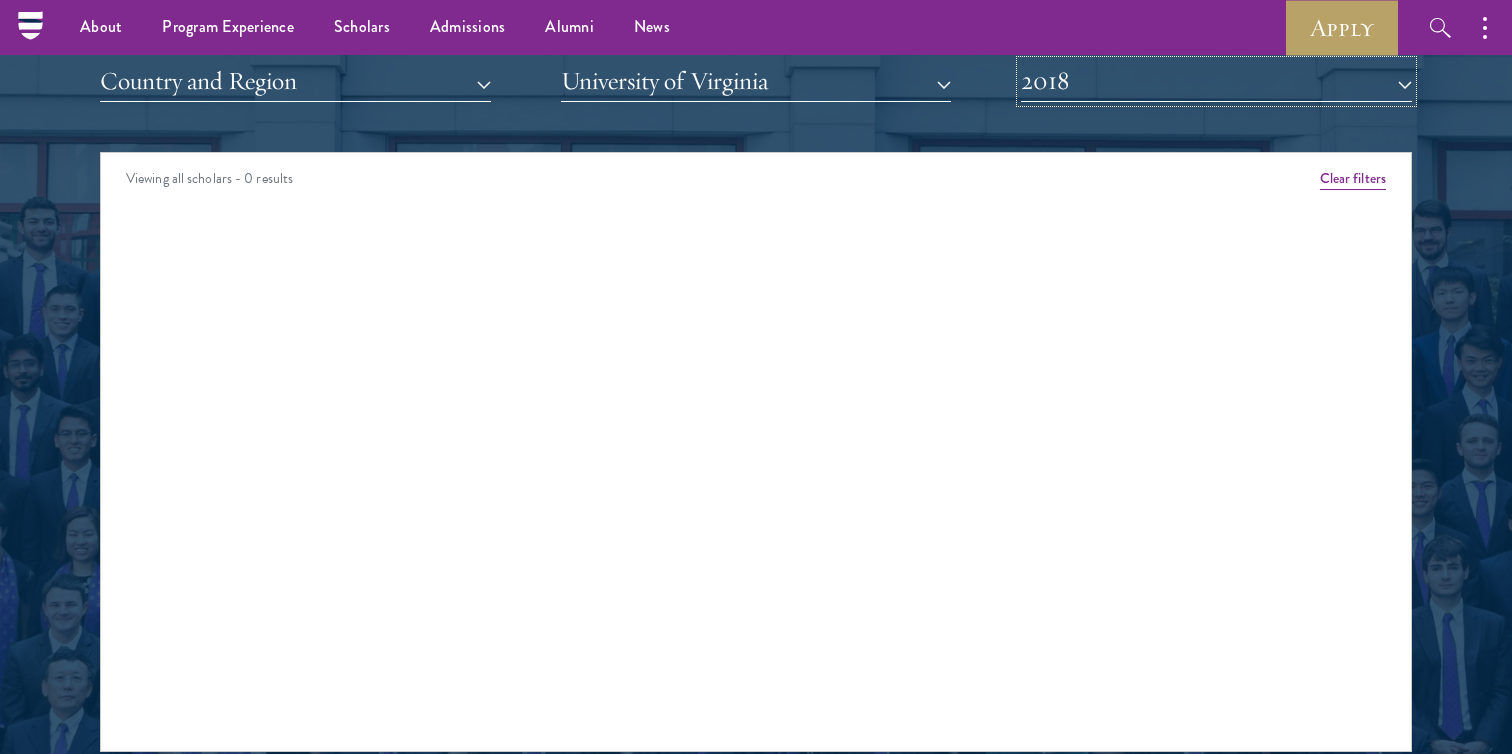 click on "2018" at bounding box center (1216, 81) 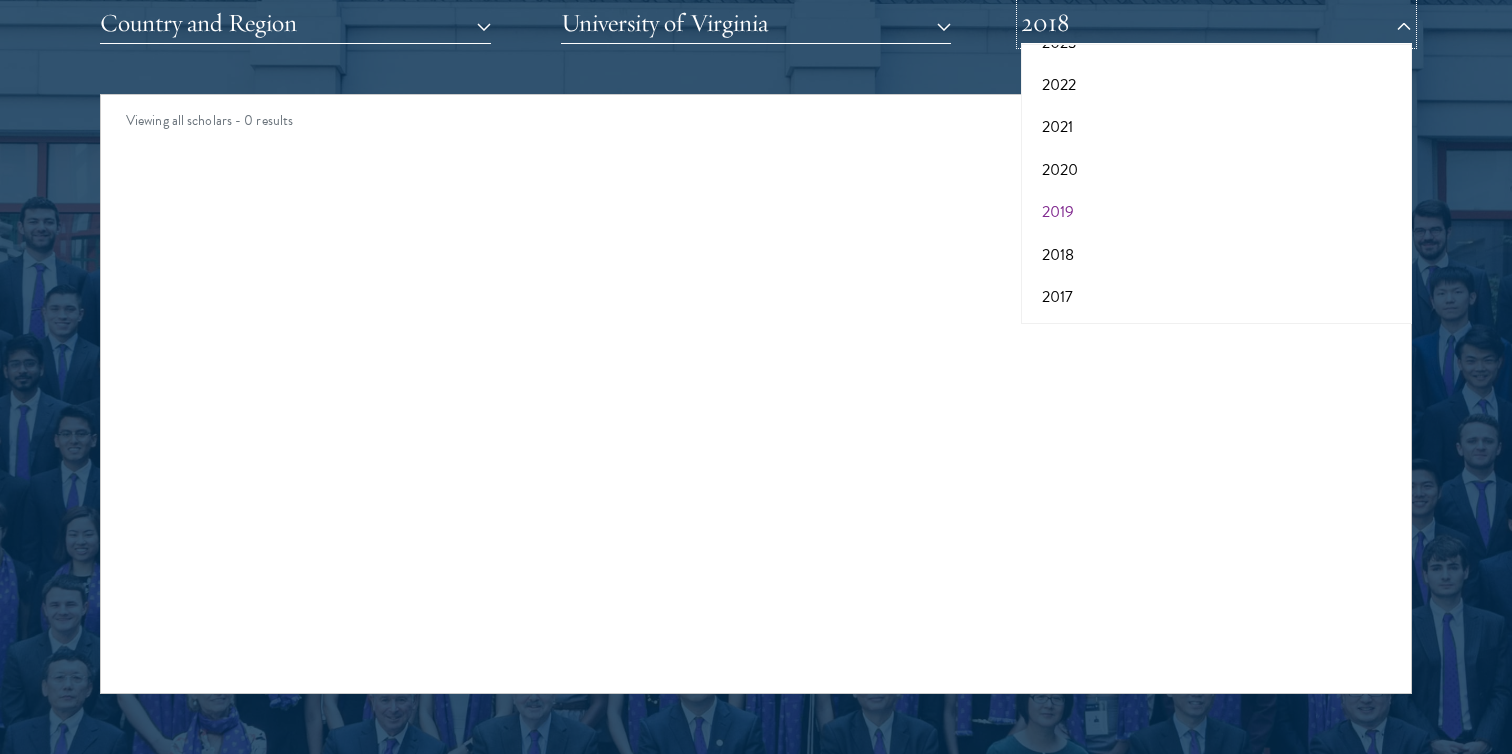 scroll, scrollTop: 2623, scrollLeft: 0, axis: vertical 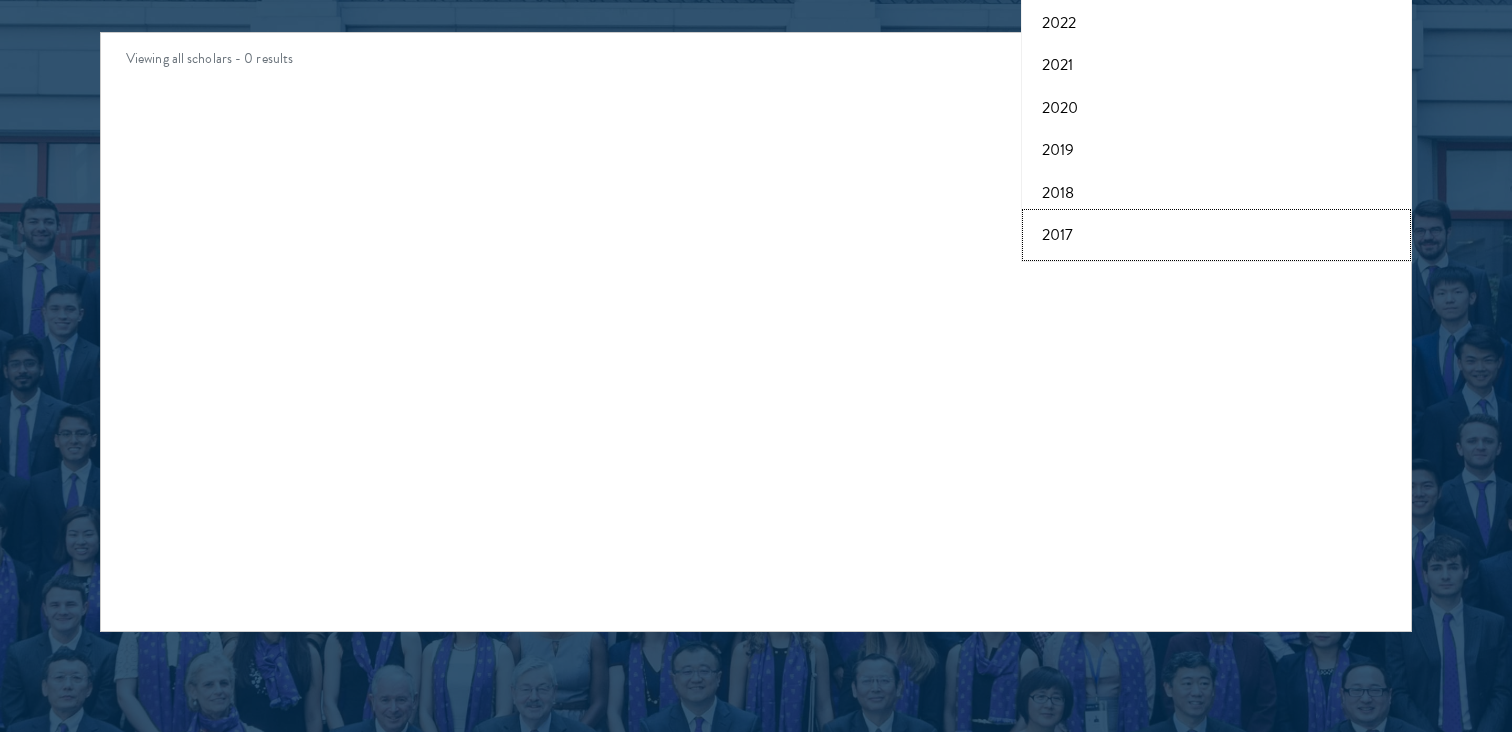 click on "2017" at bounding box center [1216, 235] 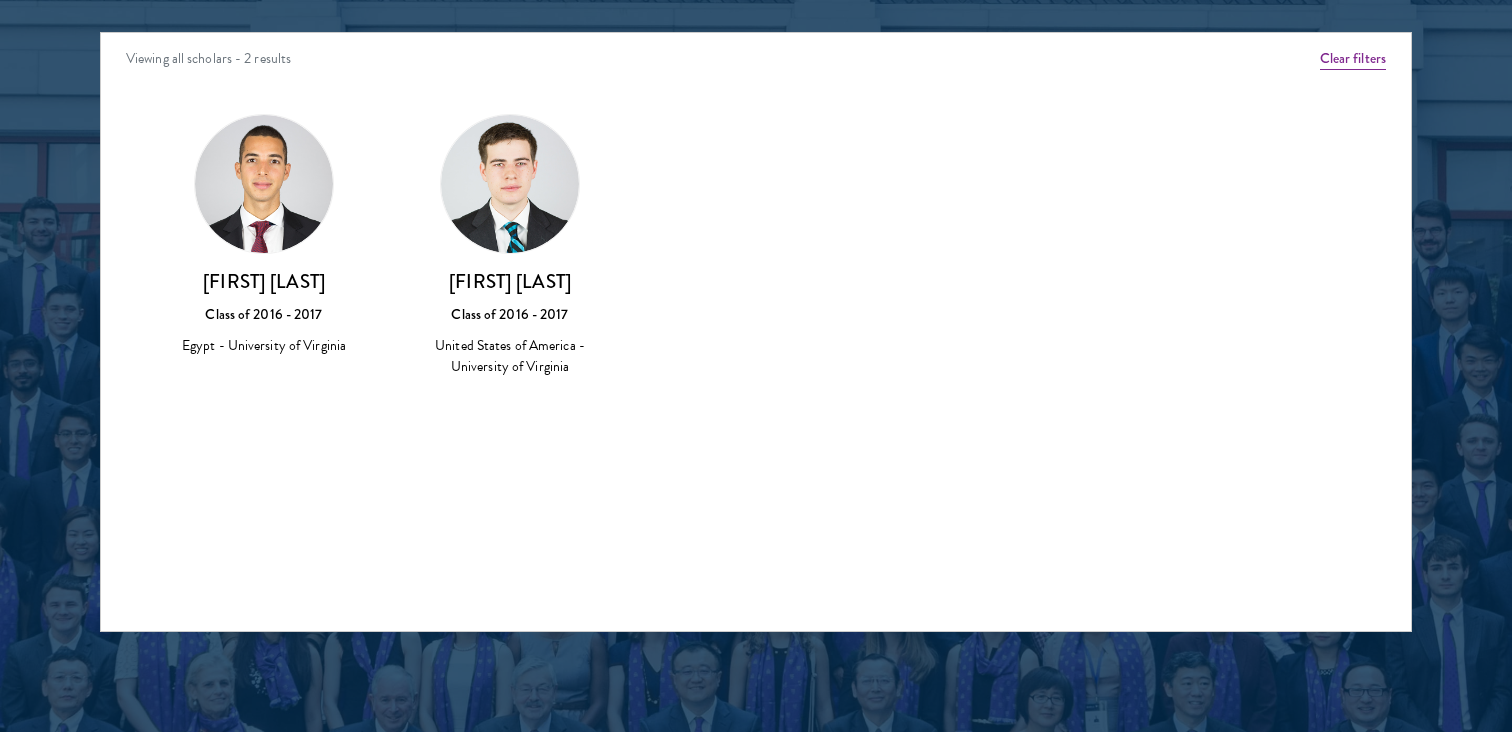 click on "[FIRST]
Class of 2025 - 2026
[COUNTRY] - [UNIVERSITY]
View Bio
[FIRST]
Class of 2023 - 2024
[COUNTRY] - [UNIVERSITY], [UNIVERSITY]
[FIRST]
Class of 2025 - 2026
[COUNTRY] - [UNIVERSITY], [UNIVERSITY]
View Bio
[FIRST][LAST]
Class of 2024 - 2025
[COUNTRY] - [UNIVERSITY], [COUNTRY]
View Bio
[FIRST] [LAST]
Class of 2019 - 2020
[COUNTRY] - [UNIVERSITY]
[FIRST] [LAST]" at bounding box center (756, 264) 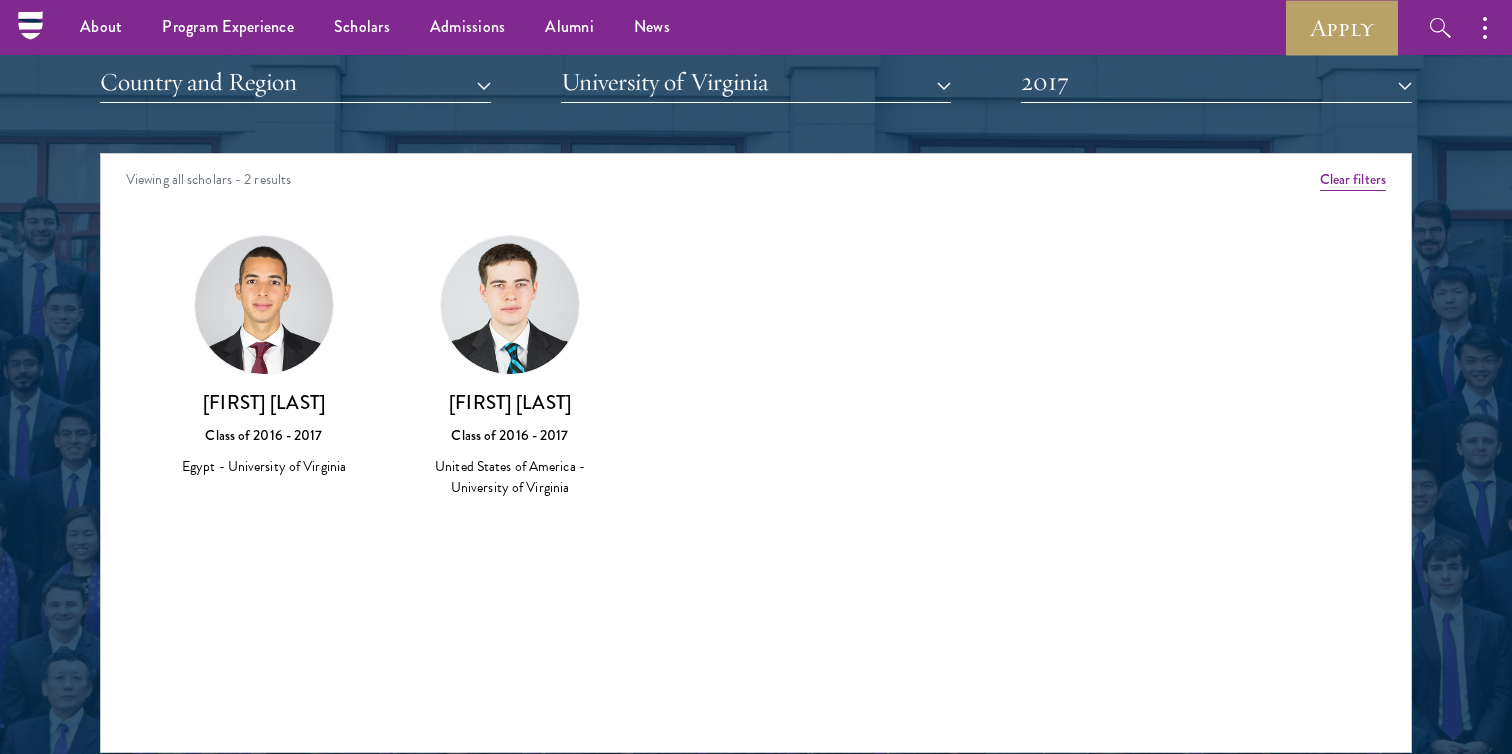 scroll, scrollTop: 2496, scrollLeft: 0, axis: vertical 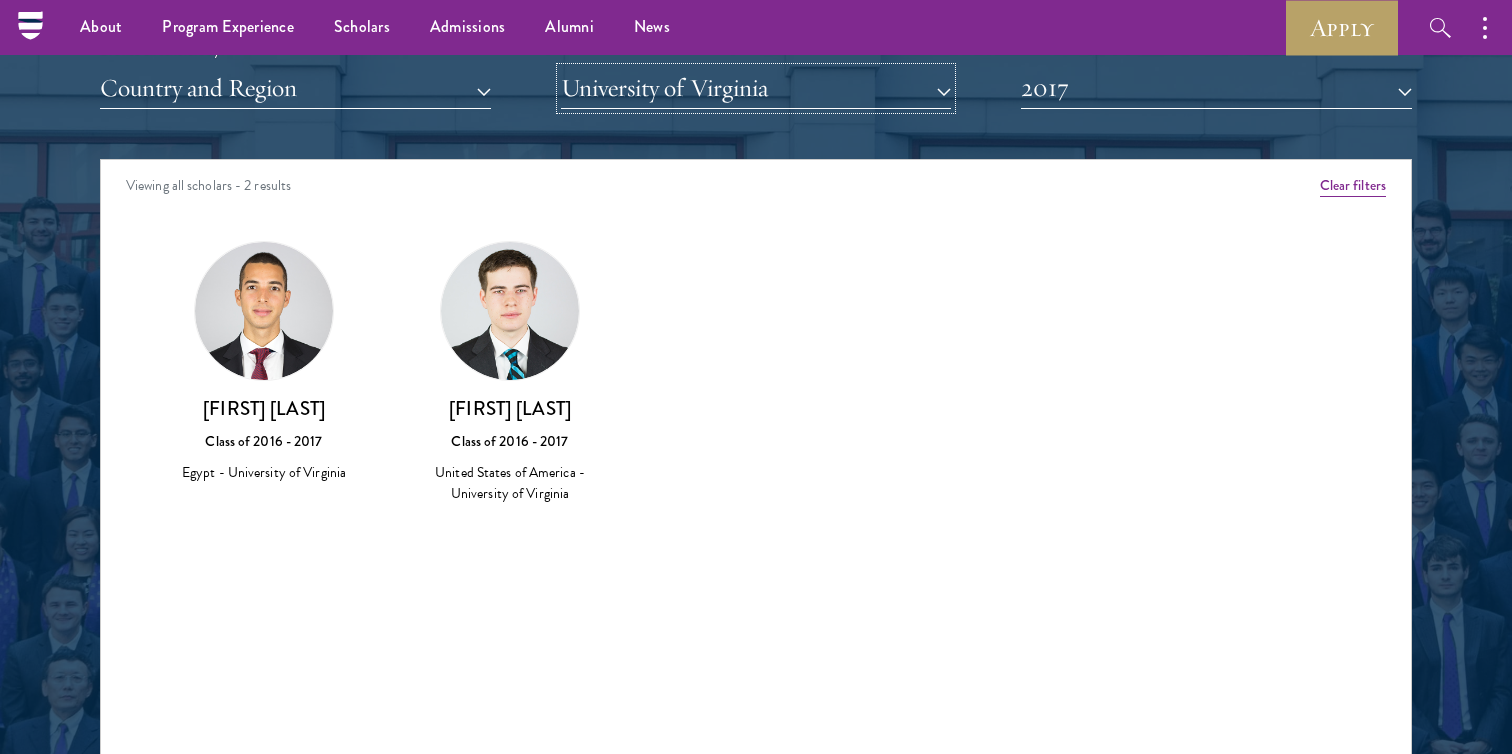 click on "University of Virginia" at bounding box center (756, 88) 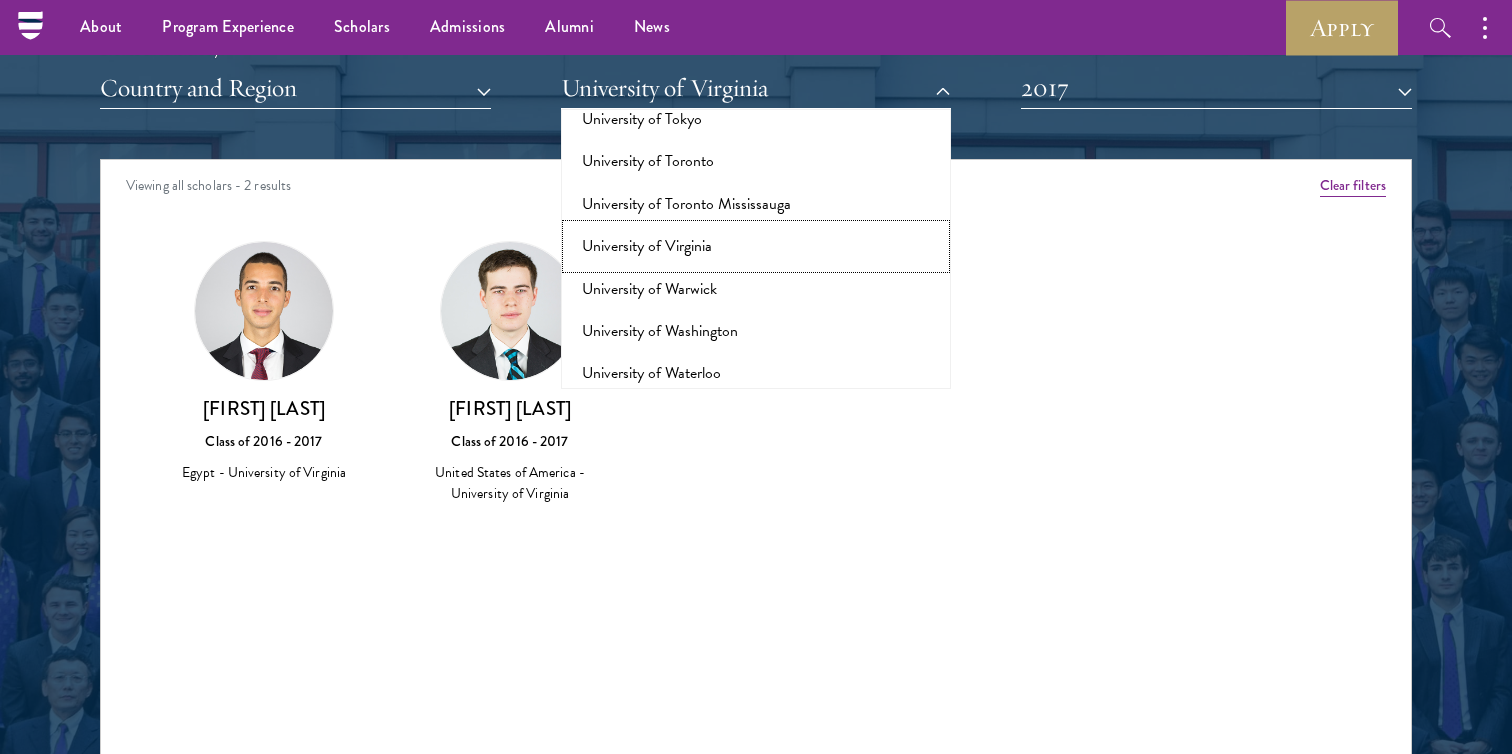 click on "University of Virginia" at bounding box center (756, 246) 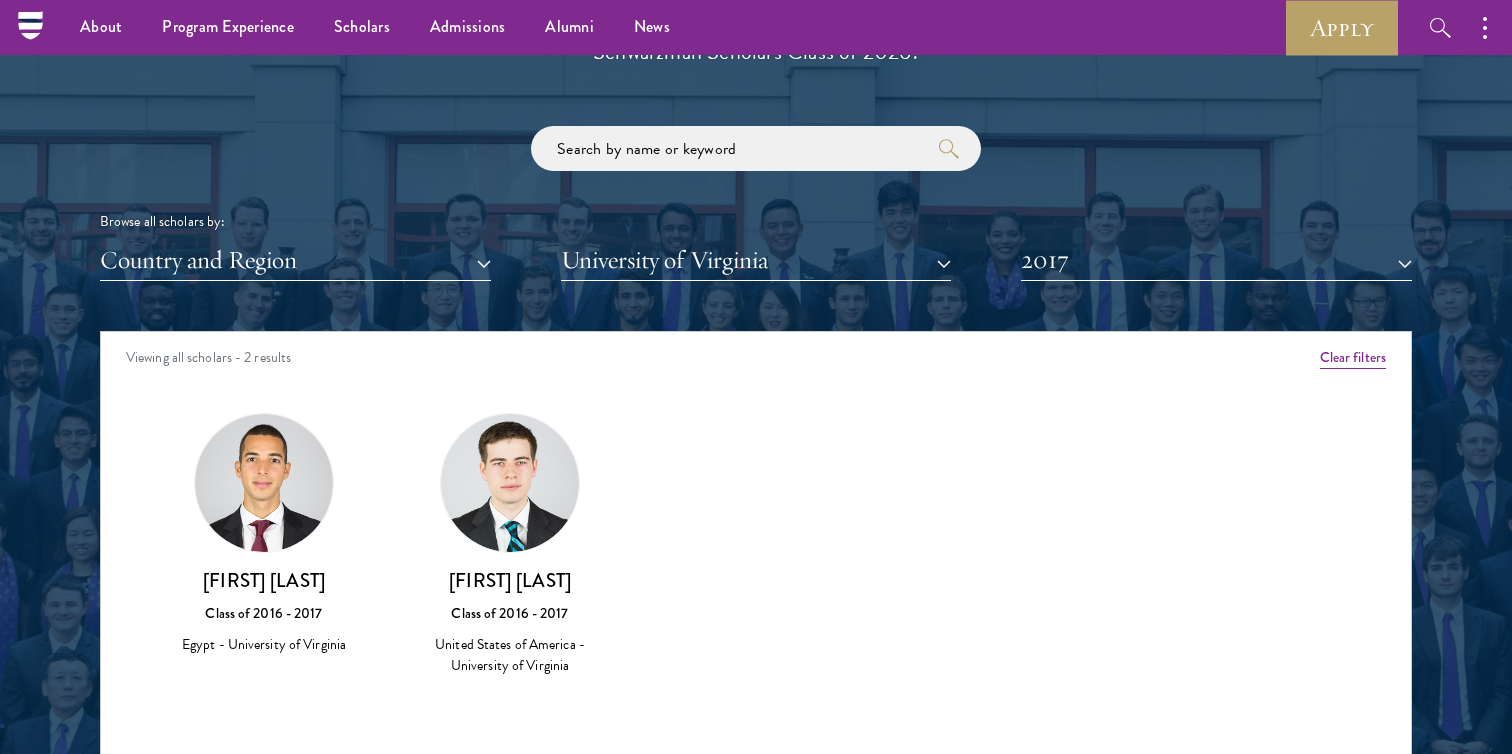 scroll, scrollTop: 2334, scrollLeft: 0, axis: vertical 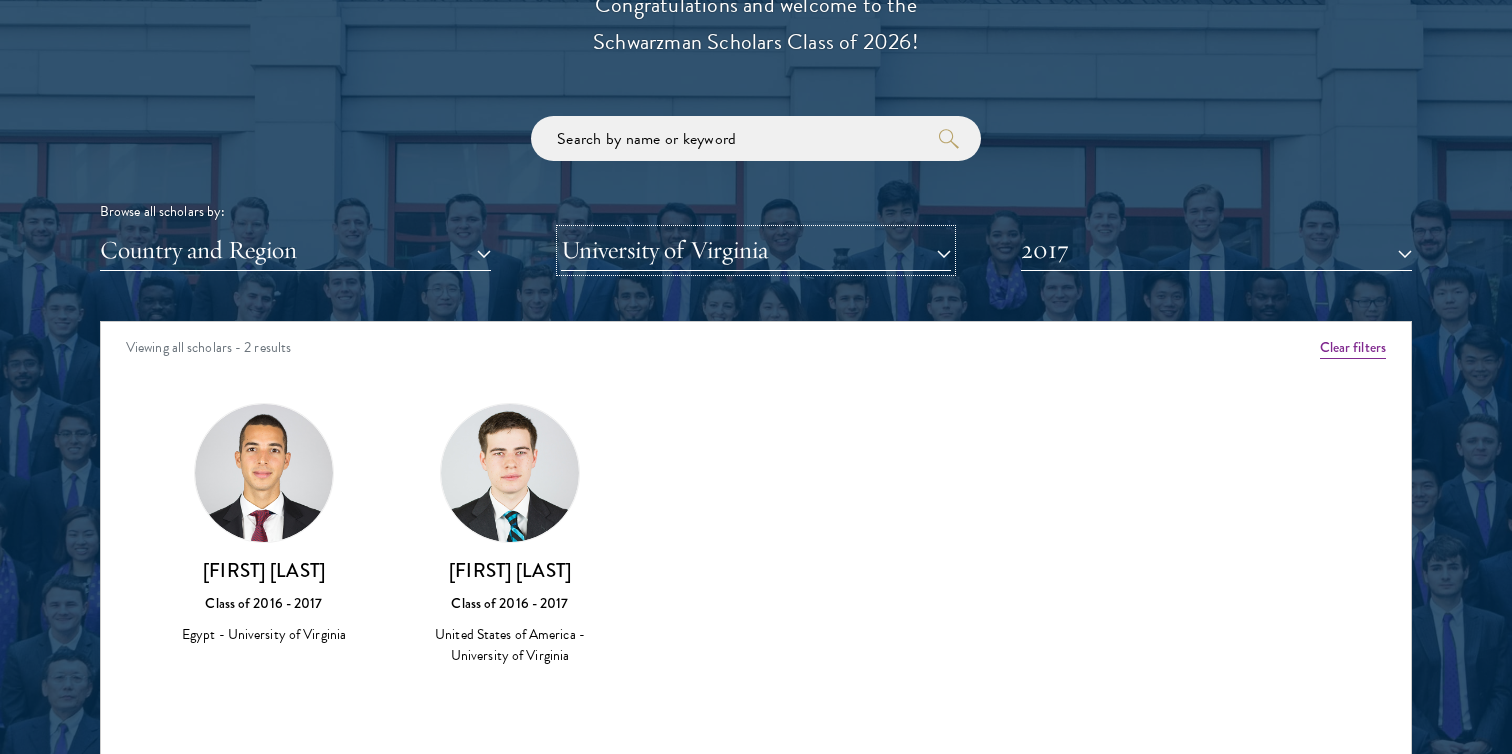 click on "University of Virginia" at bounding box center [756, 250] 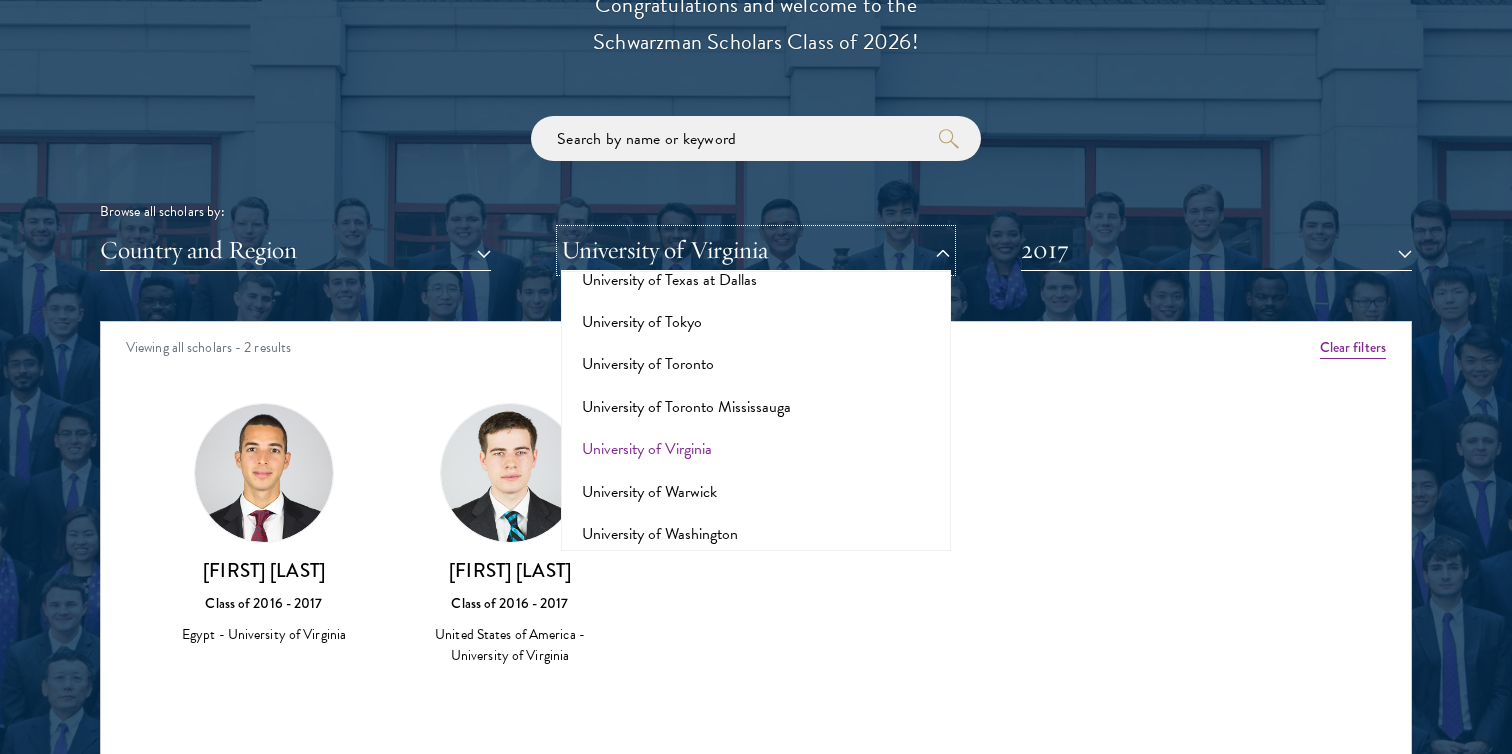 scroll, scrollTop: 18084, scrollLeft: 0, axis: vertical 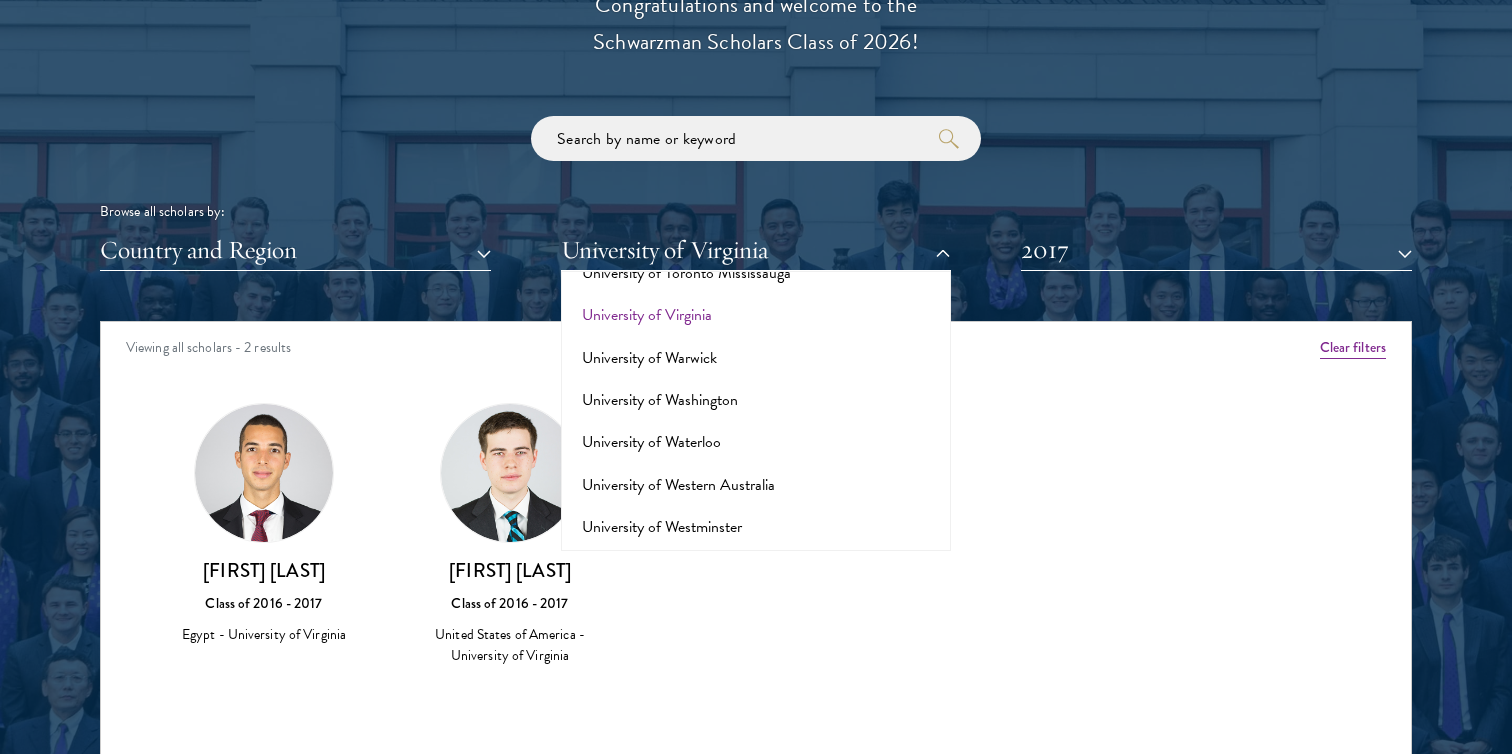 click on "Viewing all scholars - 2 results" at bounding box center [756, 350] 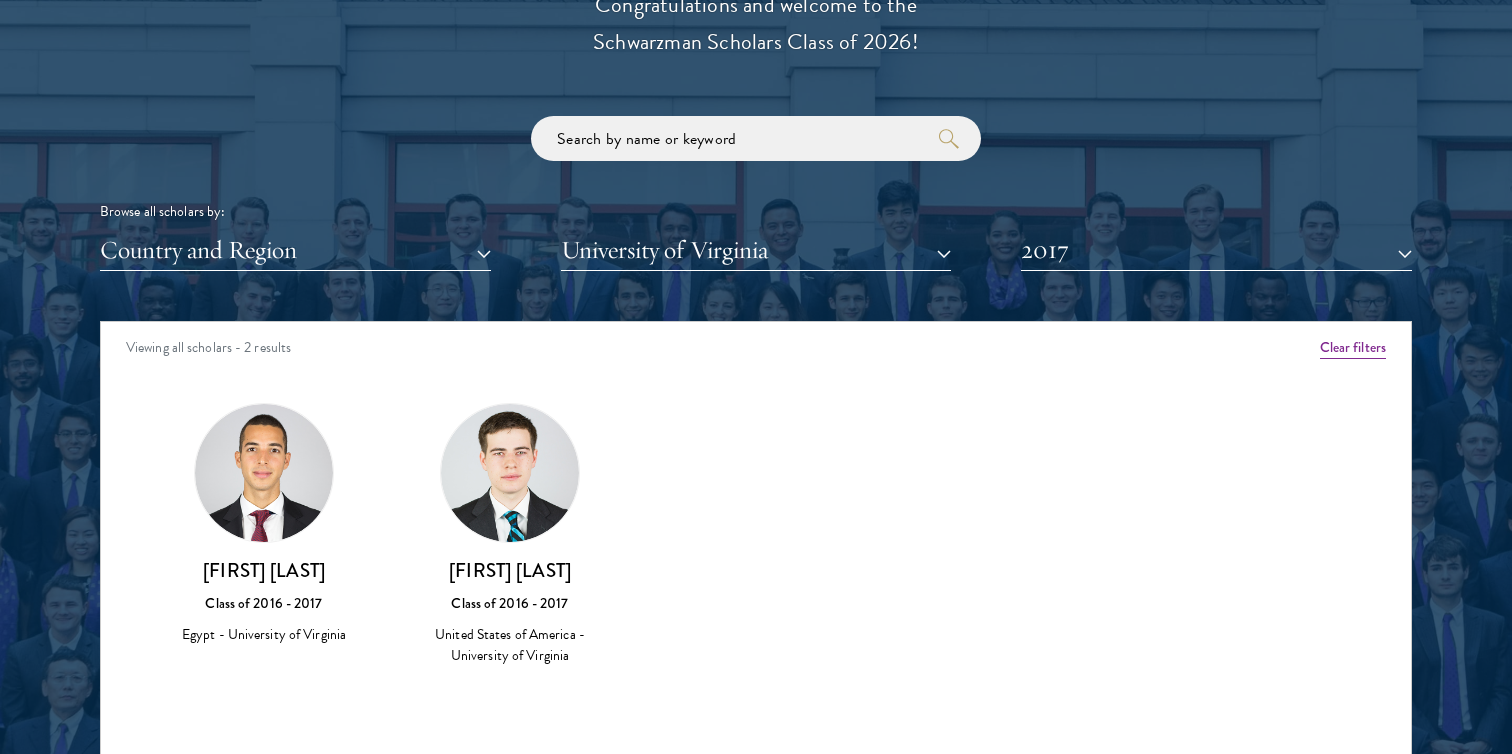 click on "Scholar Directory Congratulations and welcome to the Schwarzman Scholars Class of [YEAR]! Browse all scholars by: Country and Region All Countries and Regions Afghanistan Antigua and Barbuda Argentina Armenia Australia Austria Azerbaijan Bangladesh Belarus Benin Bosnia and Herzegovina Botswana Brazil Burkina Faso Burundi Cameroon Canada Chile China Colombia Cote D'Ivoire Croatia Denmark Ecuador Egypt" at bounding box center [756, 412] 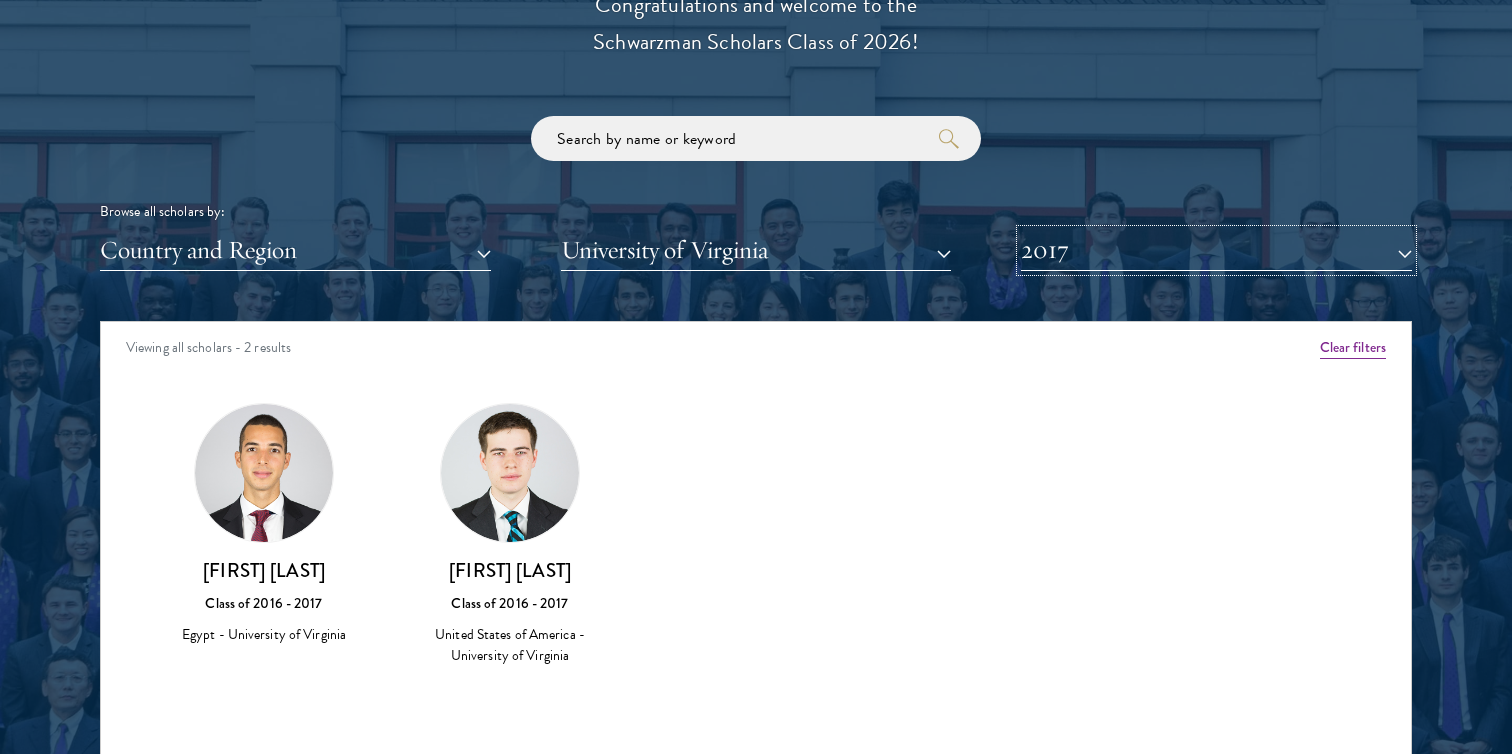 click on "2017" at bounding box center (1216, 250) 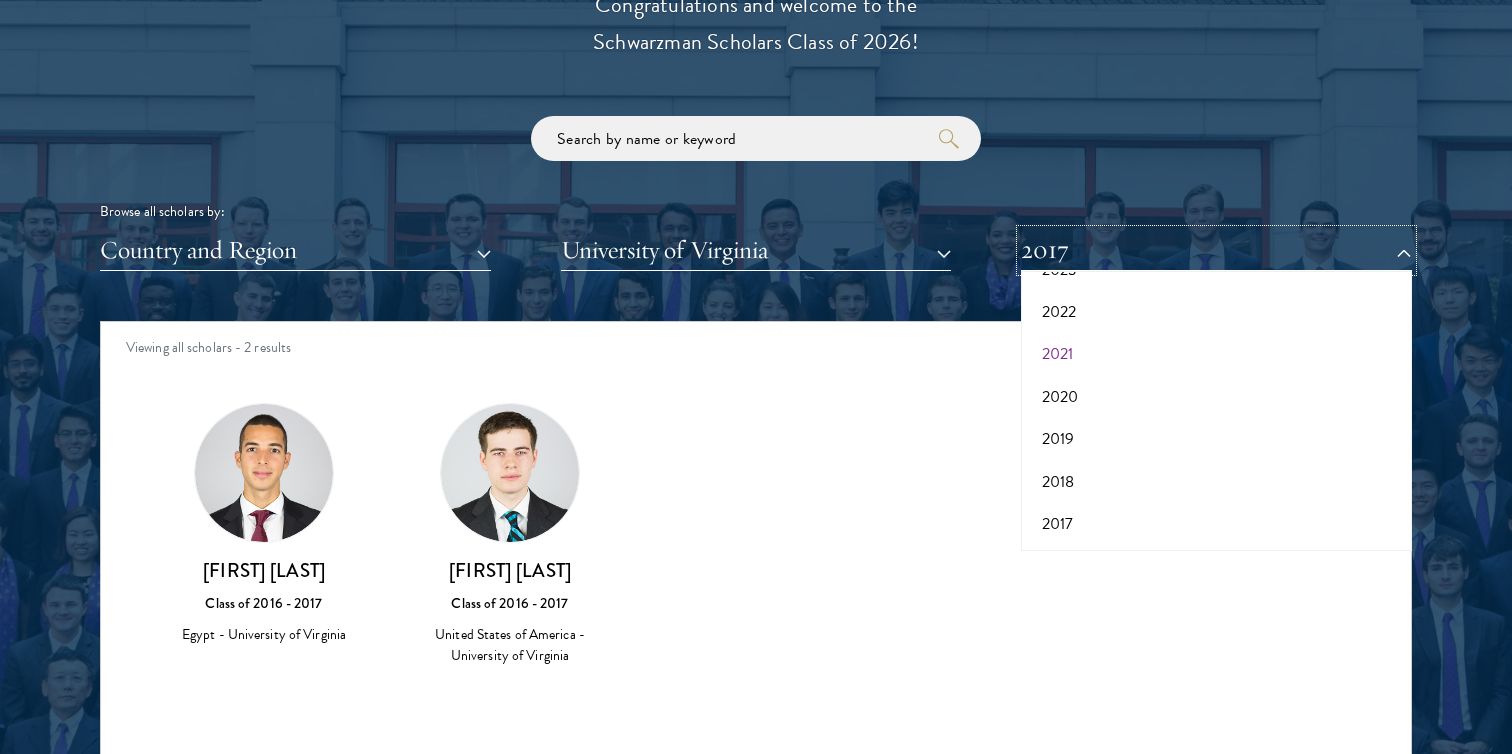 scroll, scrollTop: 0, scrollLeft: 0, axis: both 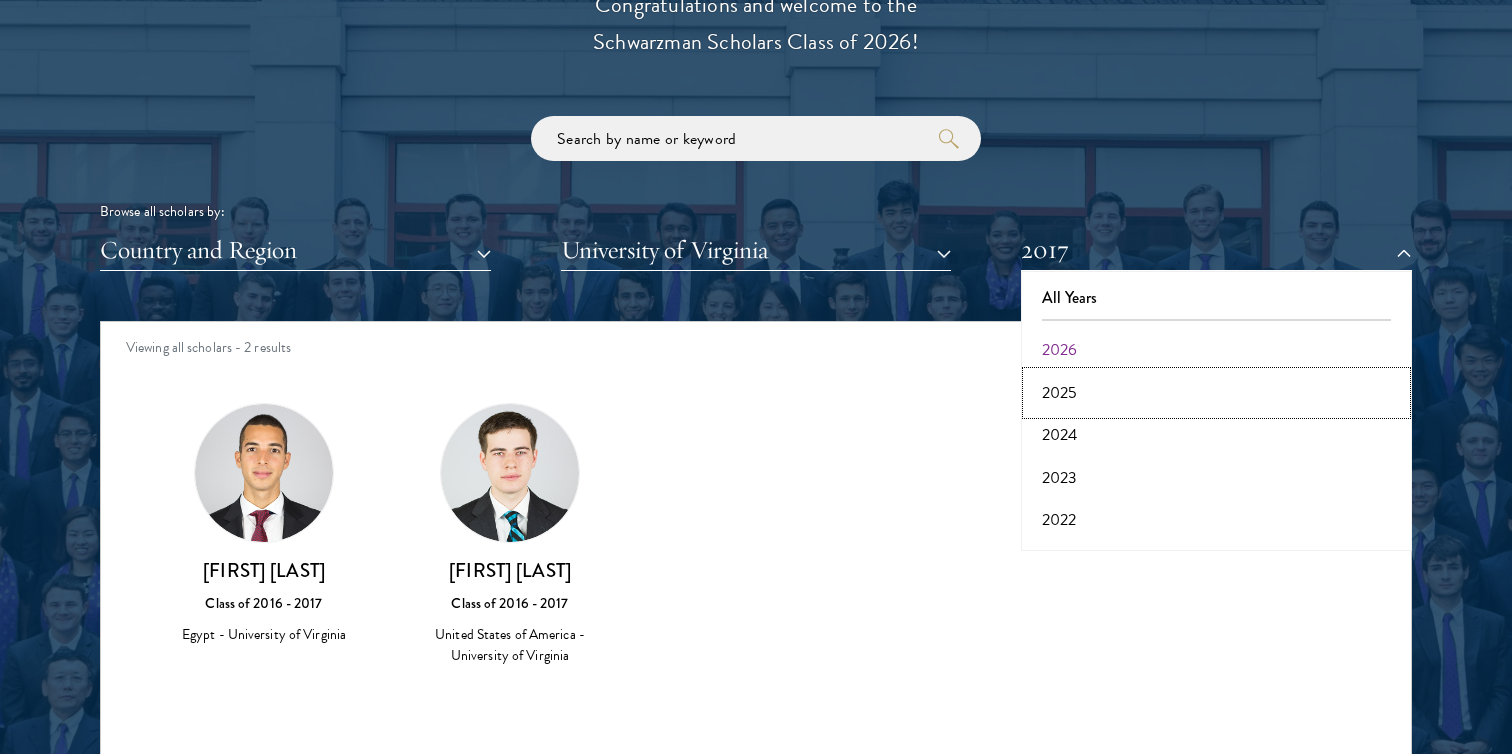 click on "2025" at bounding box center (1216, 393) 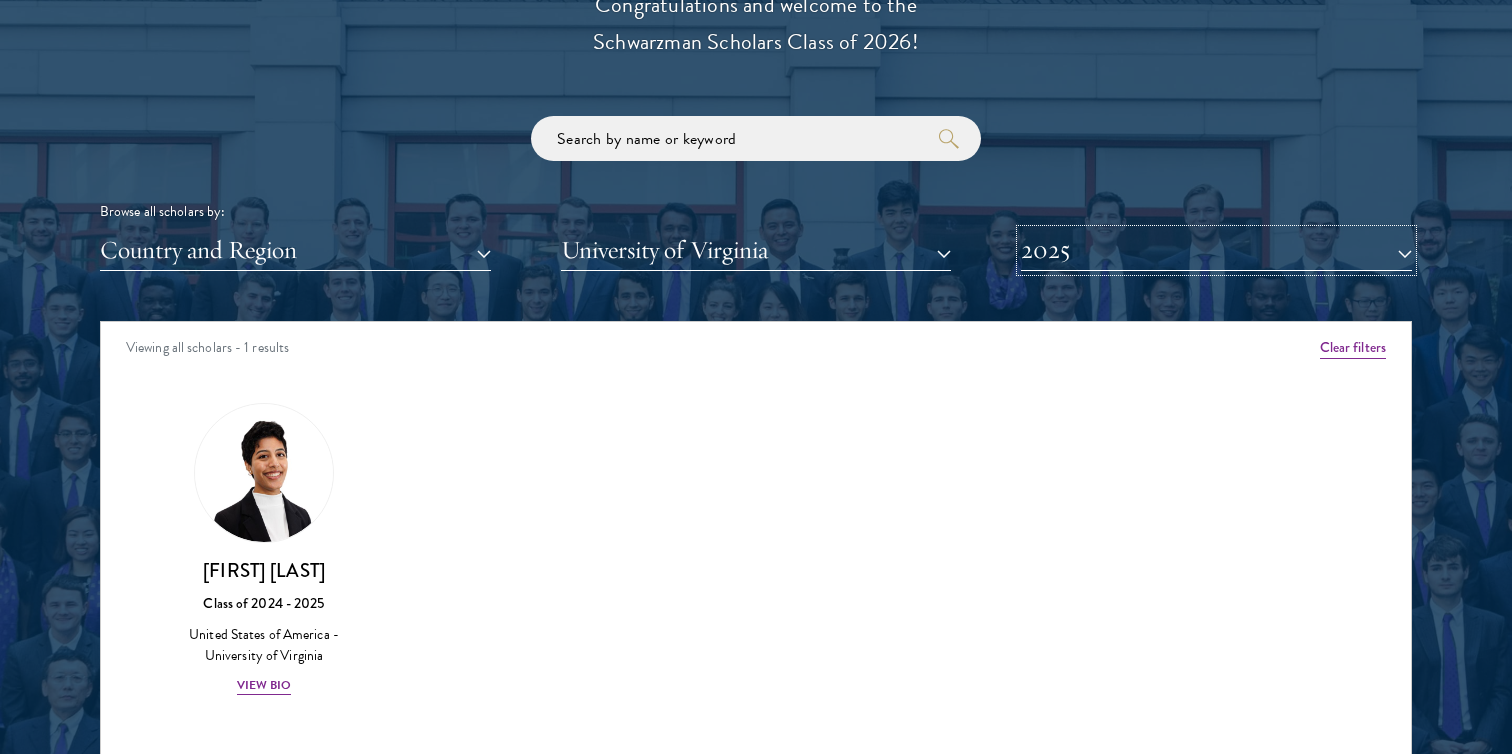 click on "2025" at bounding box center (1216, 250) 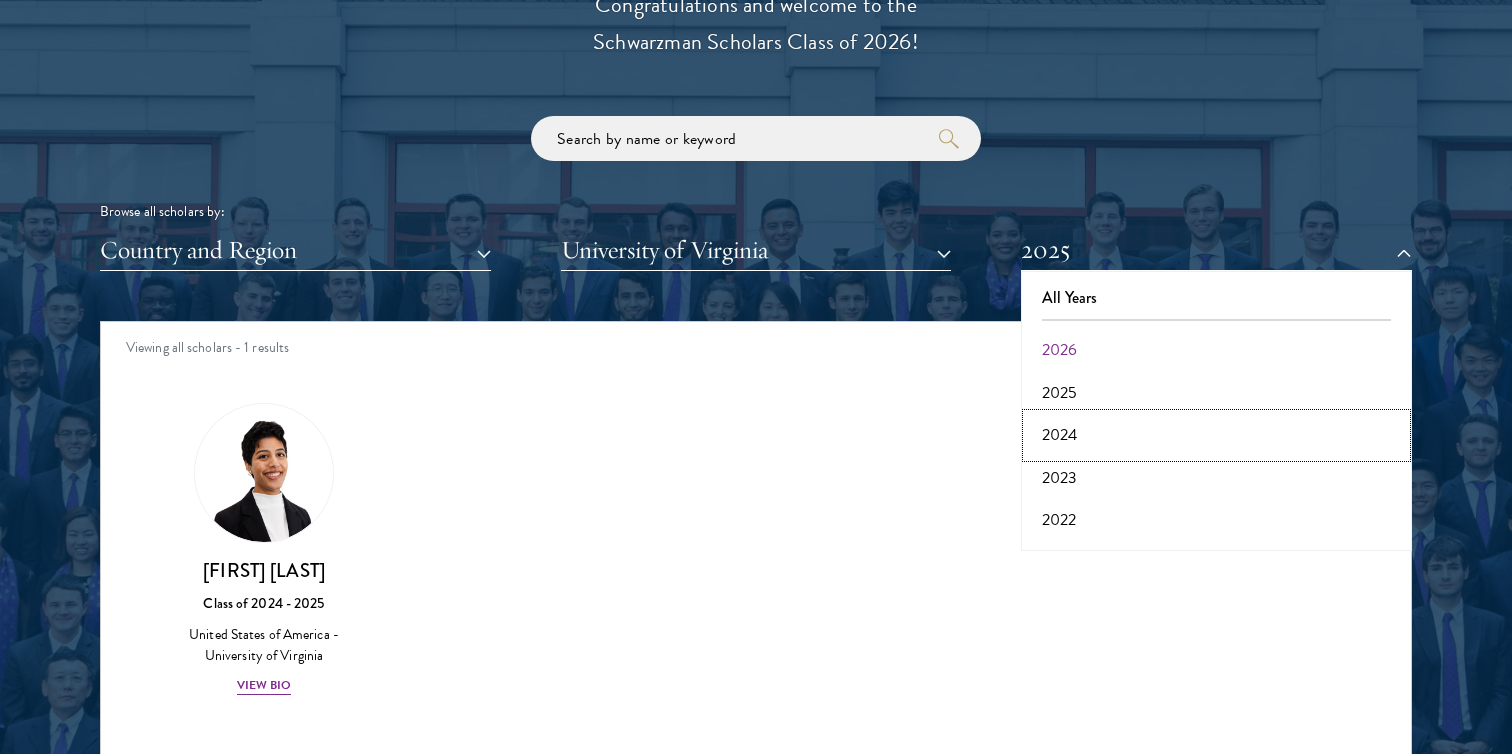 click on "2024" at bounding box center (1216, 435) 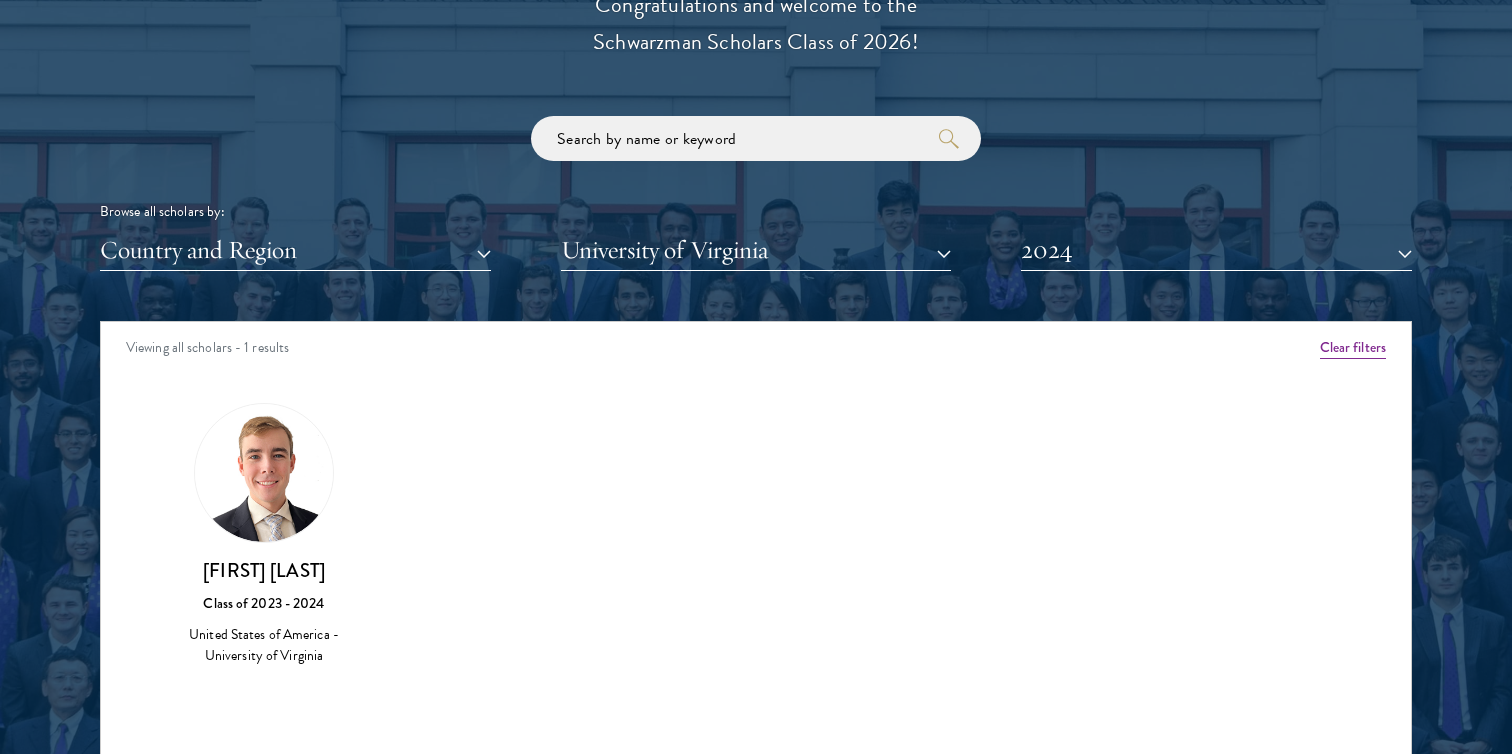 click on "Scholar Directory Congratulations and welcome to the Schwarzman Scholars Class of [YEAR]! Browse all scholars by: Country and Region All Countries and Regions Afghanistan Antigua and Barbuda Argentina Armenia Australia Austria Azerbaijan Bangladesh Belarus Benin Bosnia and Herzegovina Botswana Brazil Burkina Faso Burundi Cameroon Canada Chile China Colombia Cote D'Ivoire Croatia Denmark Ecuador Egypt" at bounding box center (756, 412) 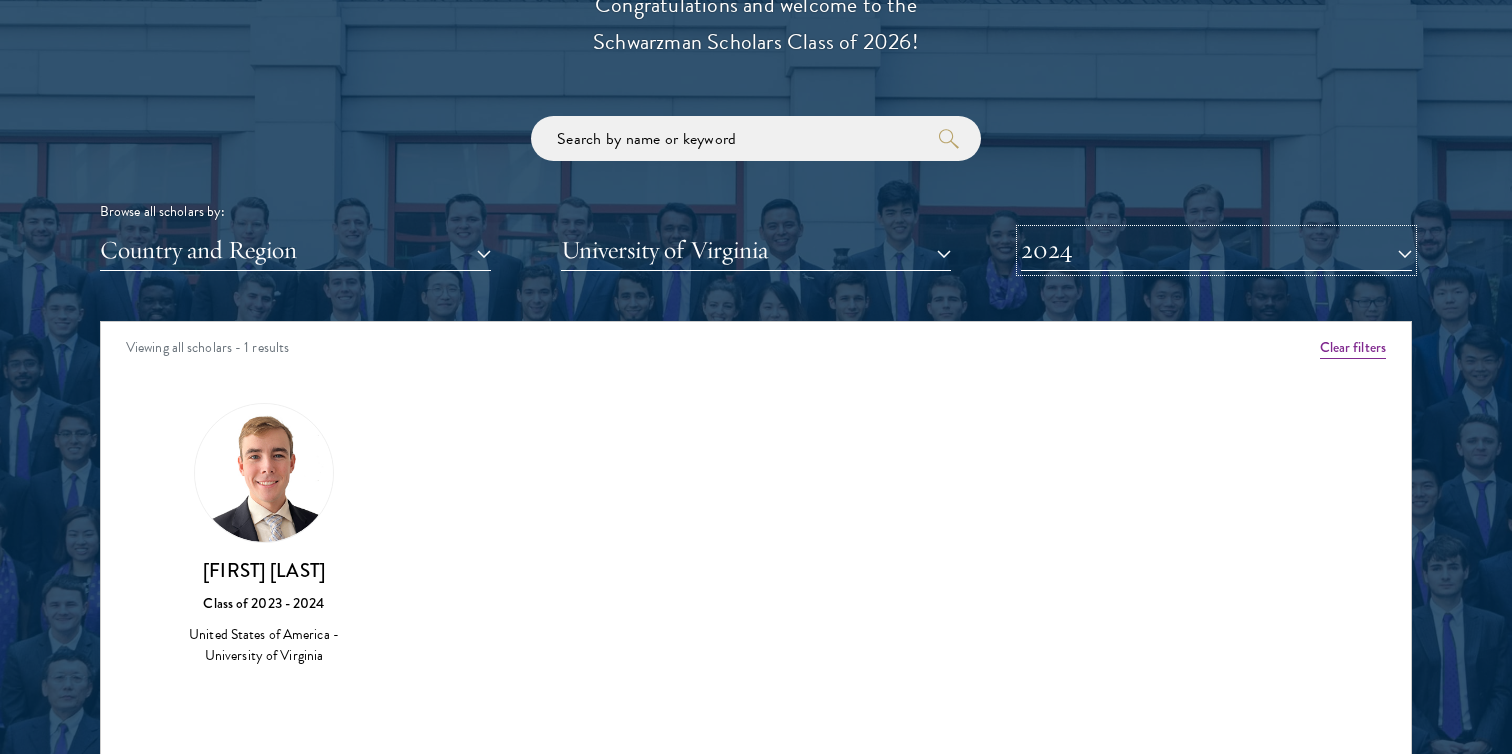 click on "2024" at bounding box center [1216, 250] 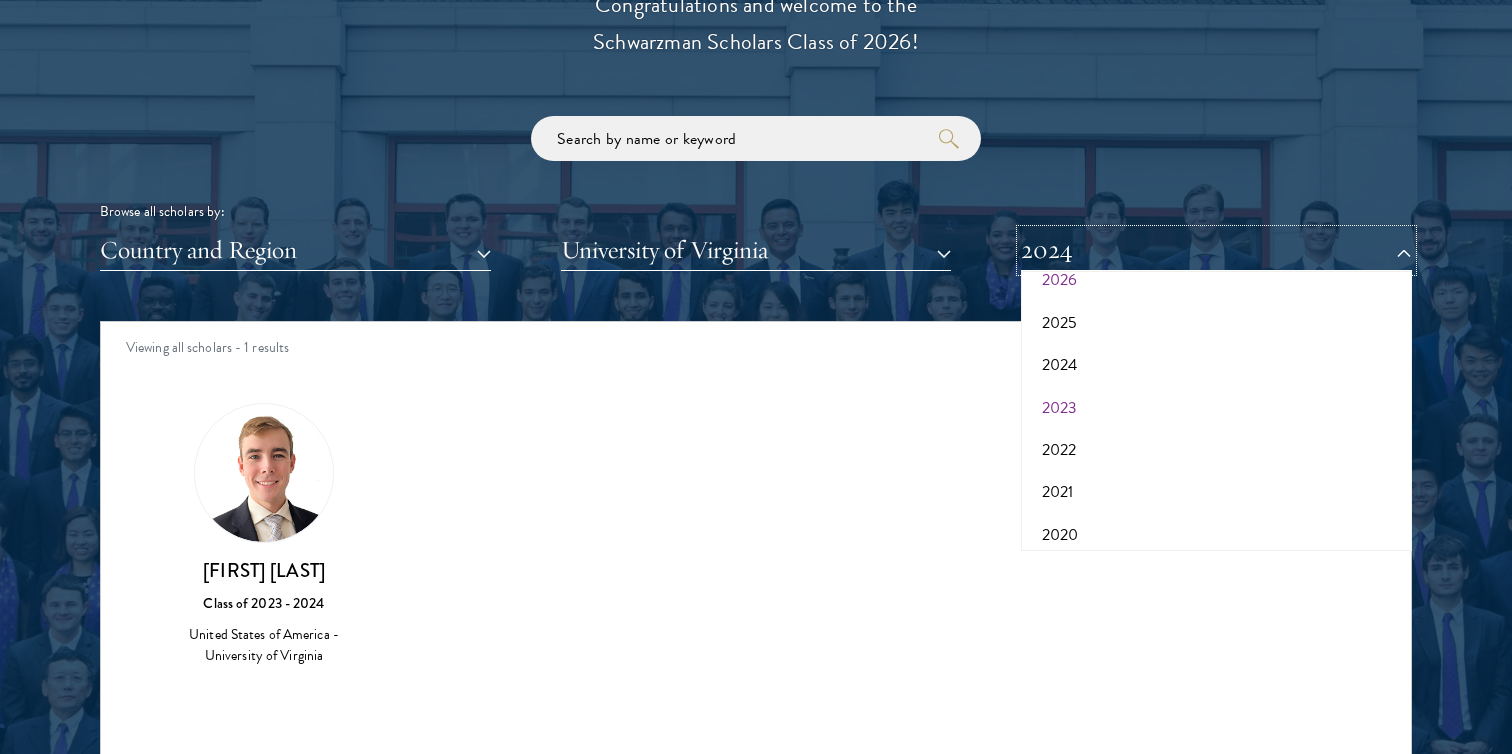 scroll, scrollTop: 72, scrollLeft: 0, axis: vertical 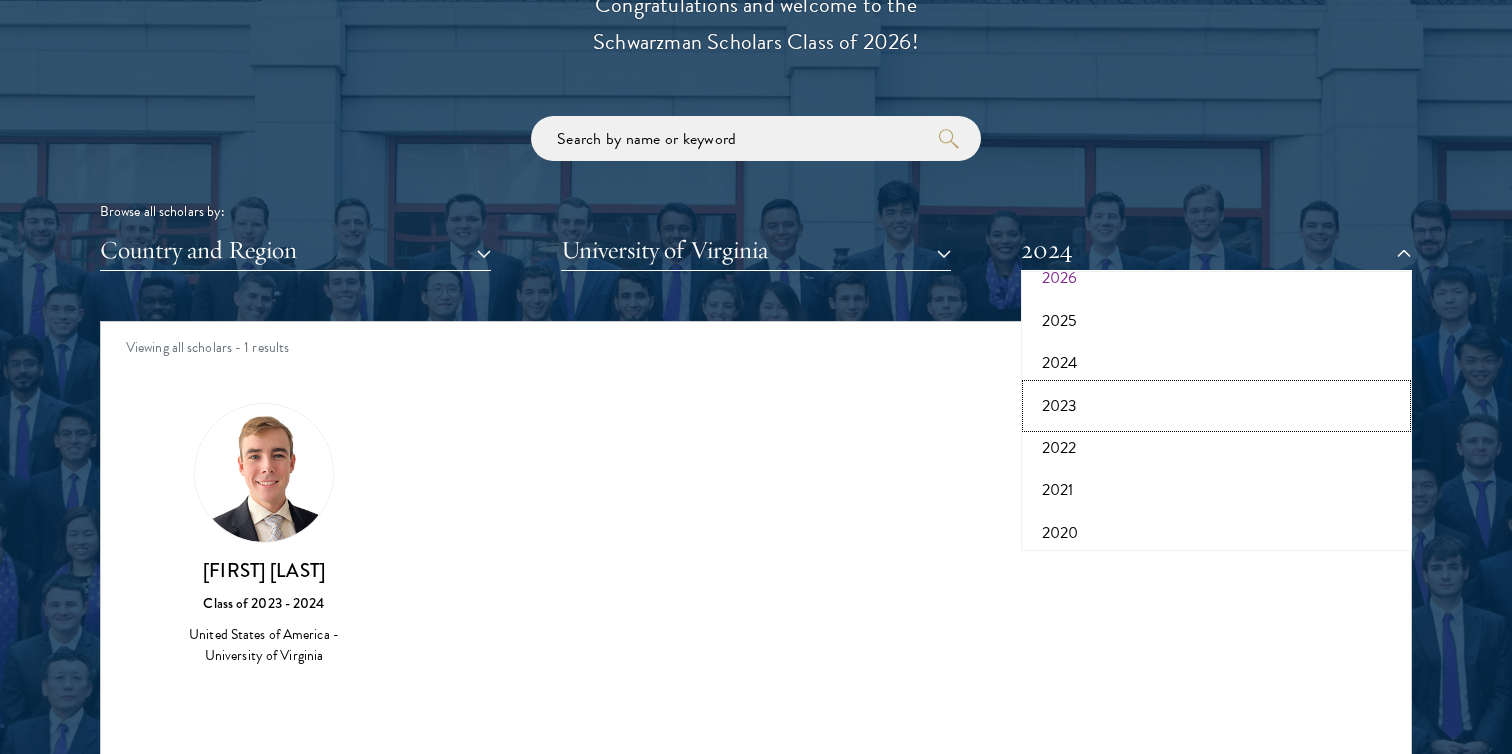 click on "2023" at bounding box center (1216, 406) 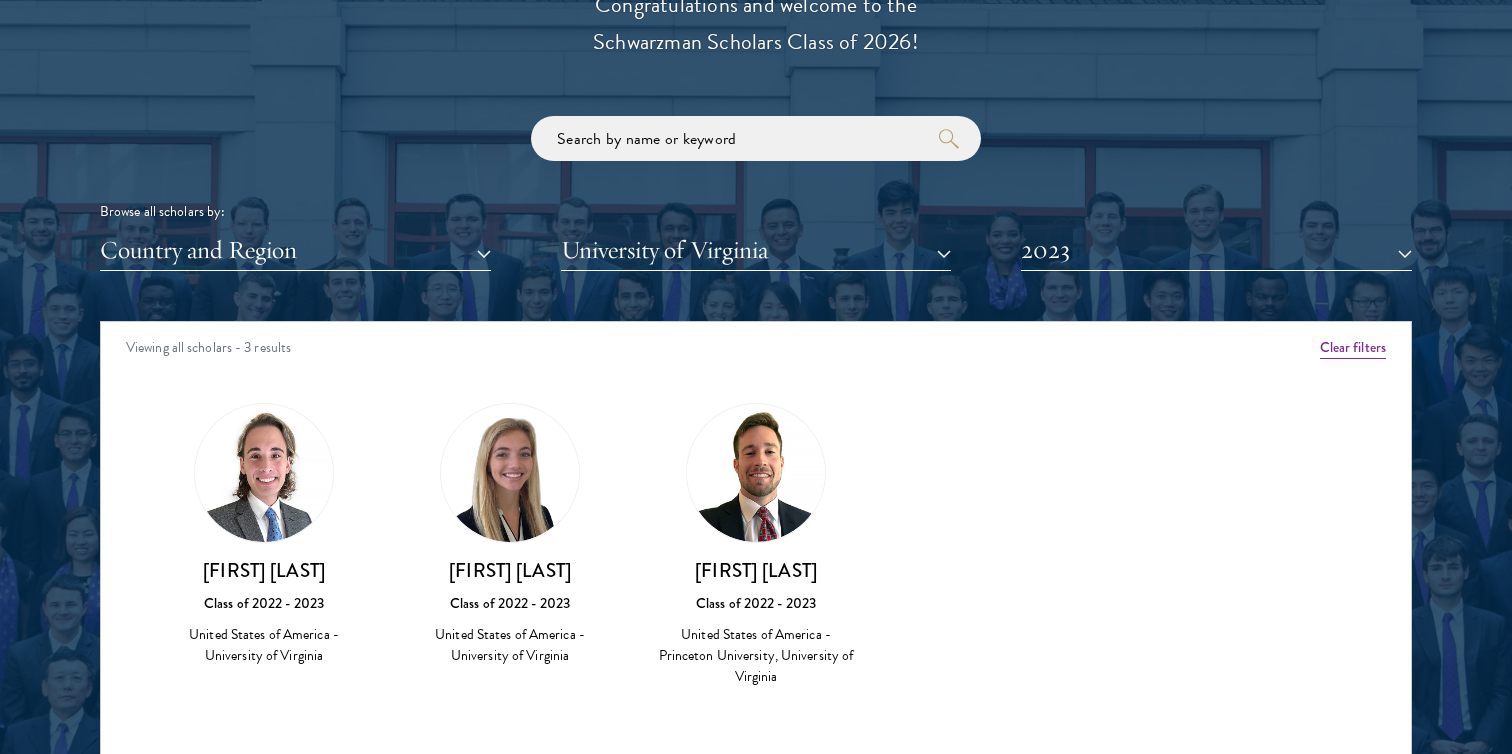 scroll, scrollTop: 2362, scrollLeft: 0, axis: vertical 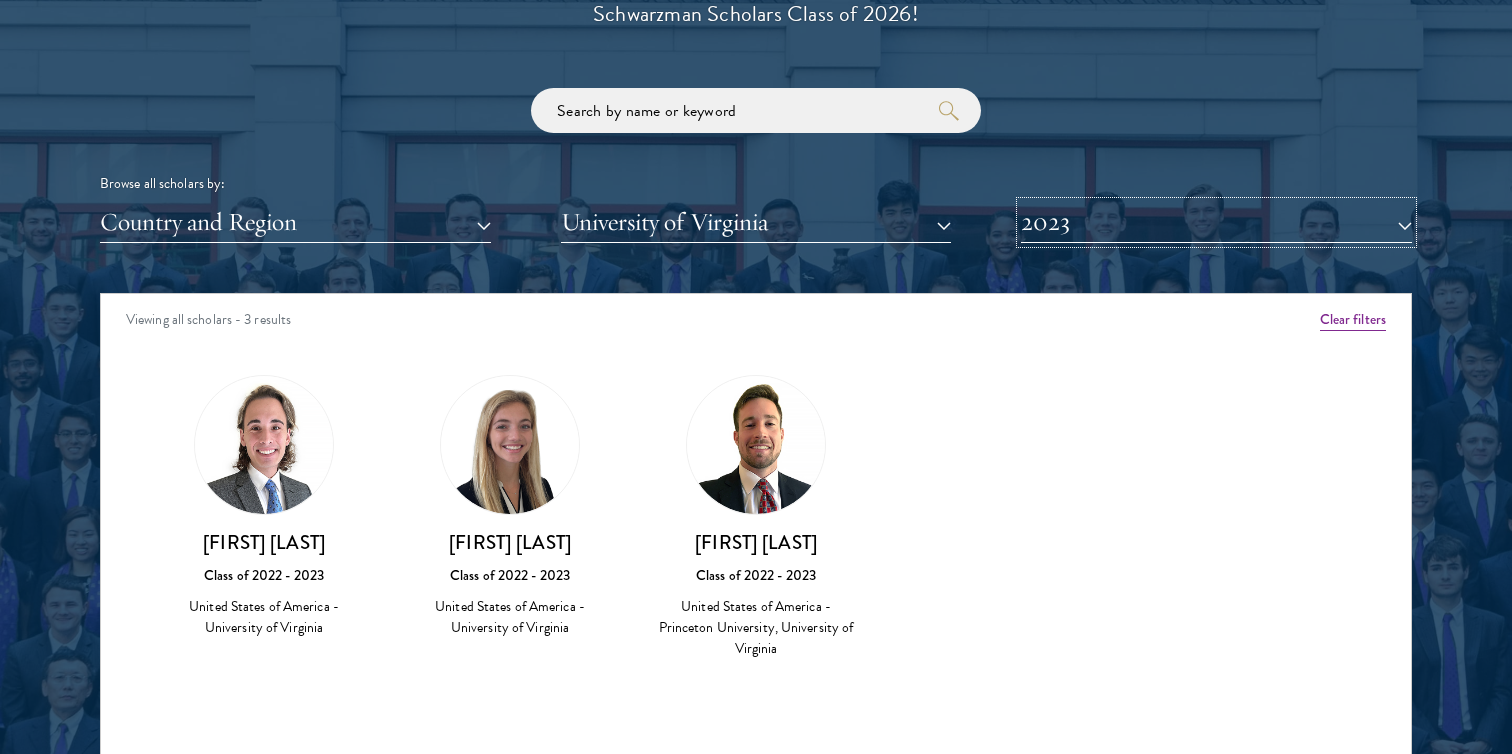 click on "2023" at bounding box center (1216, 222) 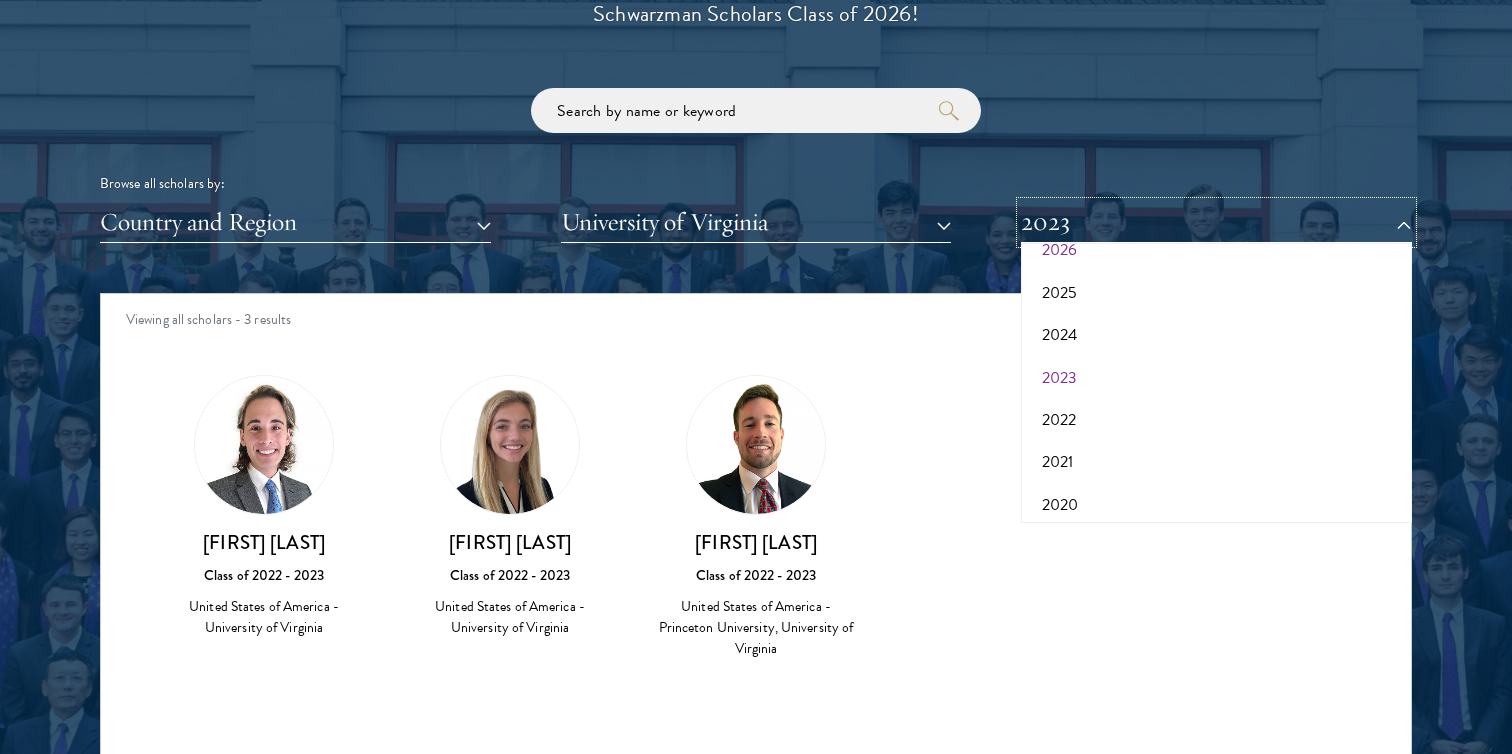 scroll, scrollTop: 124, scrollLeft: 0, axis: vertical 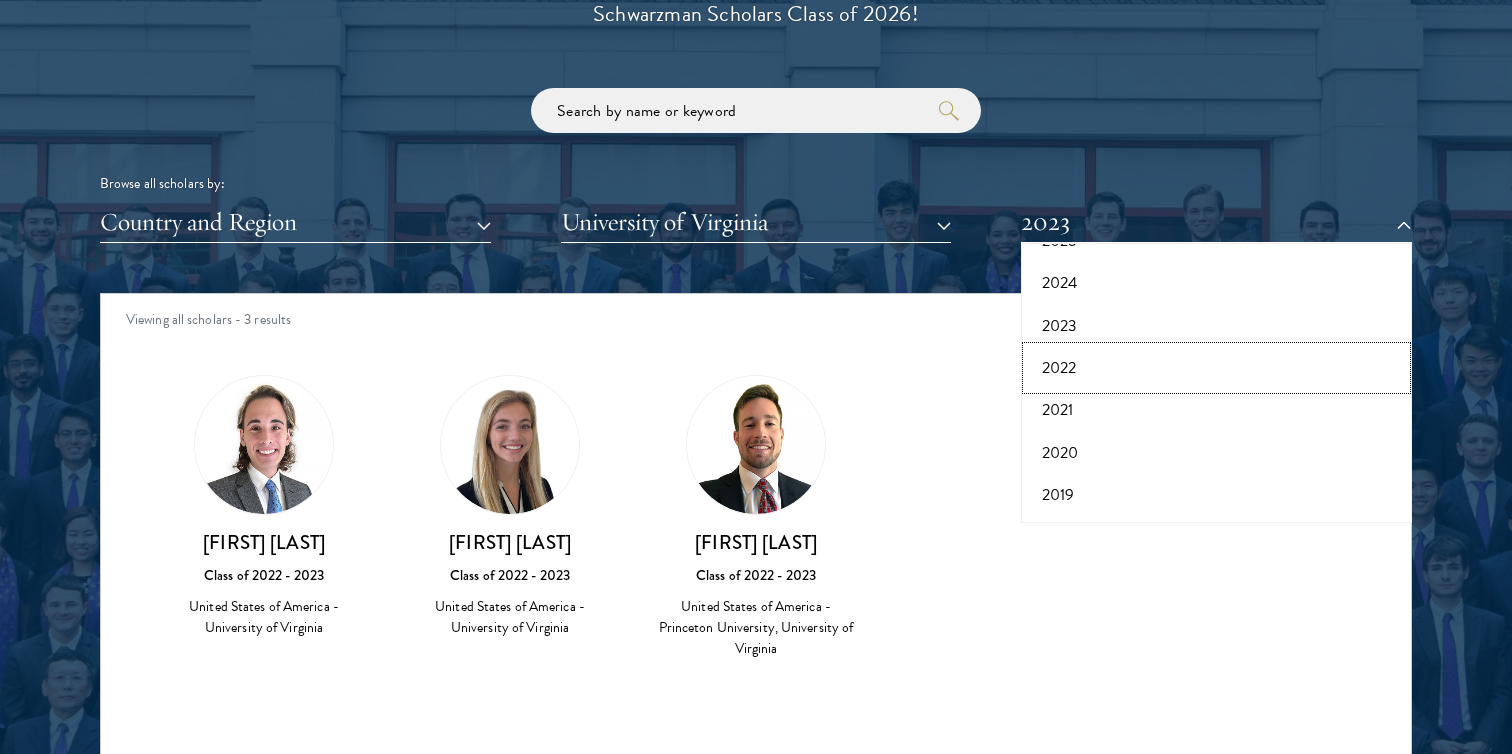 click on "2022" at bounding box center [1216, 368] 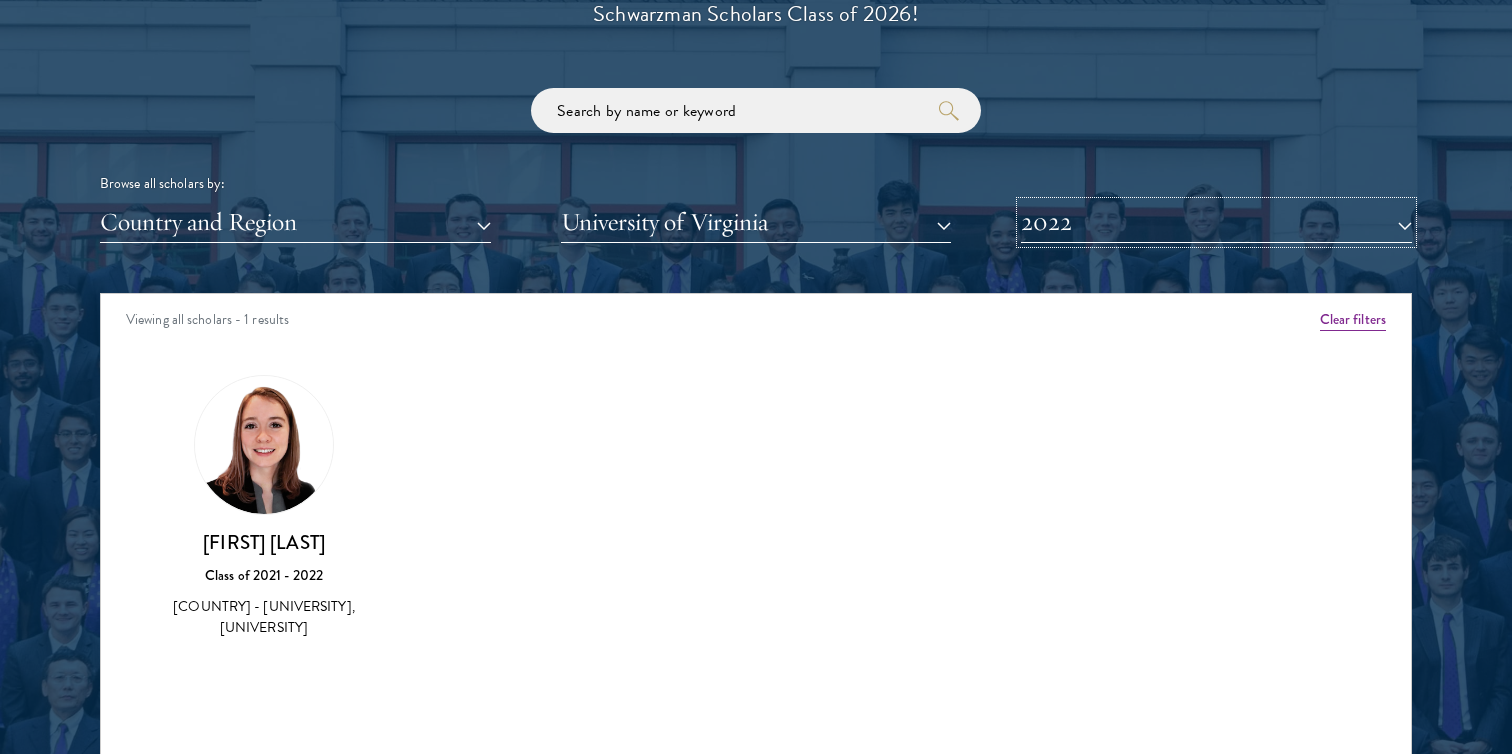 click on "2022" at bounding box center (1216, 222) 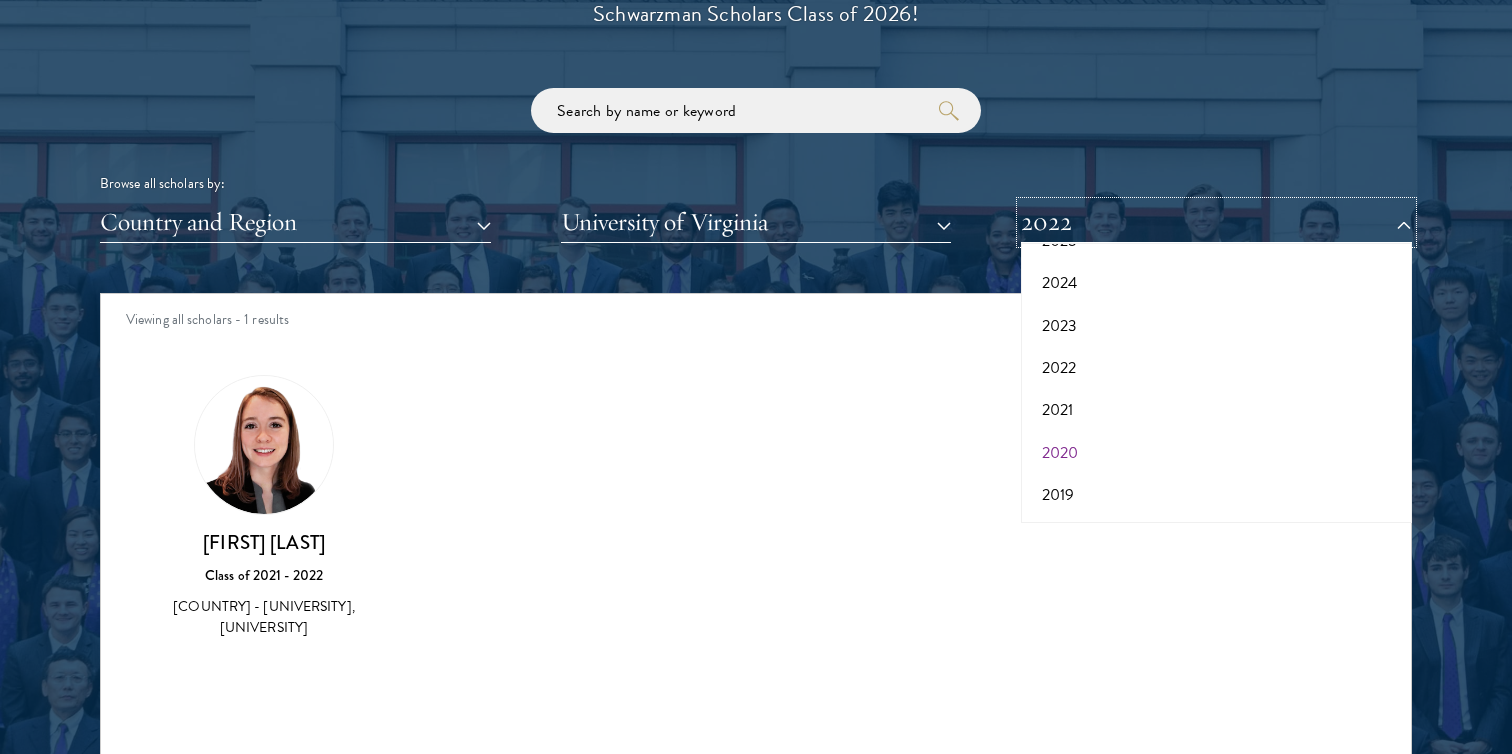 scroll, scrollTop: 186, scrollLeft: 0, axis: vertical 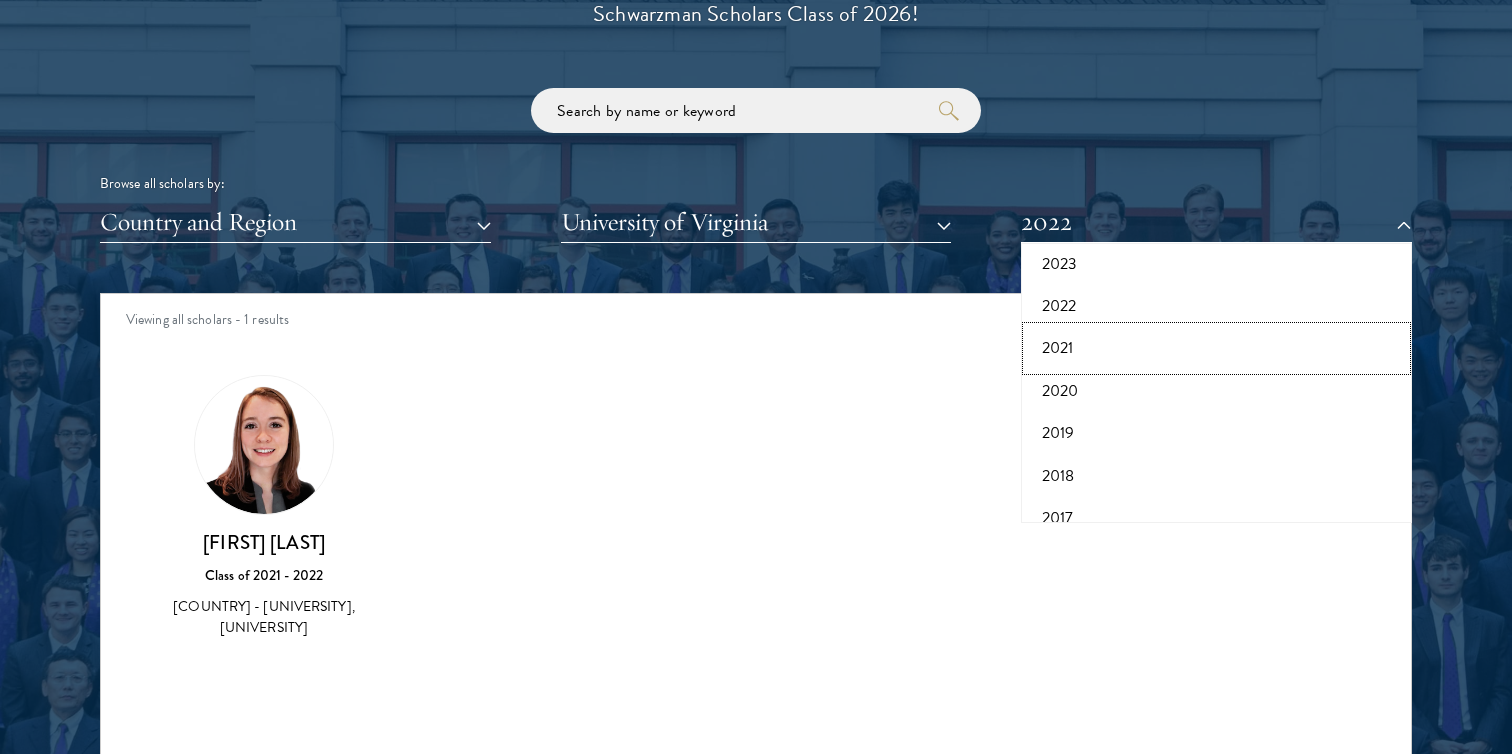 click on "2021" at bounding box center (1216, 348) 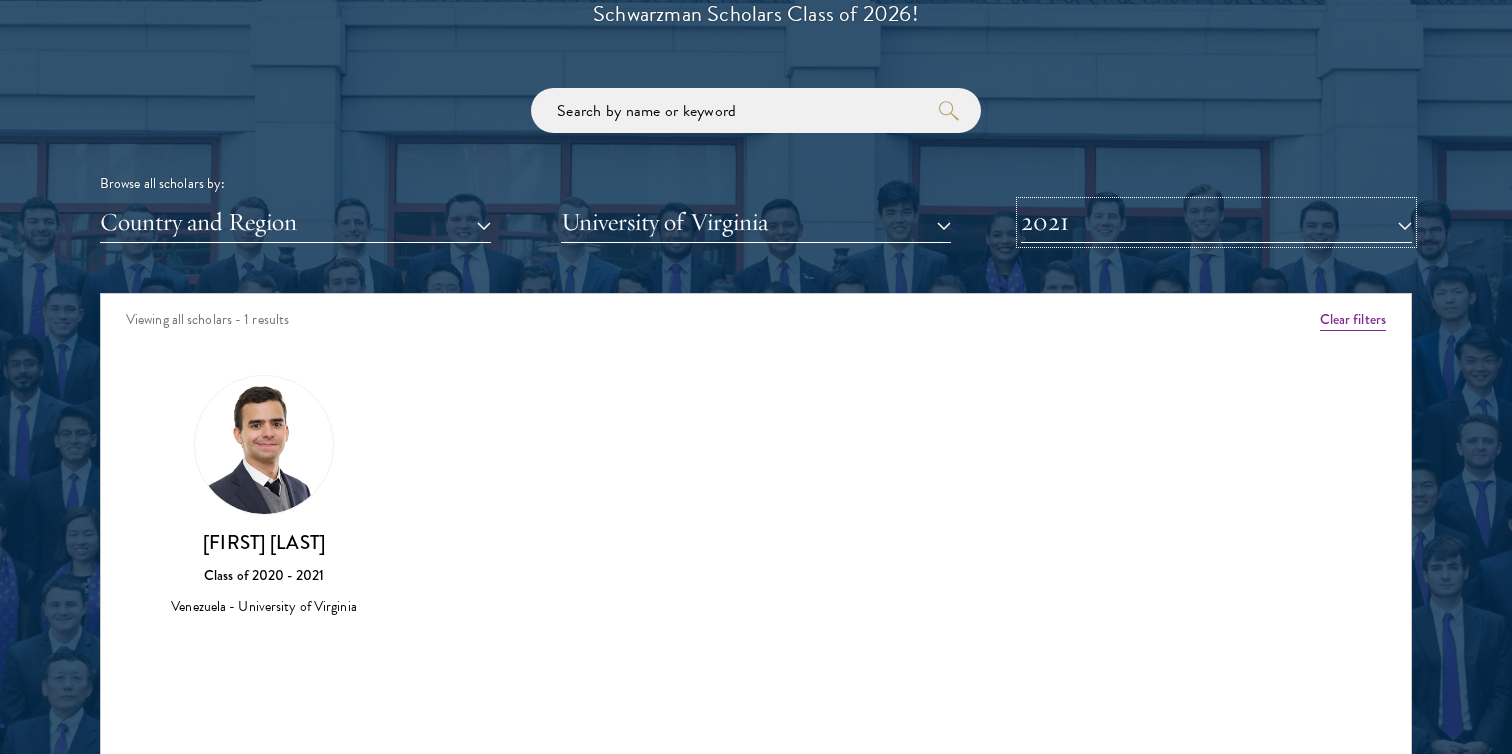 click on "2021" at bounding box center [1216, 222] 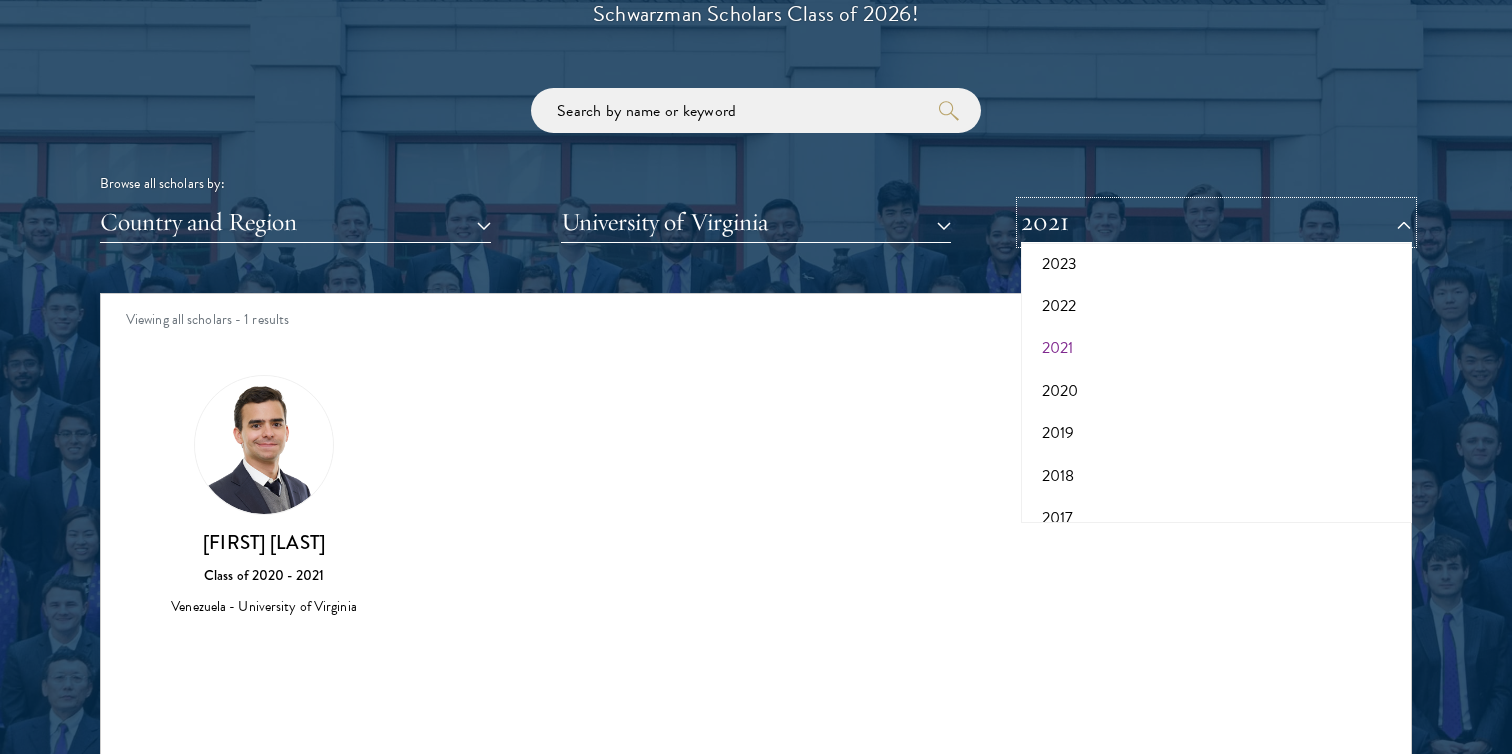 scroll, scrollTop: 208, scrollLeft: 0, axis: vertical 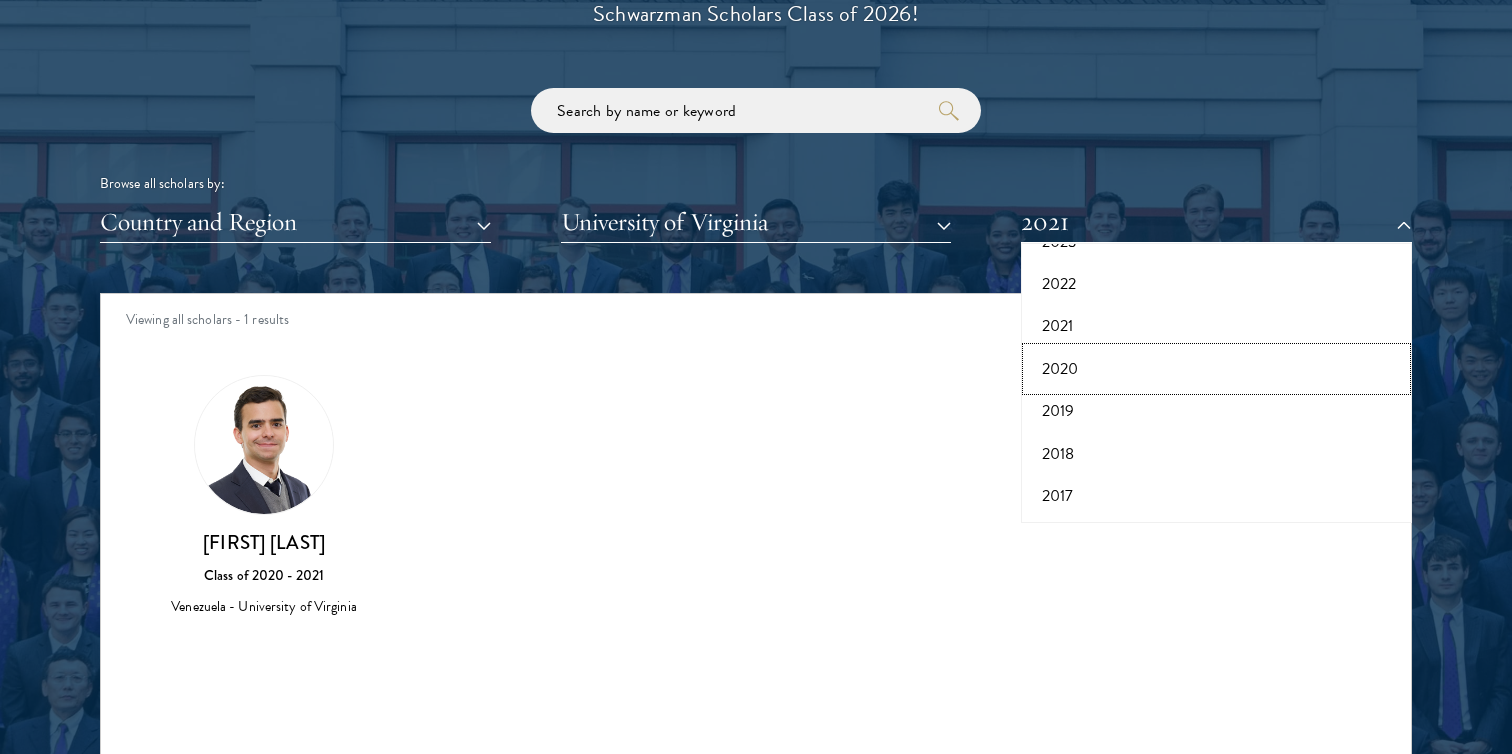 click on "2020" at bounding box center [1216, 369] 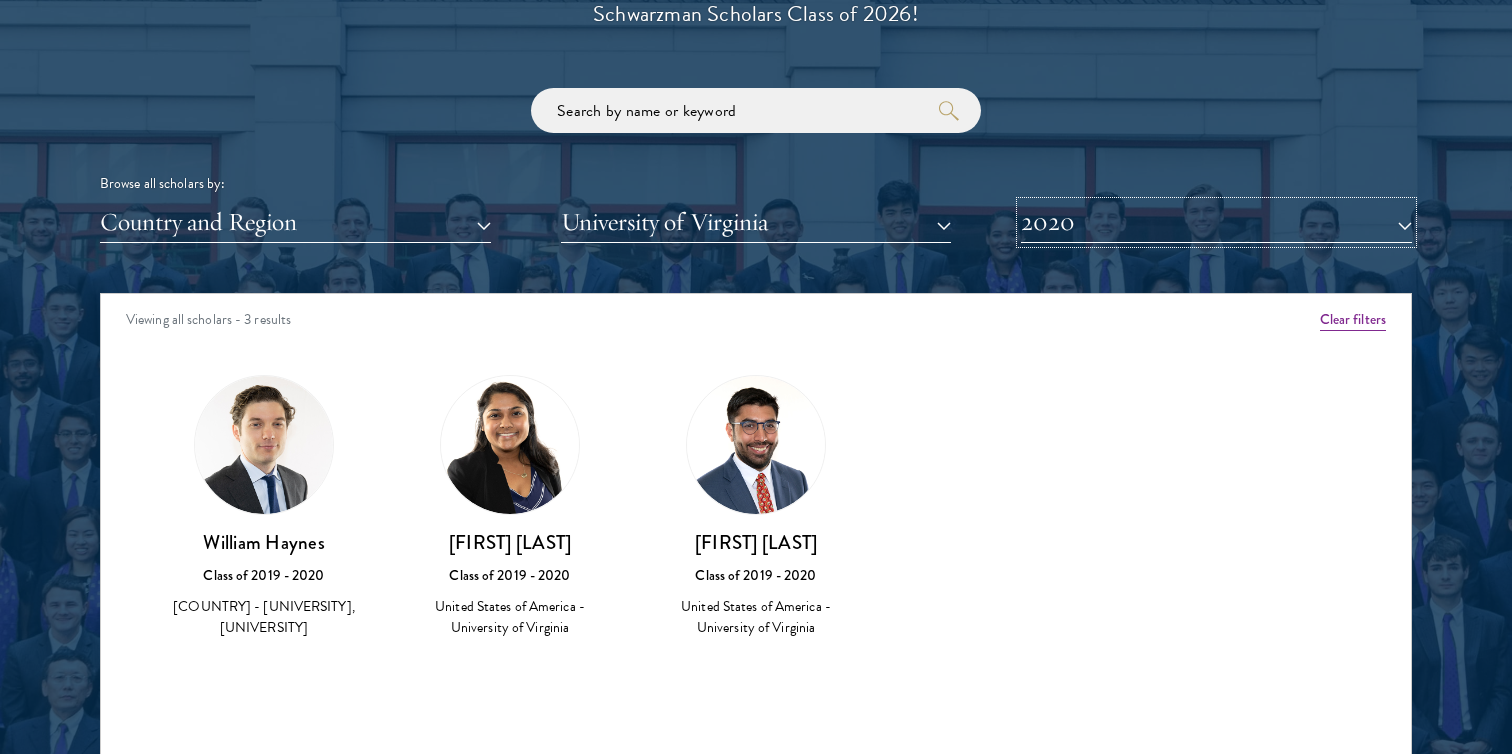 click on "2020" at bounding box center [1216, 222] 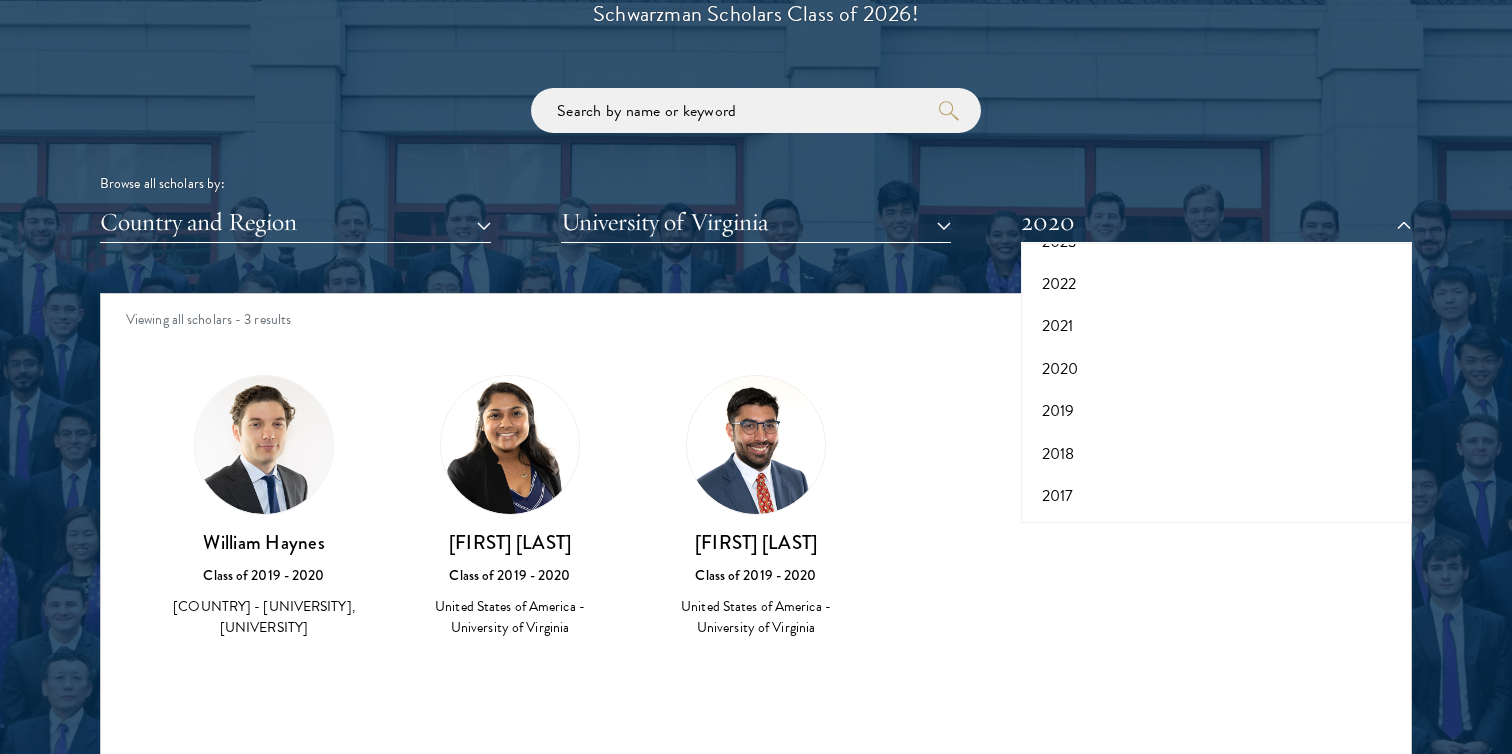click on "[FIRST]
Class of 2025 - 2026
[COUNTRY] - [UNIVERSITY]
View Bio
[FIRST]
Class of 2023 - 2024
[COUNTRY] - [UNIVERSITY], [UNIVERSITY]
[FIRST]
Class of 2025 - 2026
[COUNTRY] - [UNIVERSITY], [UNIVERSITY]
View Bio
[FIRST][LAST]
Class of 2024 - 2025
[COUNTRY] - [UNIVERSITY], [COUNTRY]
View Bio
[FIRST] [LAST]
Class of 2019 - 2020
[COUNTRY] - [UNIVERSITY]
[FIRST] [LAST]" at bounding box center (756, 525) 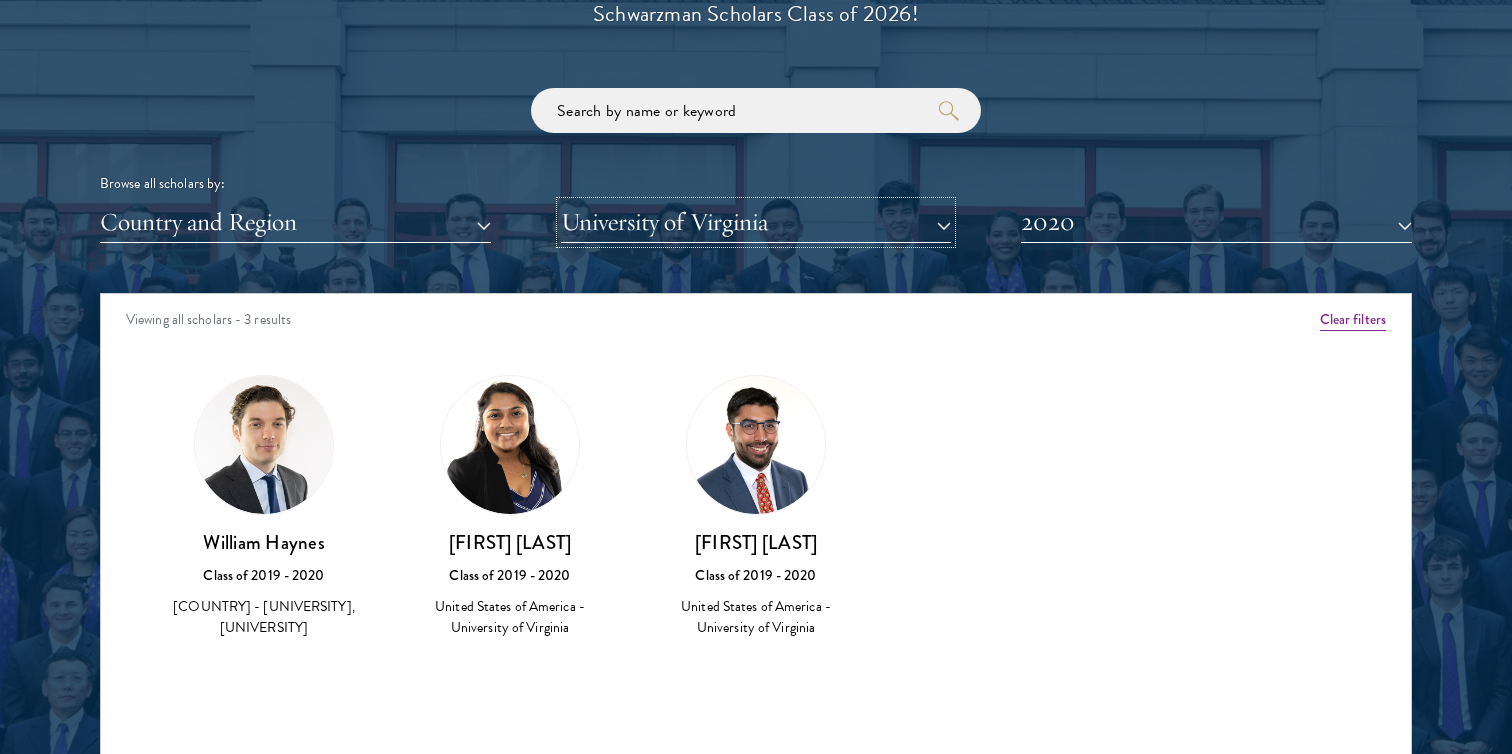 click on "University of Virginia" at bounding box center [756, 222] 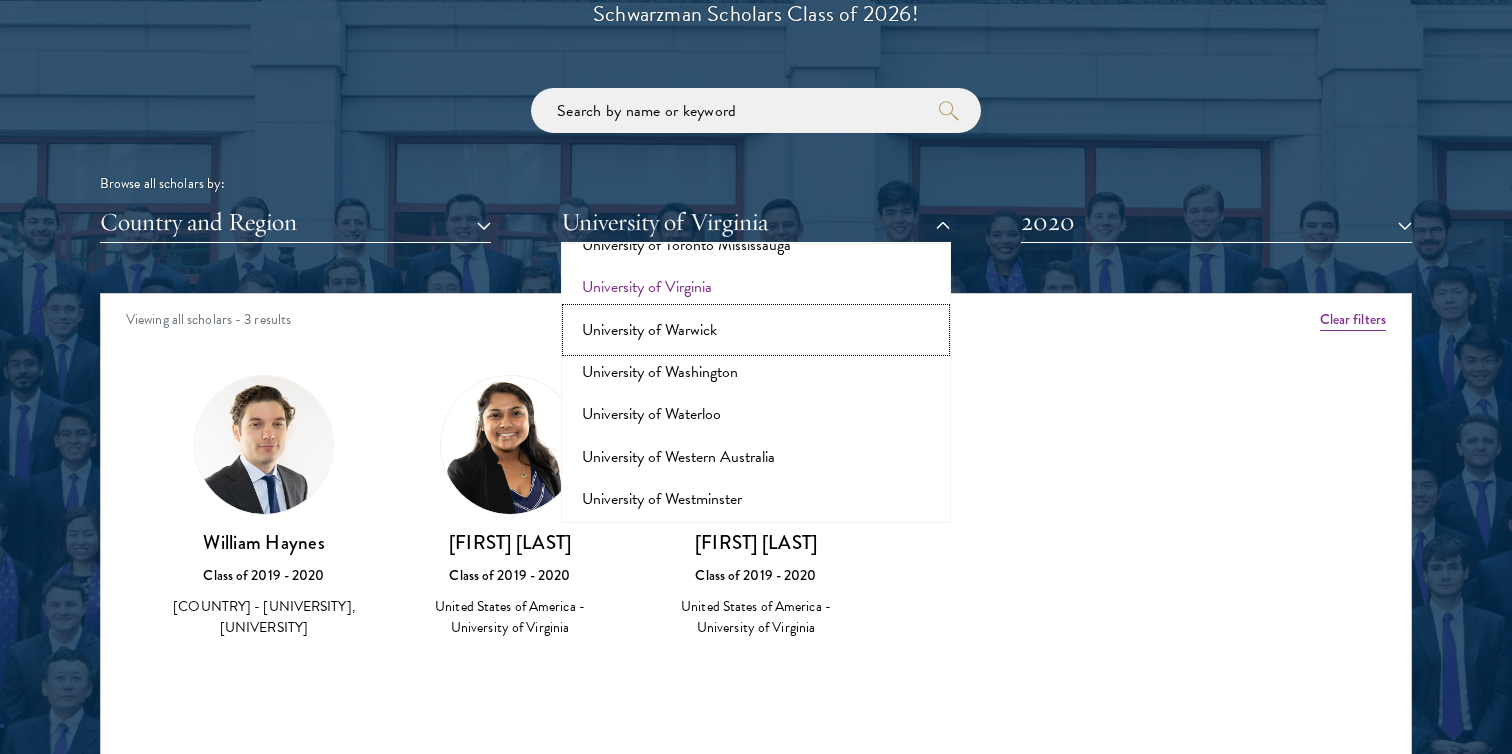 click on "University of Warwick" at bounding box center [756, 330] 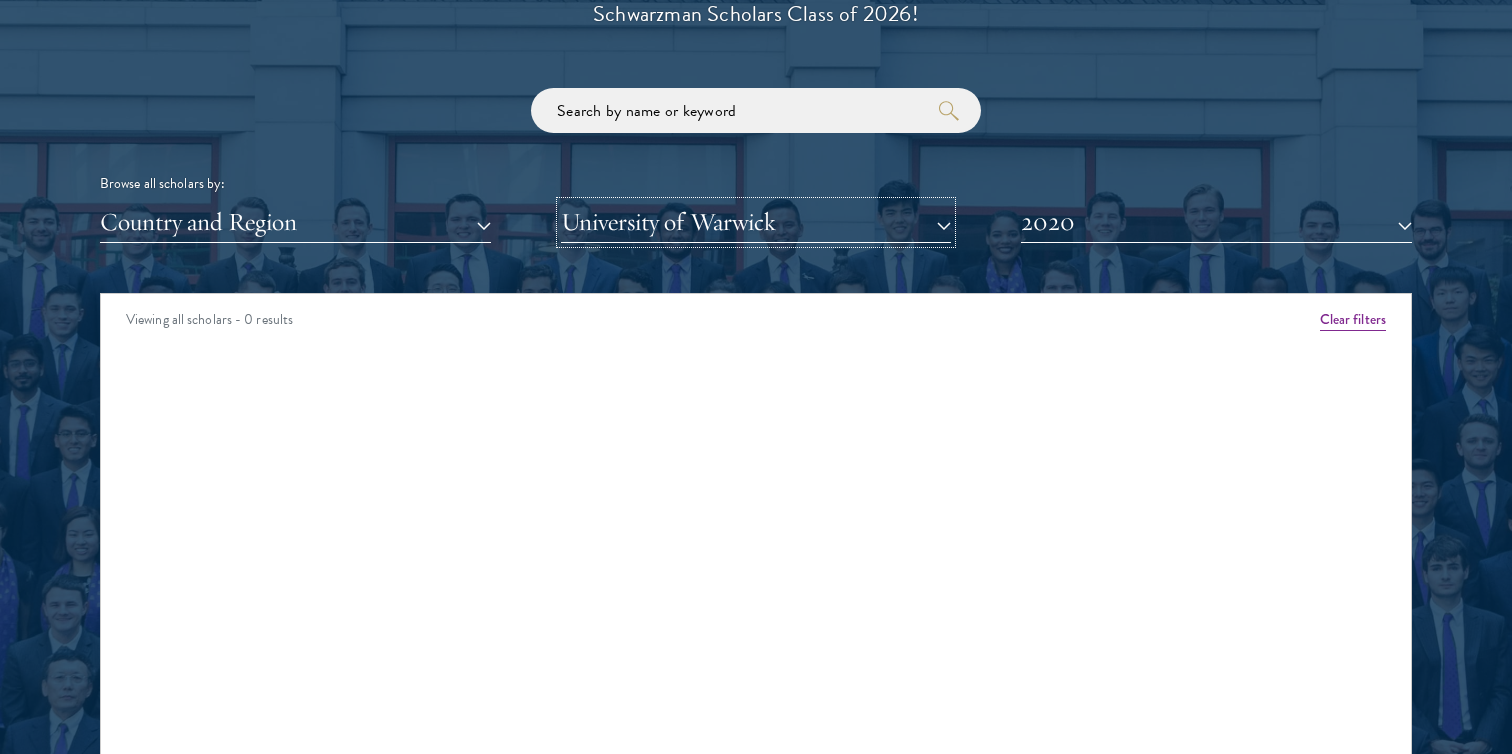 click on "University of Warwick" at bounding box center (756, 222) 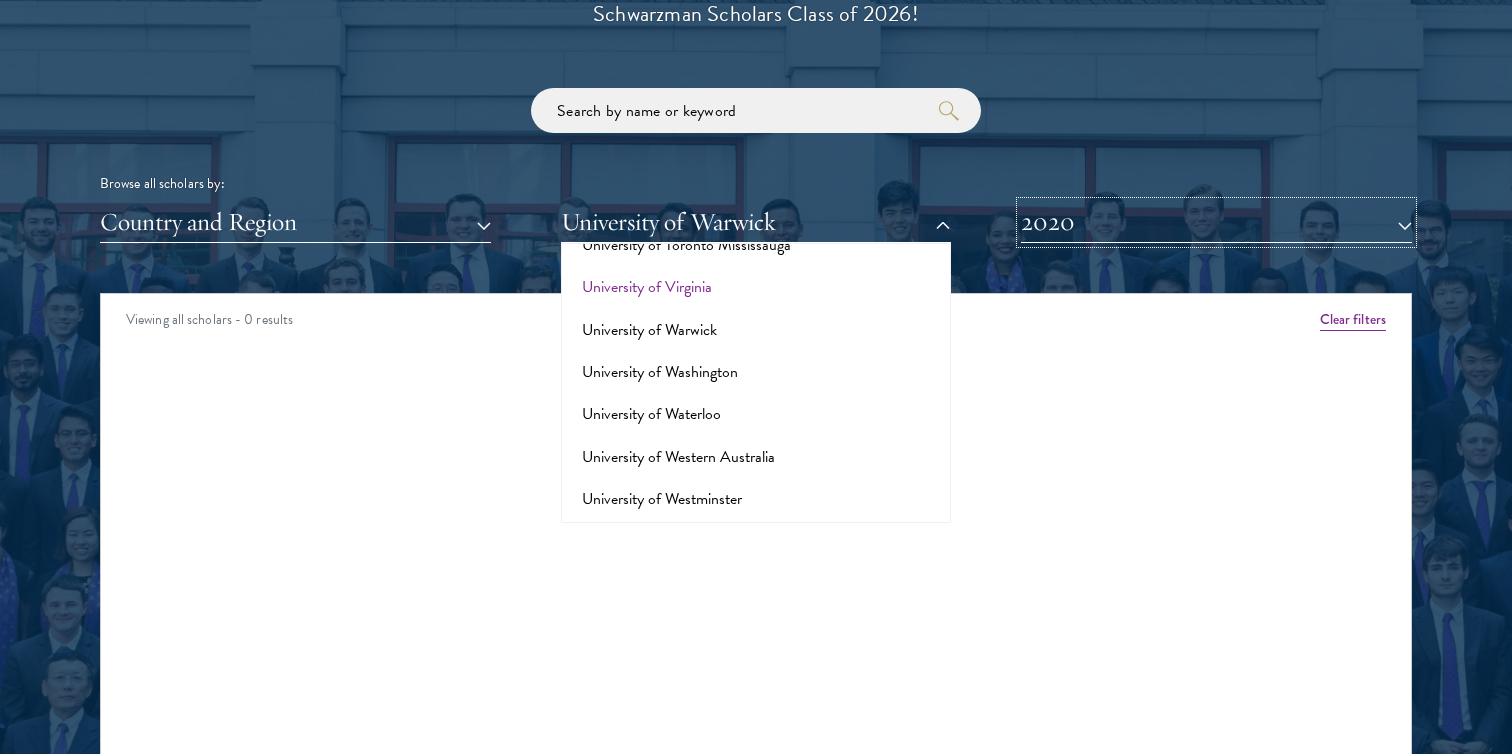 click on "2020" at bounding box center [1216, 222] 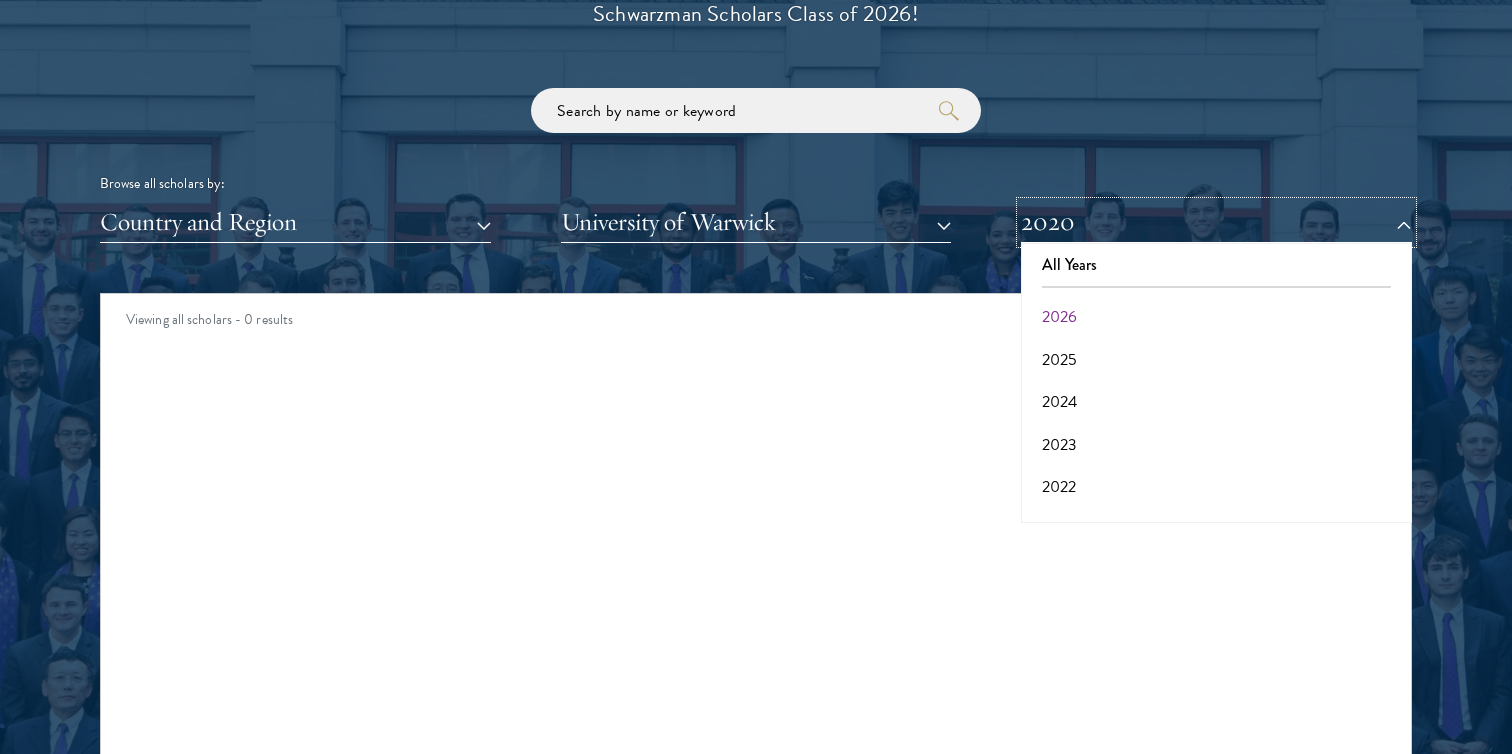scroll, scrollTop: 0, scrollLeft: 0, axis: both 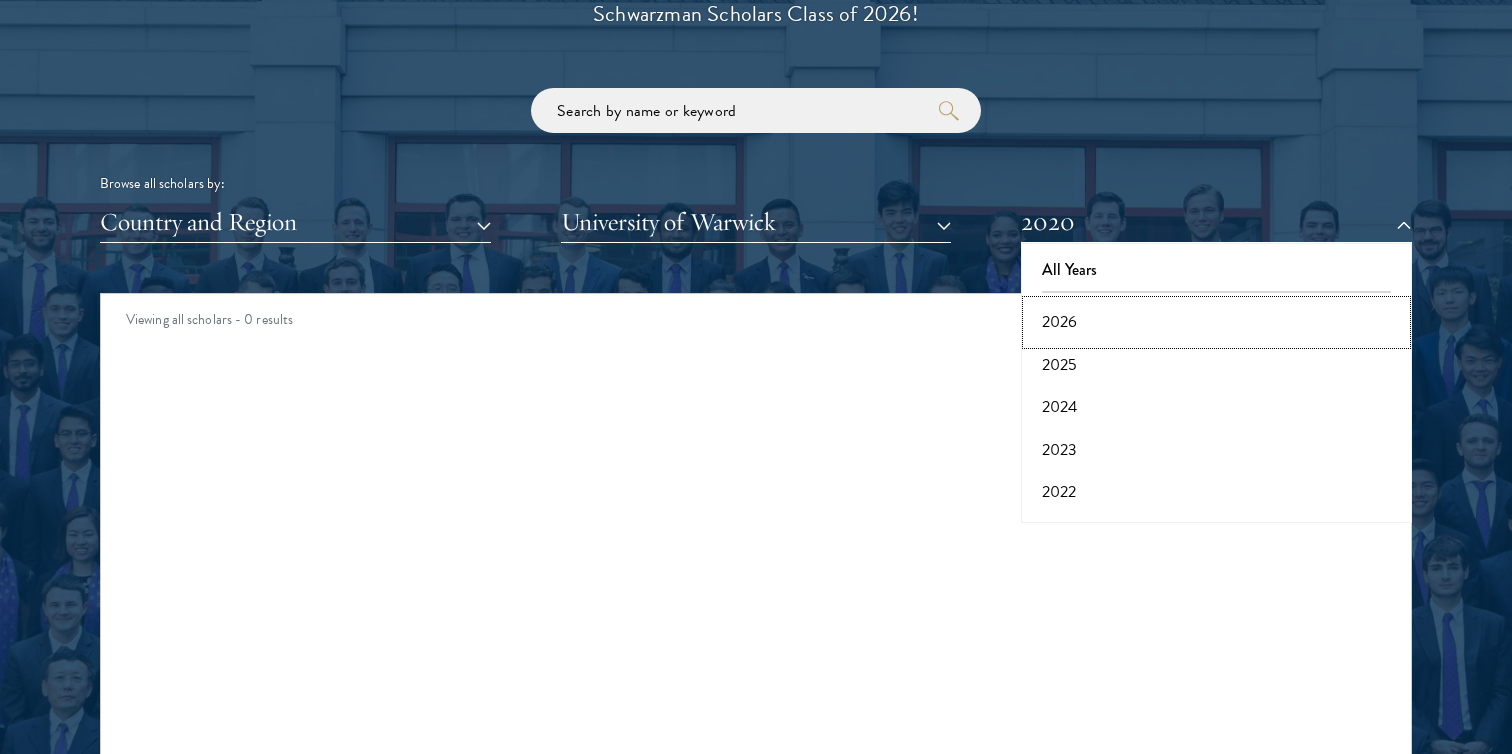 click on "2026" at bounding box center [1216, 322] 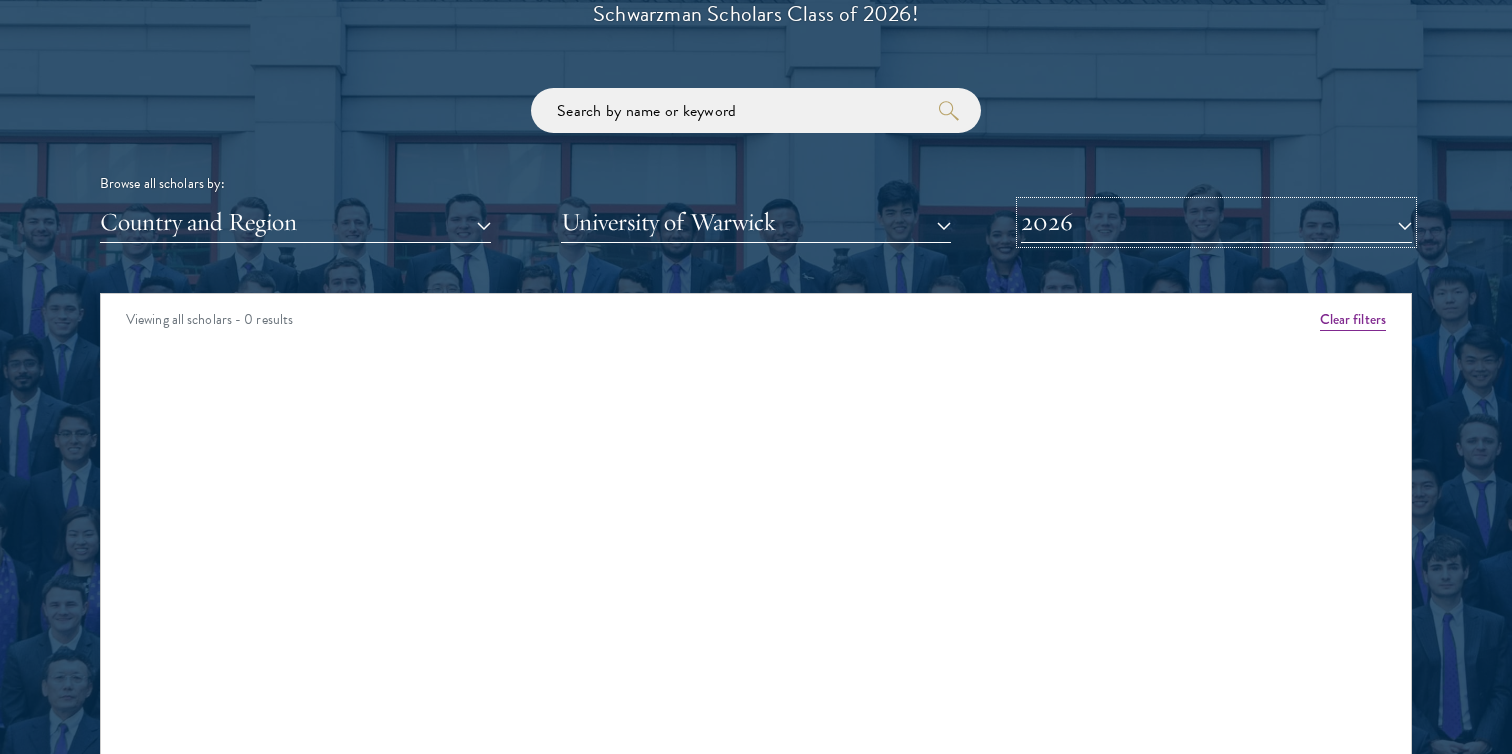 click on "2026" at bounding box center (1216, 222) 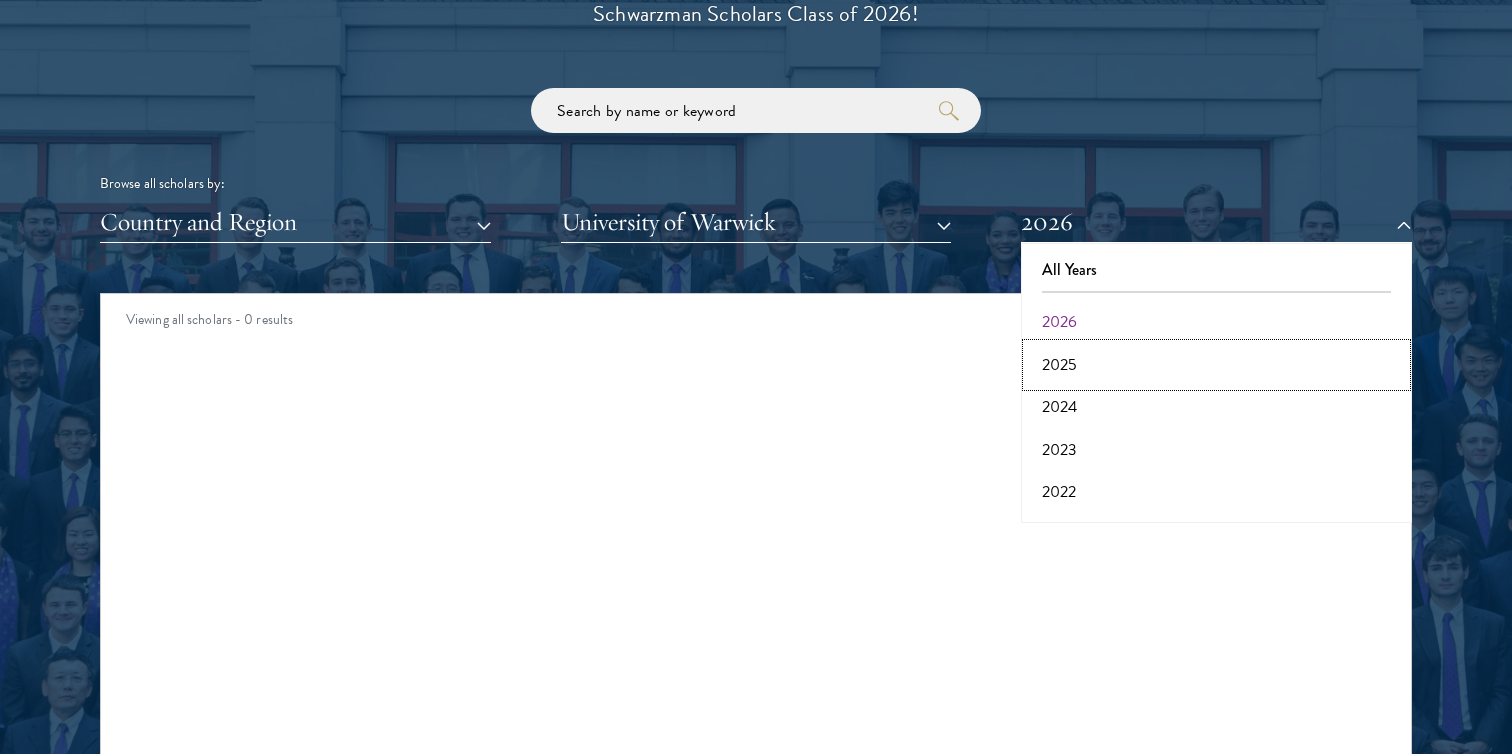 click on "2025" at bounding box center [1216, 365] 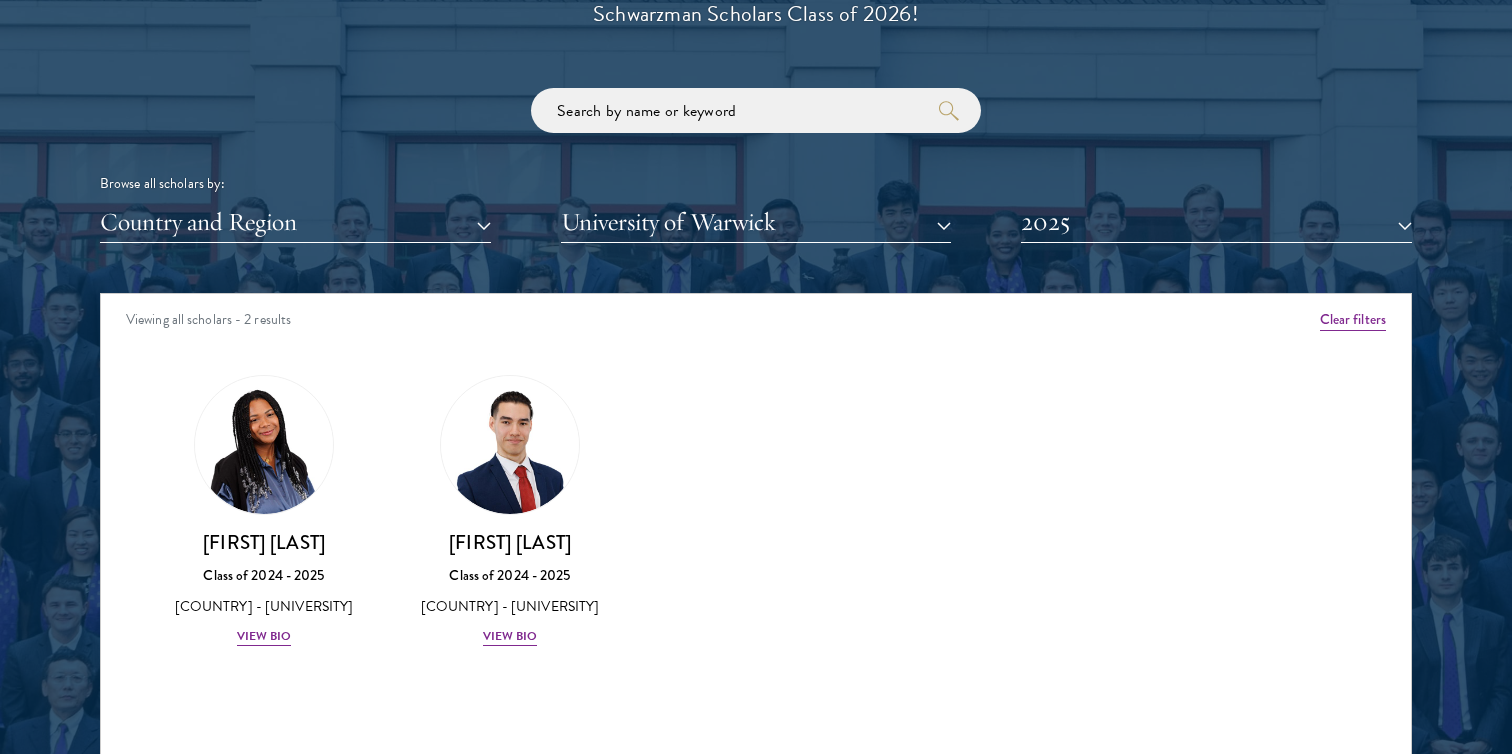 click on "Browse all scholars by:
Country and Region
All Countries and Regions
Afghanistan
Antigua and Barbuda
Argentina
Armenia
Australia
Austria
Azerbaijan
Bangladesh
Belarus
Benin
Bosnia and Herzegovina
Botswana
Brazil
Burkina Faso
Burundi
Cameroon
Canada
Chile
China
Colombia
Cote D'Ivoire
Croatia
Denmark
Dominican Republic
Ecuador
Egypt
France" at bounding box center [756, 165] 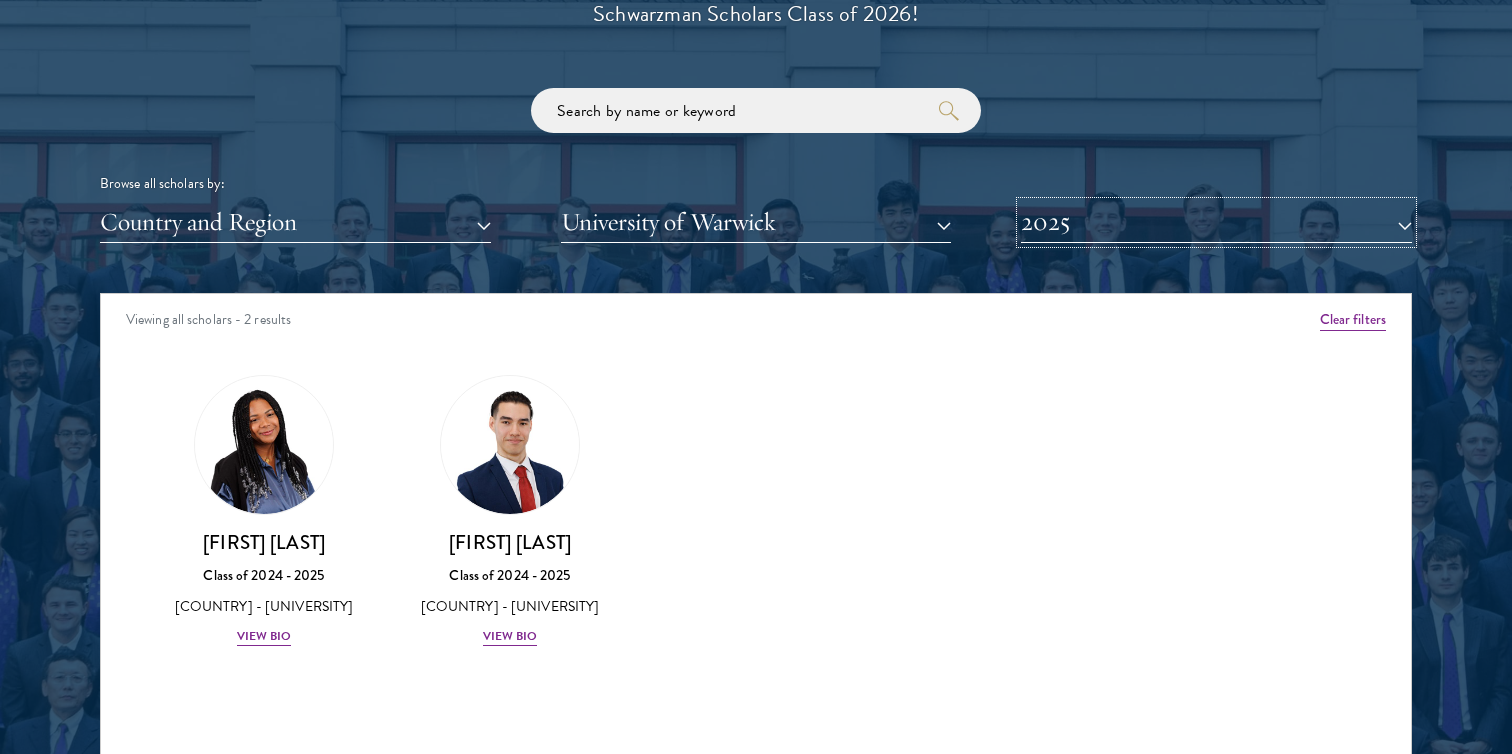 click on "2025" at bounding box center (1216, 222) 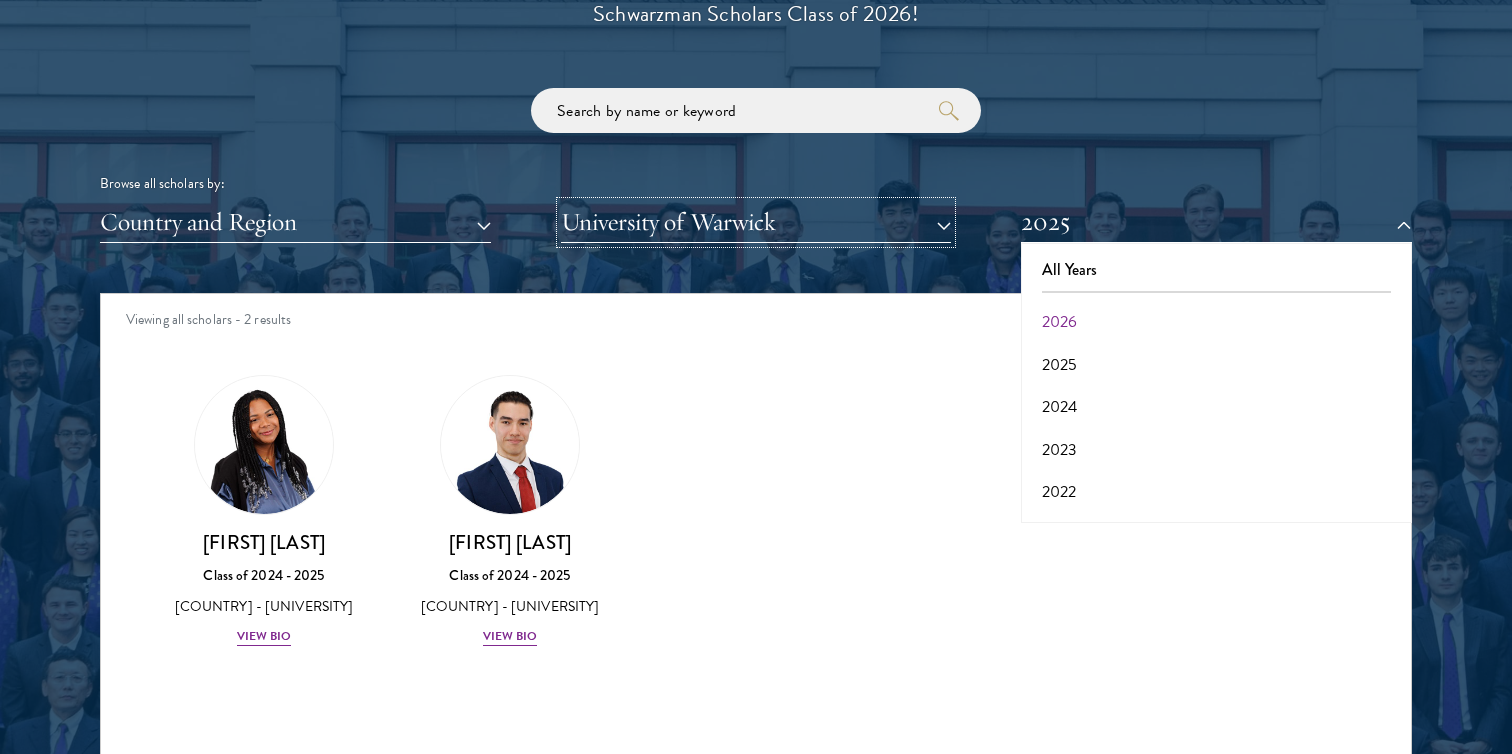 click on "University of Warwick" at bounding box center [756, 222] 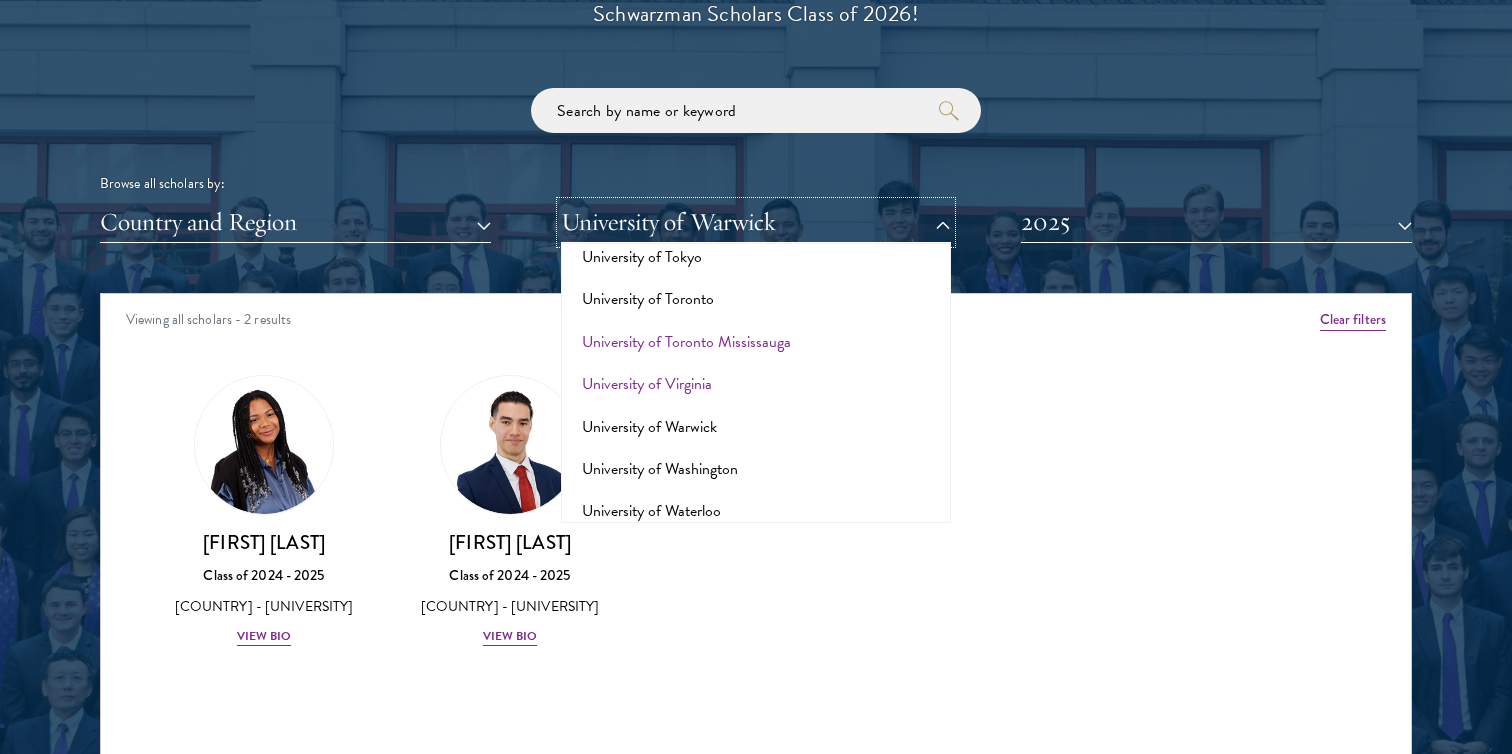scroll, scrollTop: 17980, scrollLeft: 0, axis: vertical 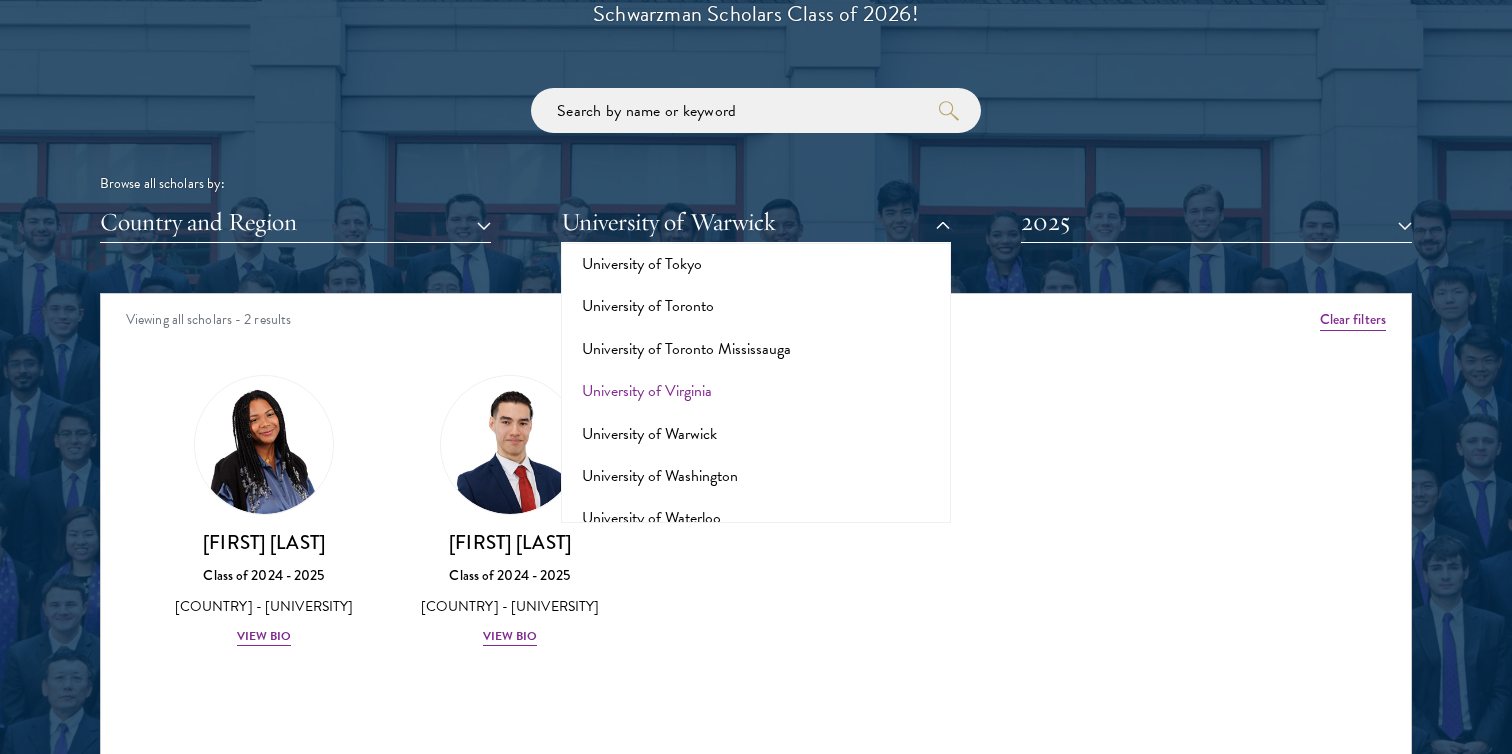 click on "[FIRST]
Class of 2025 - 2026
[COUNTRY] - [UNIVERSITY]
View Bio
[FIRST]
Class of 2023 - 2024
[COUNTRY] - [UNIVERSITY], [UNIVERSITY]
[FIRST]
Class of 2025 - 2026
[COUNTRY] - [UNIVERSITY], [UNIVERSITY]
View Bio
[FIRST][LAST]
Class of 2024 - 2025
[COUNTRY] - [UNIVERSITY], [COUNTRY]
View Bio
[FIRST] [LAST]
Class of 2019 - 2020
[COUNTRY] - [UNIVERSITY]
[FIRST] [LAST]" at bounding box center [756, 529] 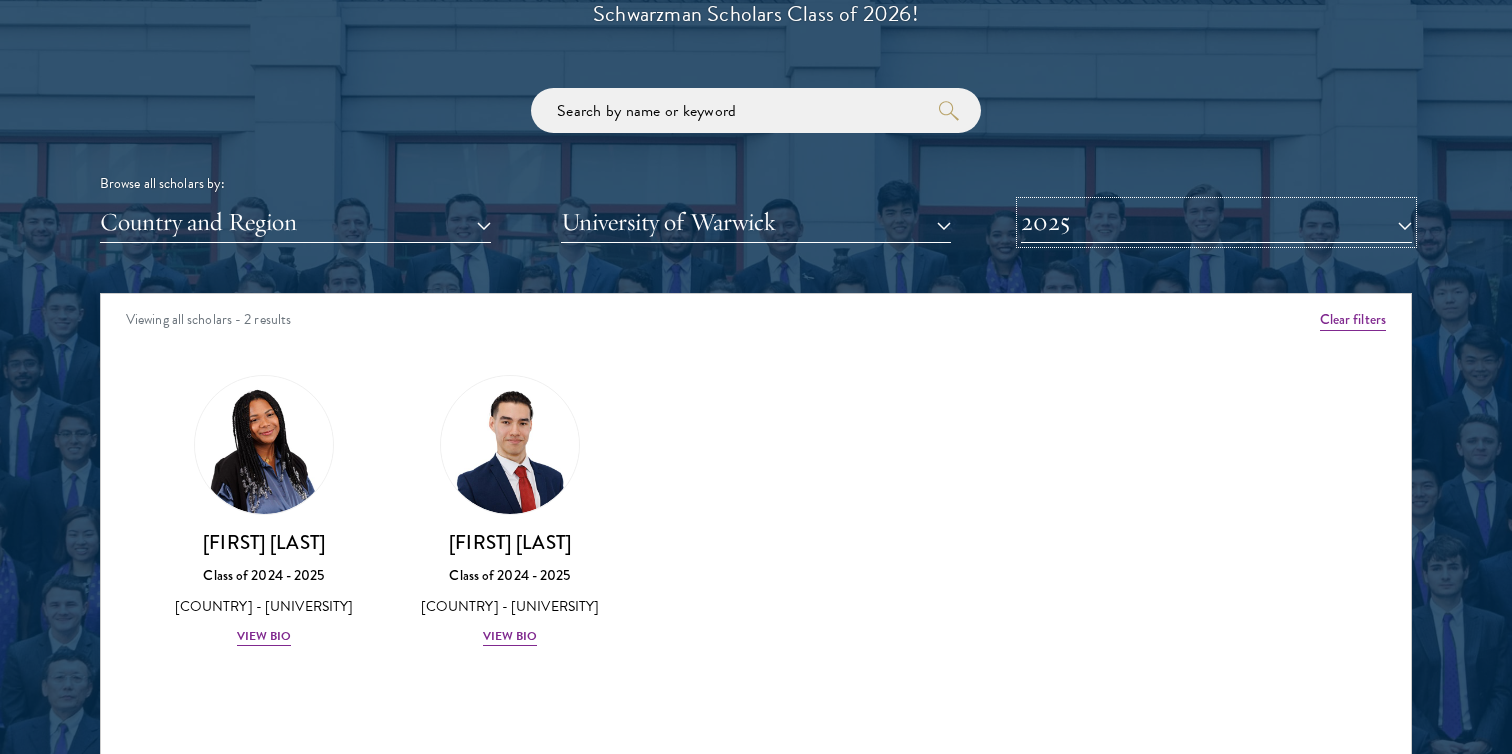 click on "2025" at bounding box center [1216, 222] 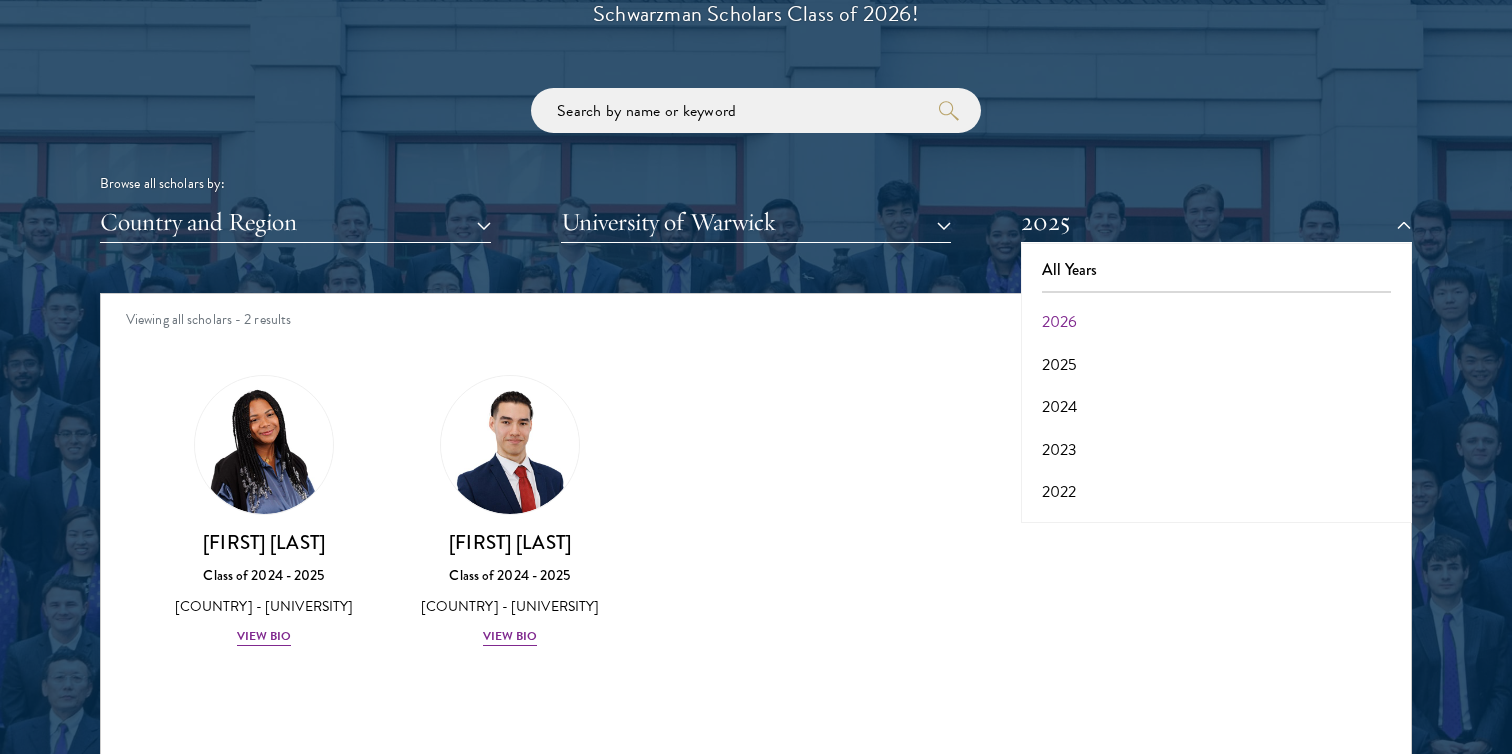 click on "[FIRST]
Class of 2025 - 2026
[COUNTRY] - [UNIVERSITY]
View Bio
[FIRST]
Class of 2023 - 2024
[COUNTRY] - [UNIVERSITY], [UNIVERSITY]
[FIRST]
Class of 2025 - 2026
[COUNTRY] - [UNIVERSITY], [UNIVERSITY]
View Bio
[FIRST][LAST]
Class of 2024 - 2025
[COUNTRY] - [UNIVERSITY], [COUNTRY]
View Bio
[FIRST] [LAST]
Class of 2019 - 2020
[COUNTRY] - [UNIVERSITY]
[FIRST] [LAST]" at bounding box center (756, 529) 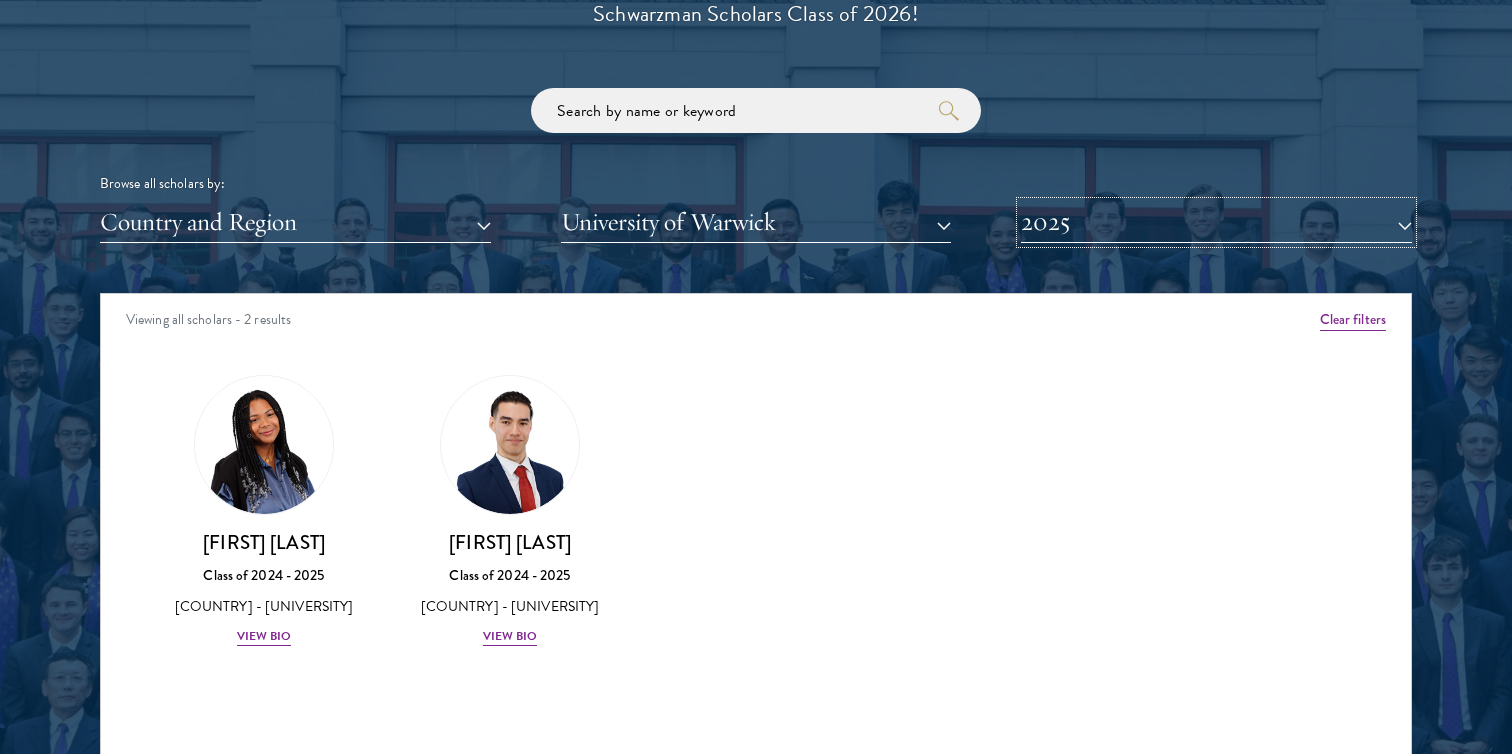 click on "2025" at bounding box center (1216, 222) 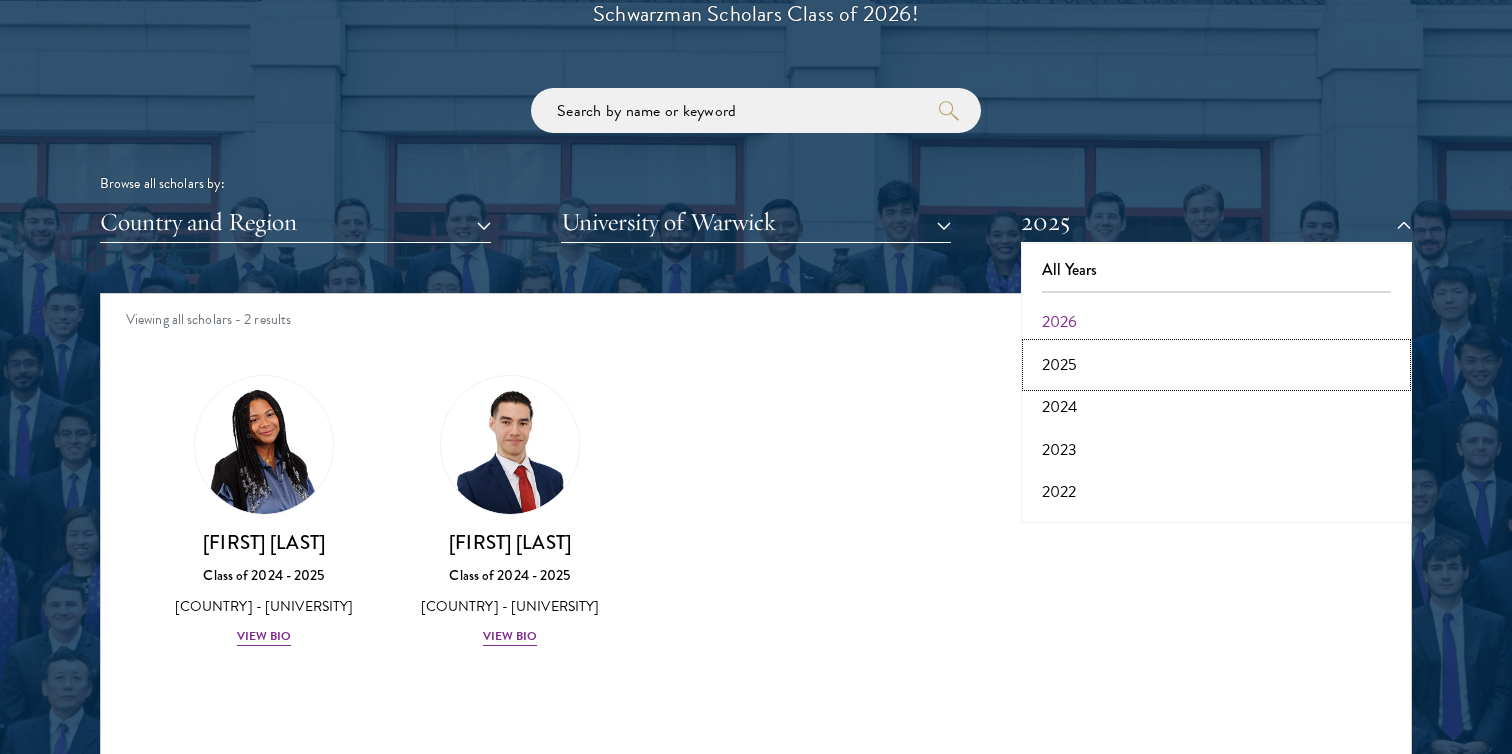 click on "2025" at bounding box center (1216, 365) 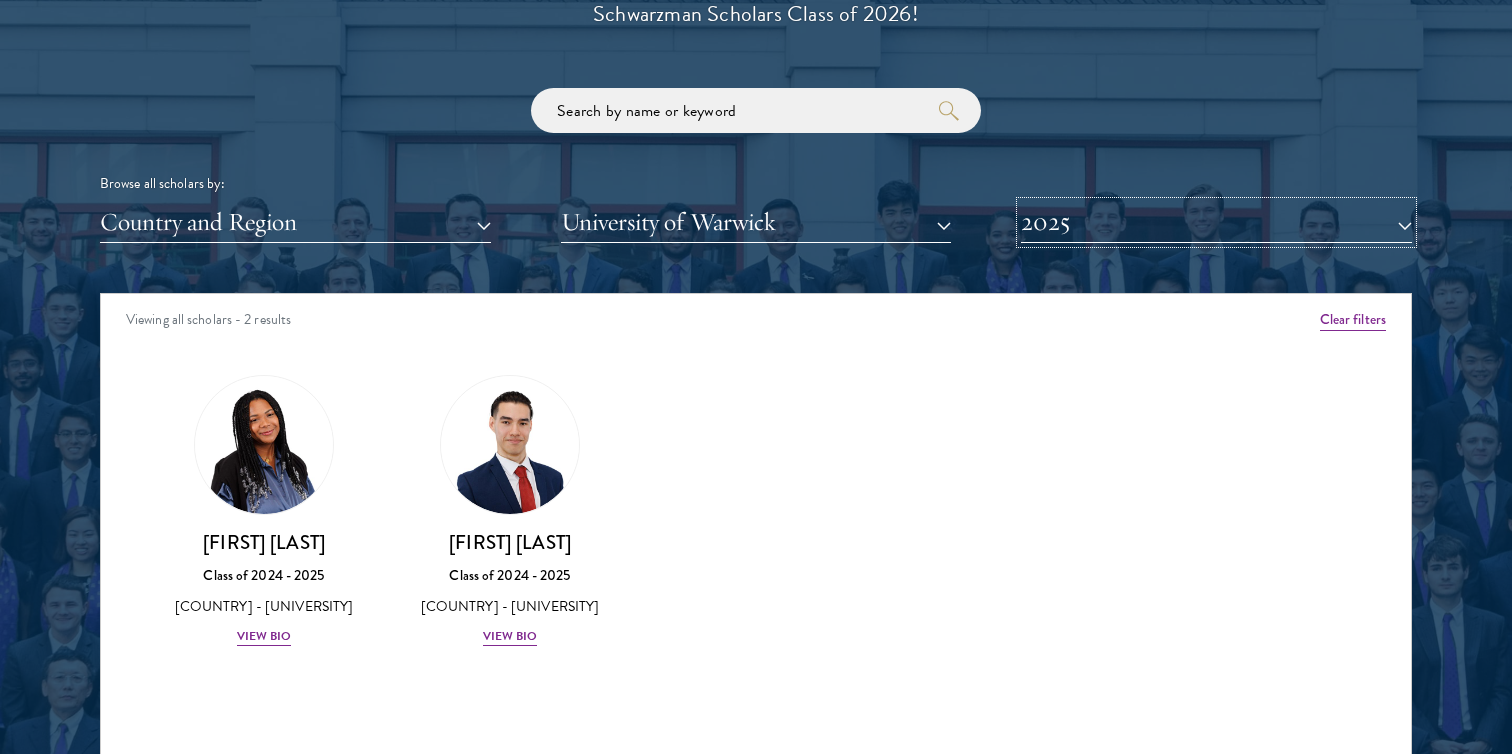 click on "2025" at bounding box center [1216, 222] 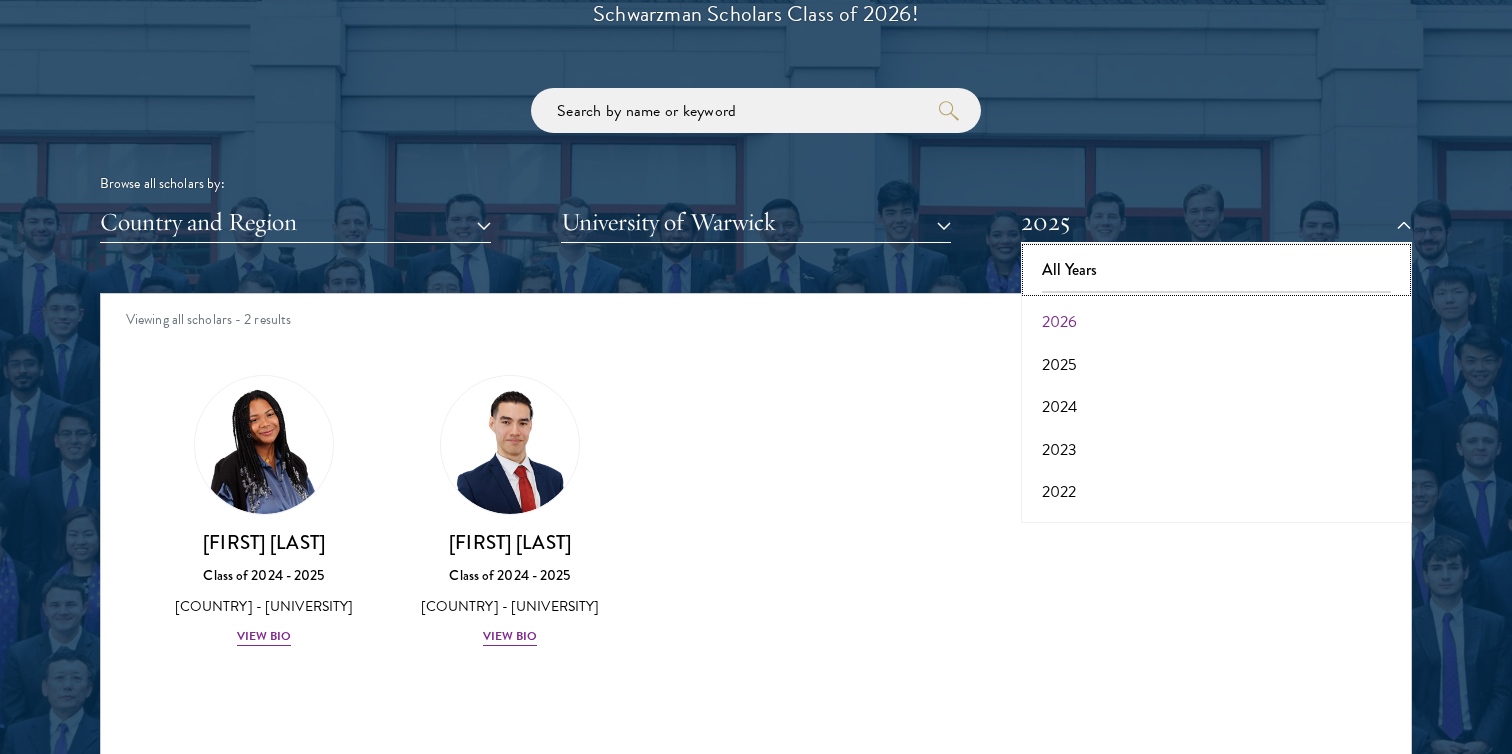 click on "All Years" at bounding box center [1216, 270] 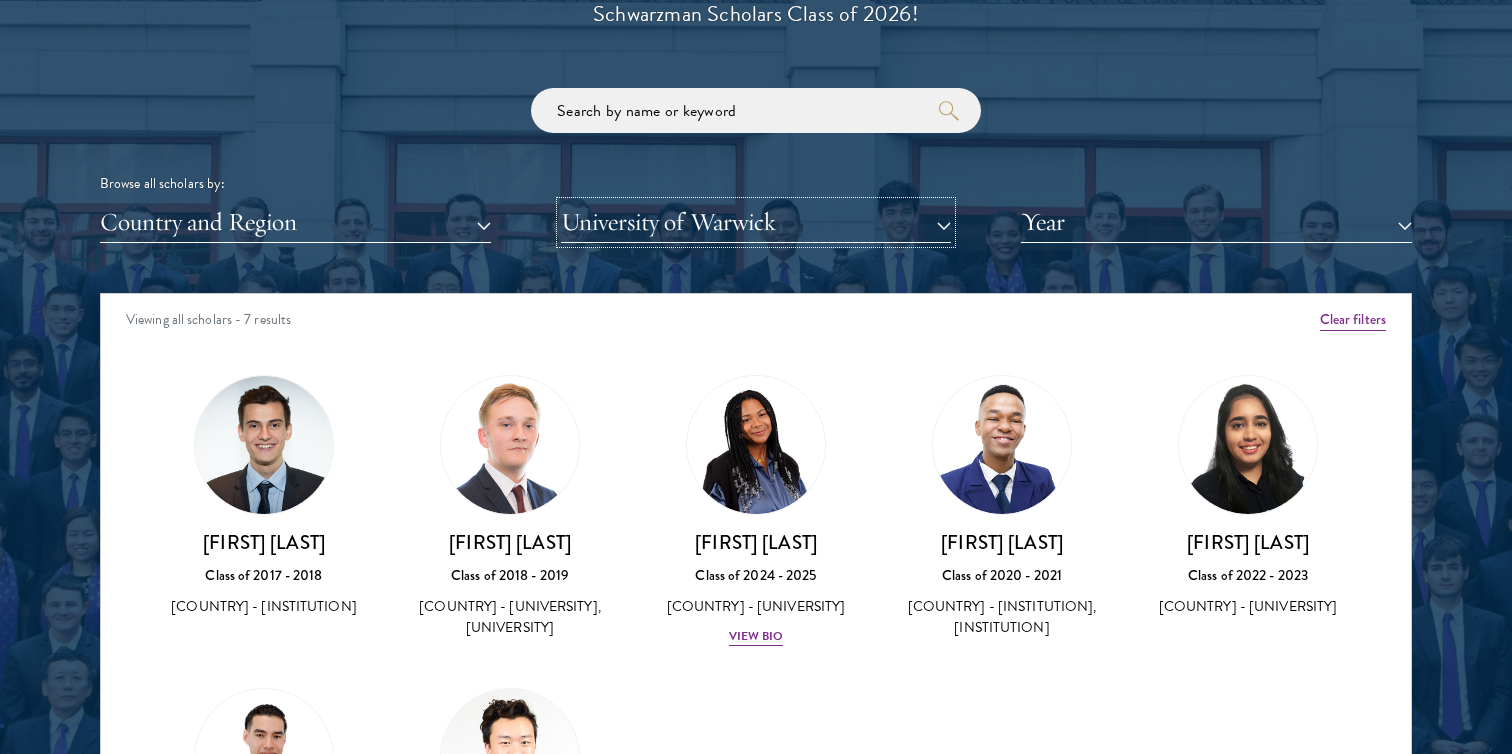 click on "University of Warwick" at bounding box center [756, 222] 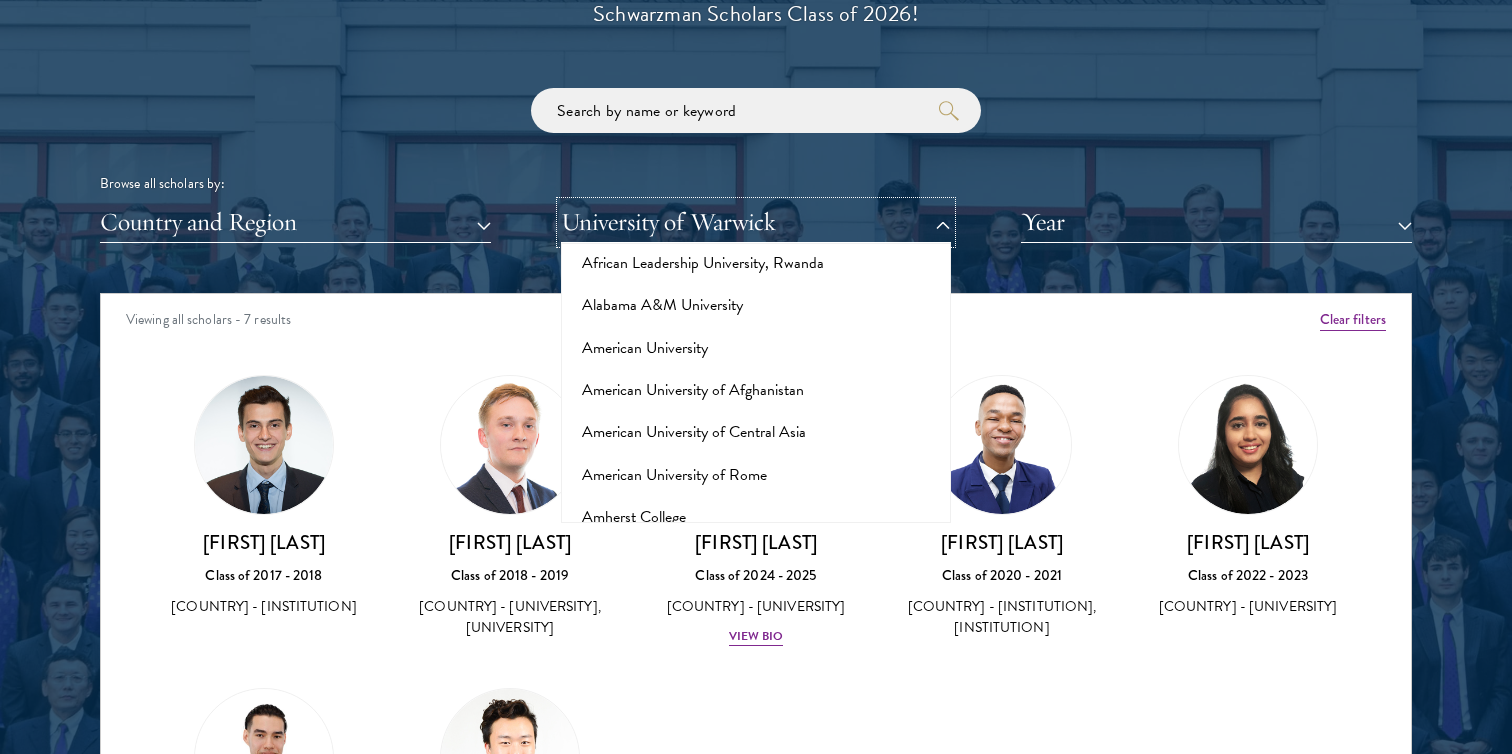 scroll, scrollTop: 0, scrollLeft: 0, axis: both 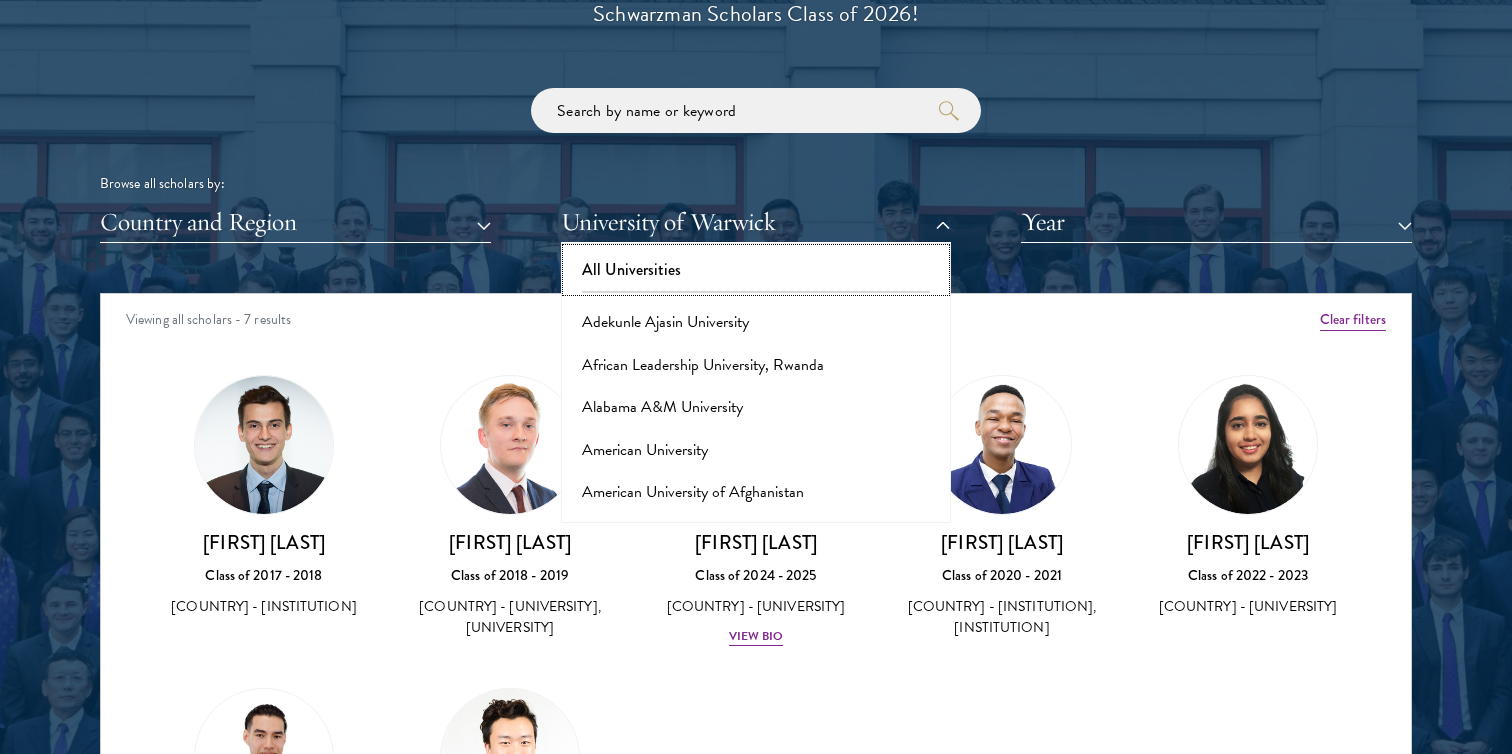 click on "All Universities" at bounding box center (756, 270) 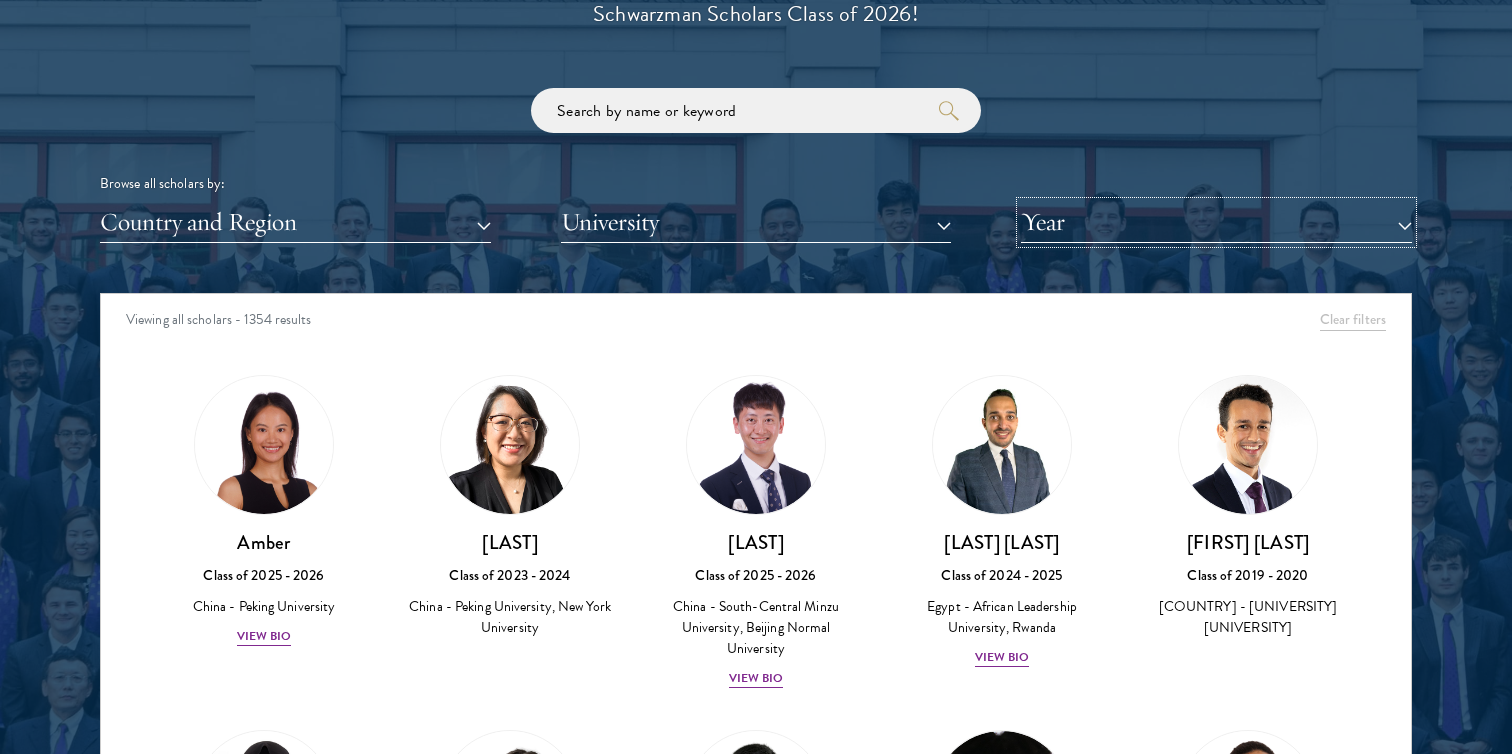 click on "Year" at bounding box center [1216, 222] 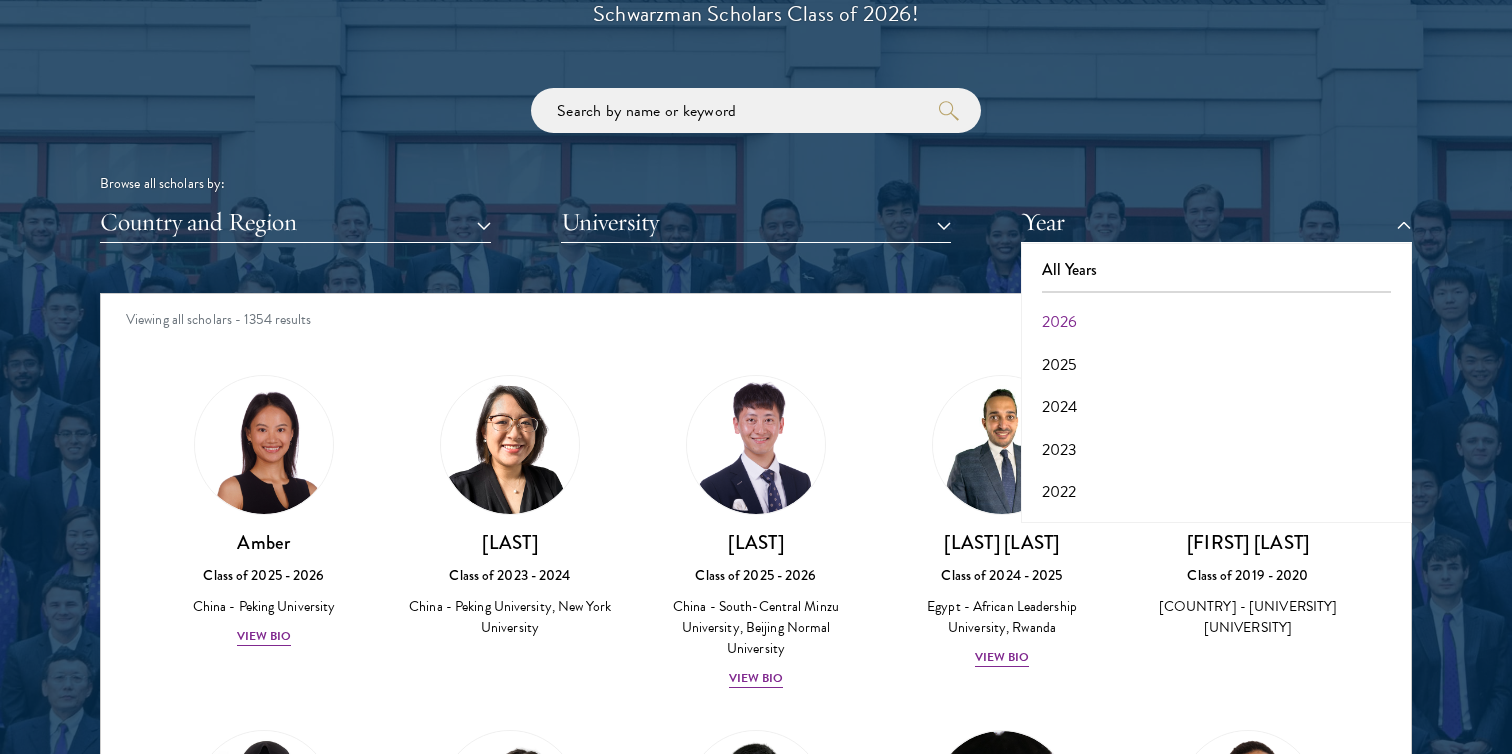 click on "Viewing all scholars - 1354 results" at bounding box center [756, 322] 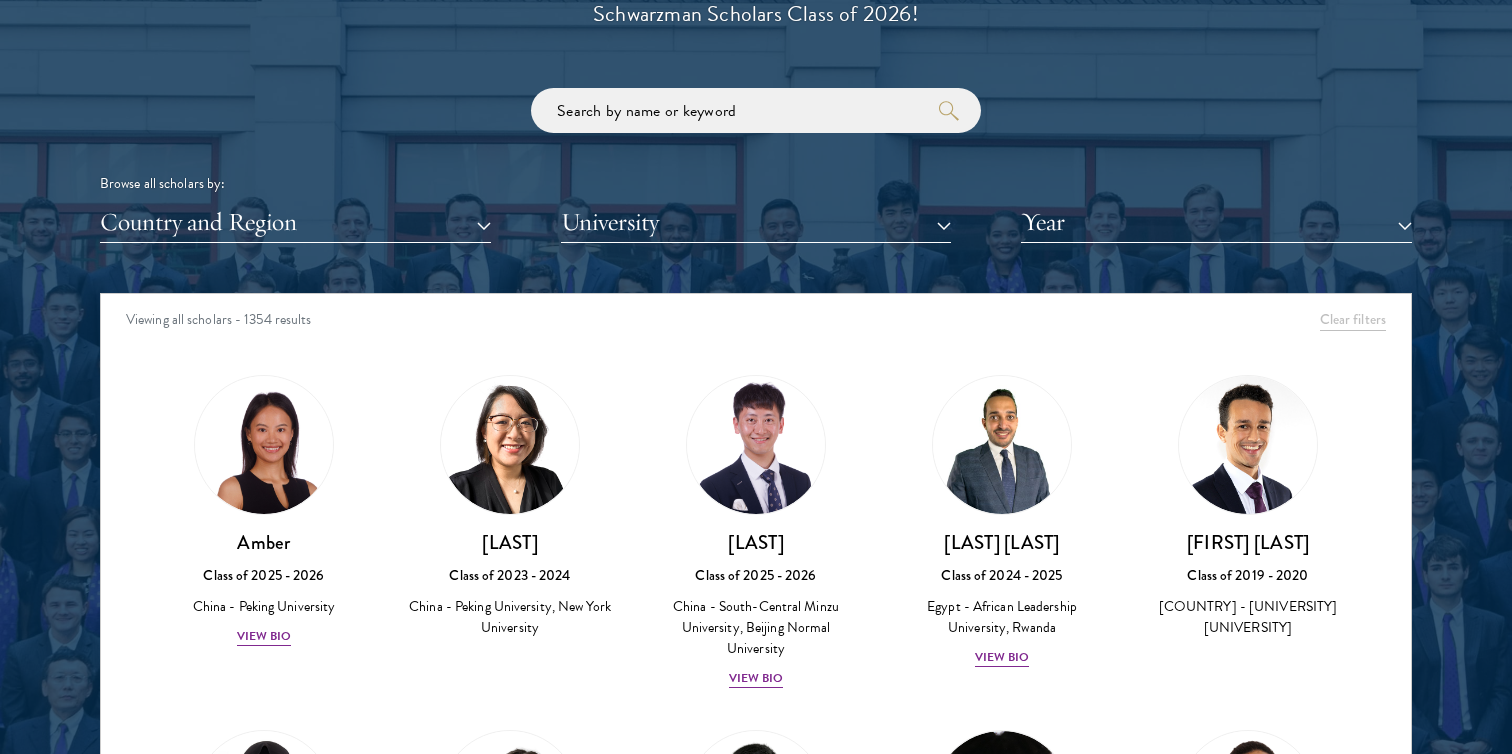 click on "Viewing all scholars - 1354 results" at bounding box center (756, 322) 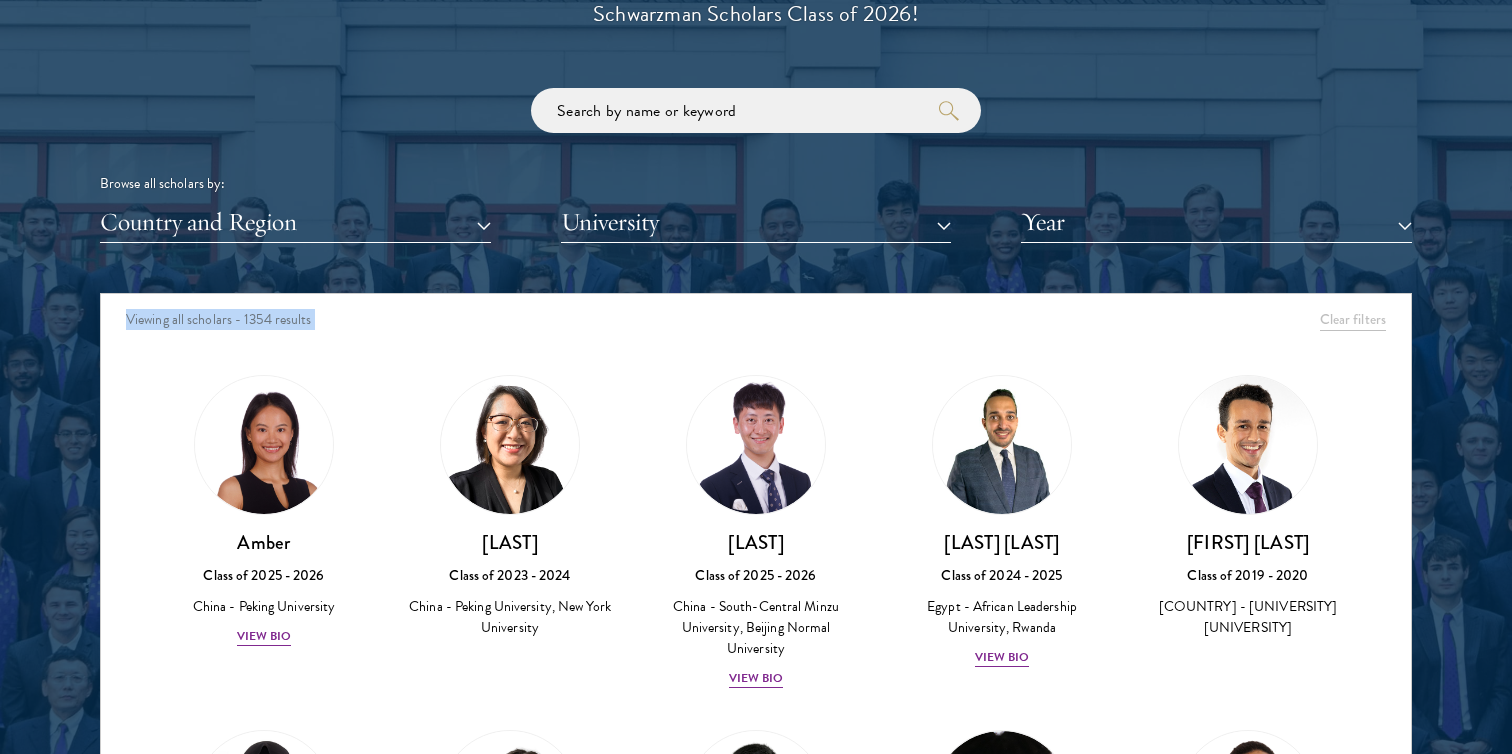 click on "Viewing all scholars - 1354 results" at bounding box center (756, 322) 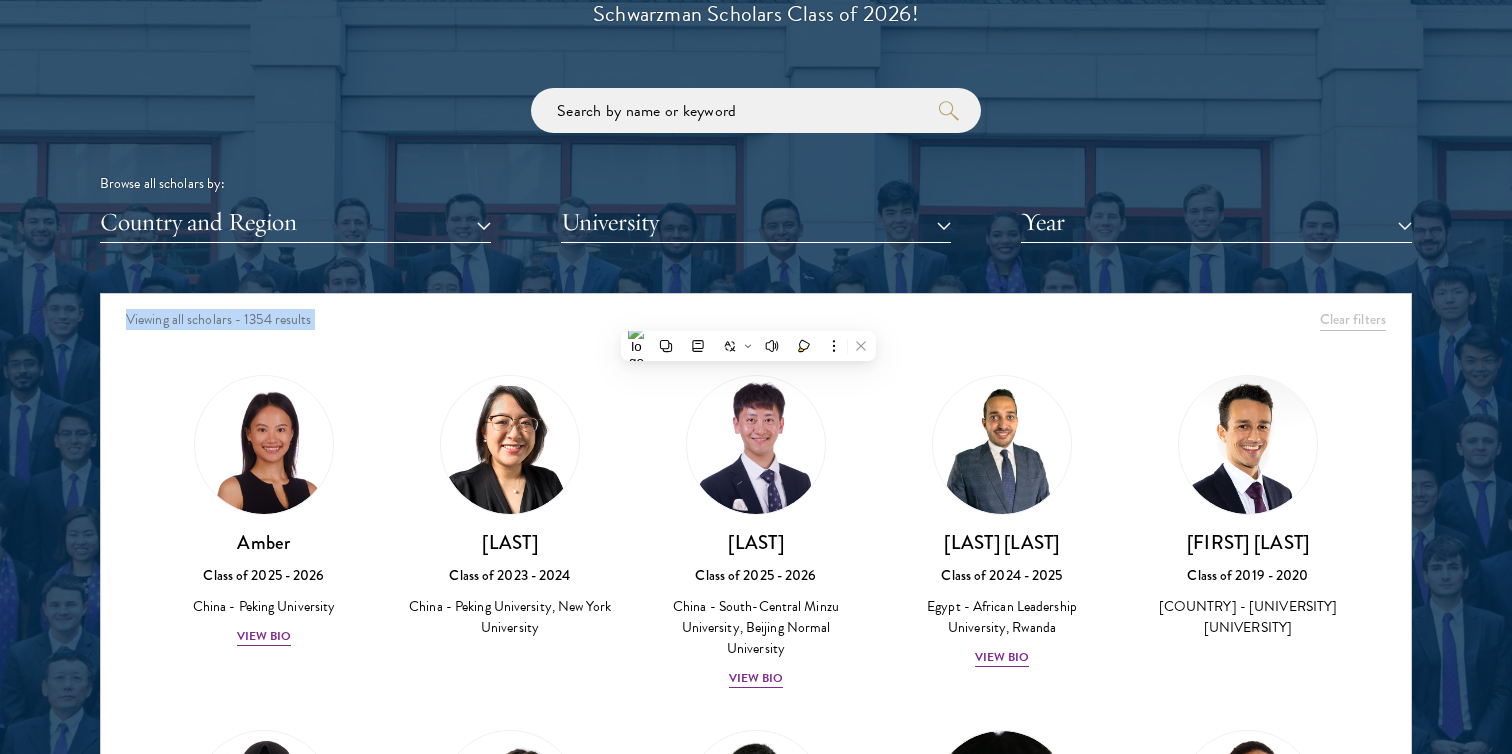 click on "Viewing all scholars - 1354 results" at bounding box center [756, 322] 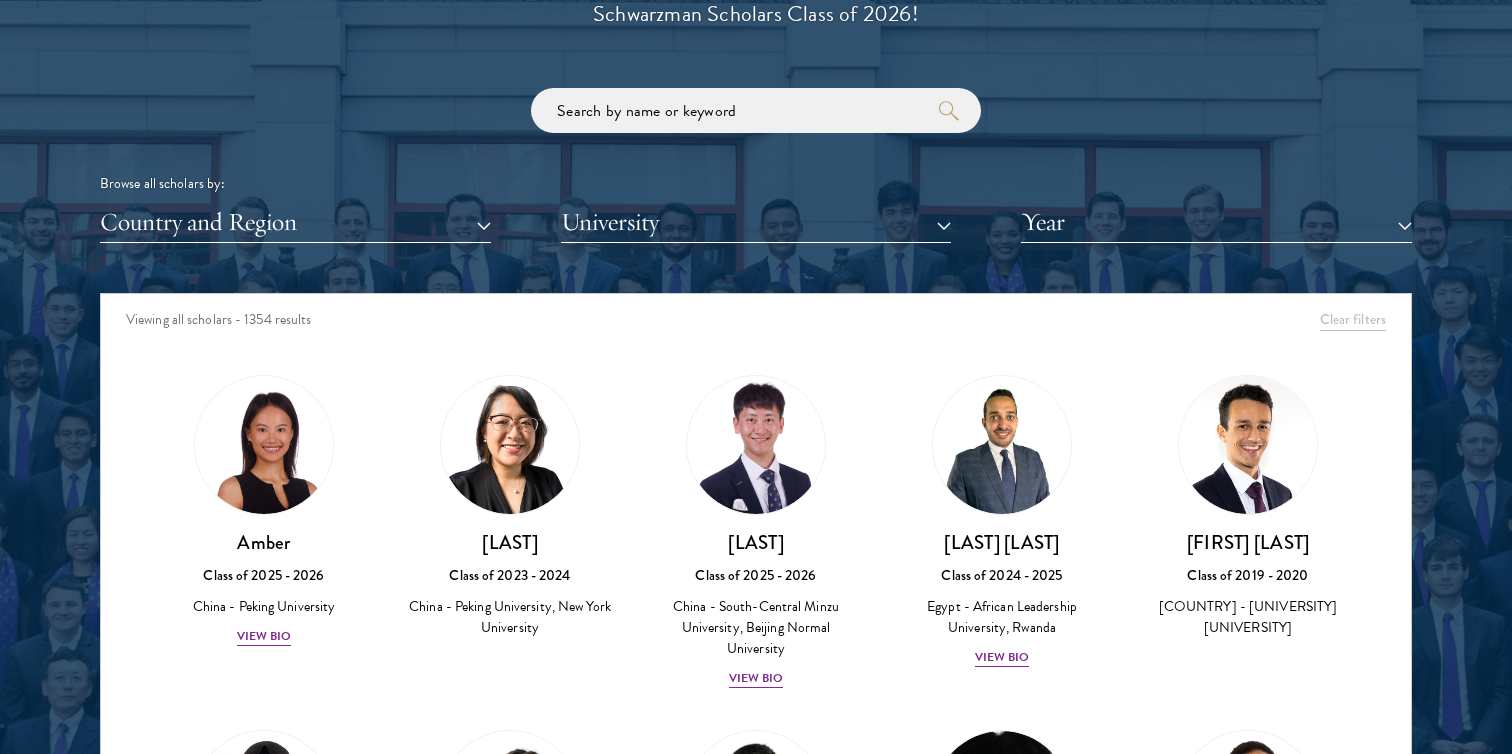click on "Viewing all scholars - 1354 results" at bounding box center [756, 322] 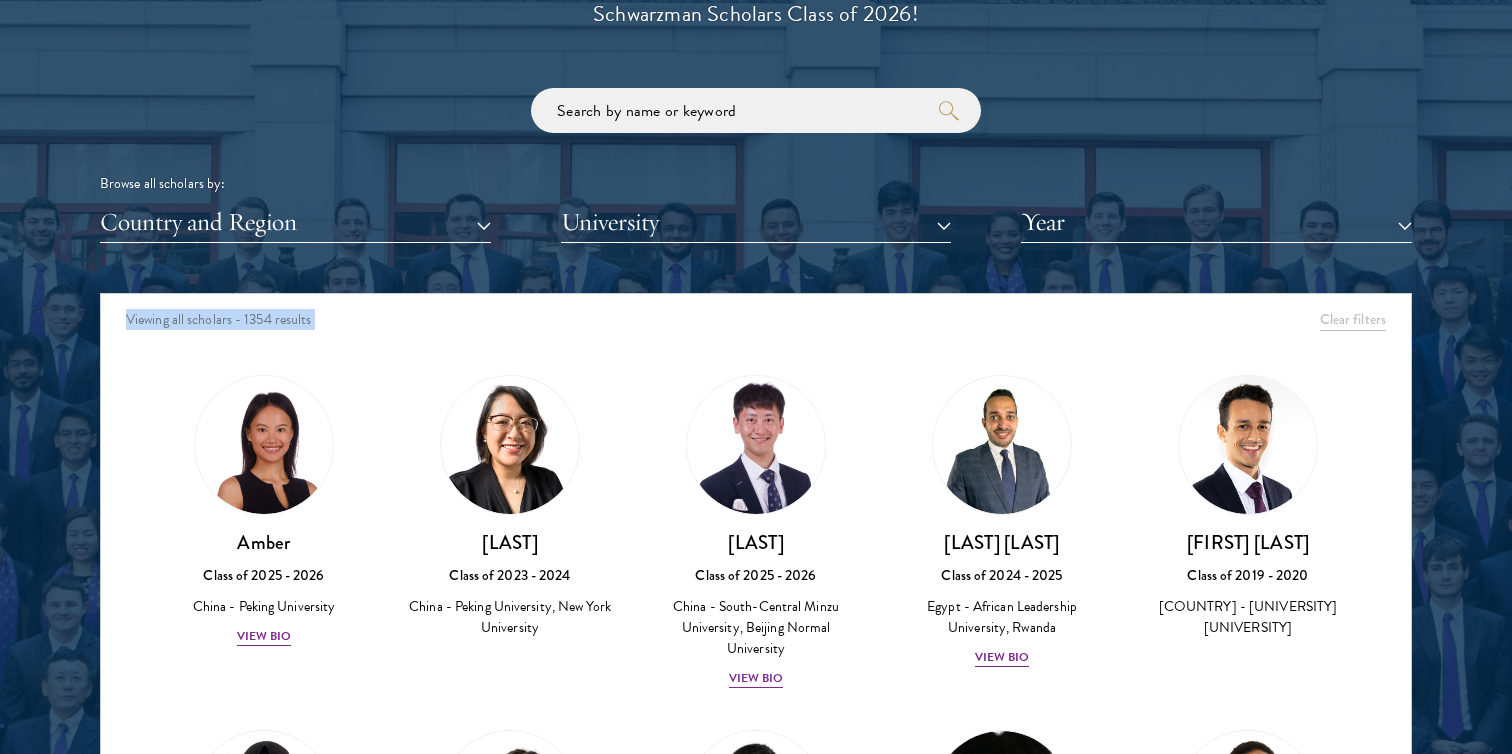 click on "Viewing all scholars - 1354 results" at bounding box center [756, 322] 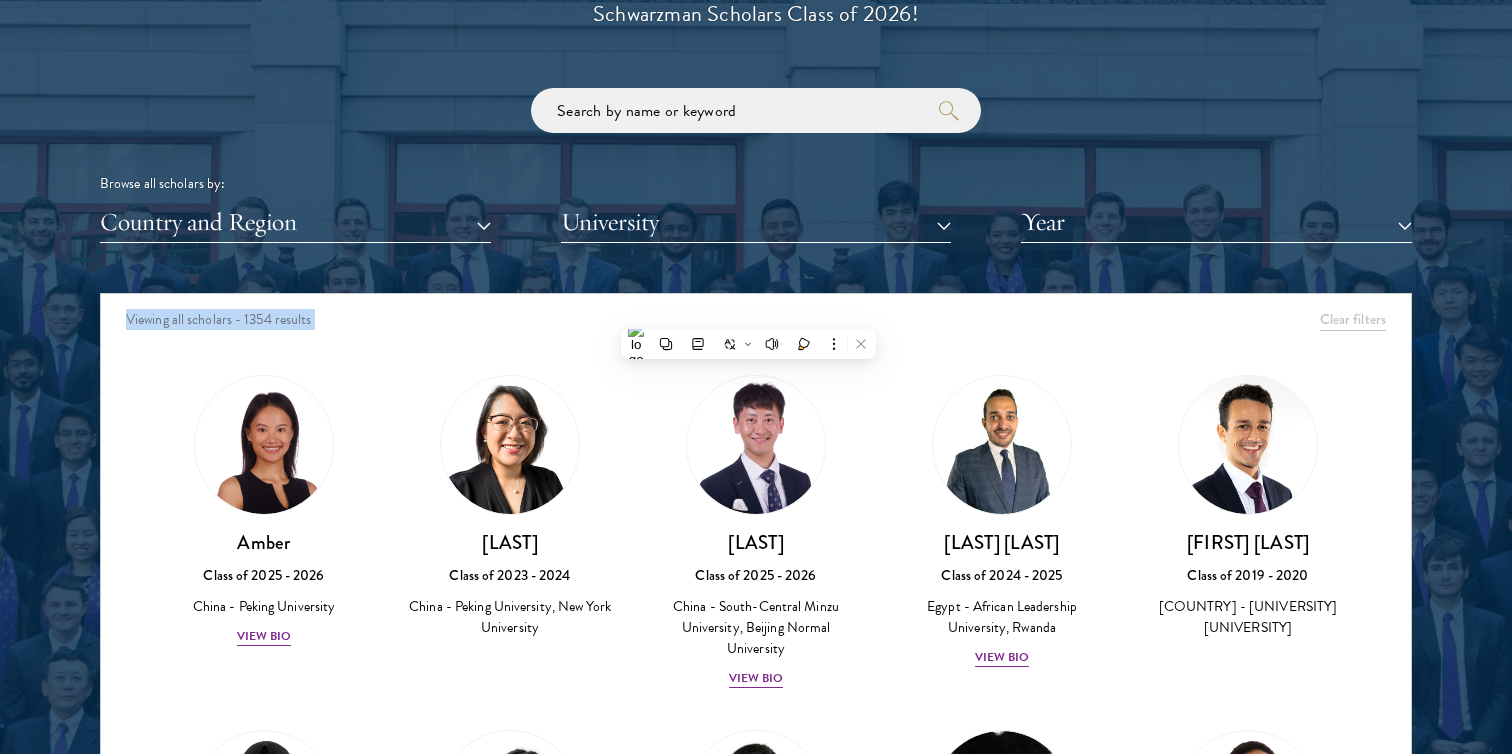 click on "Viewing all scholars - 1354 results" at bounding box center (756, 322) 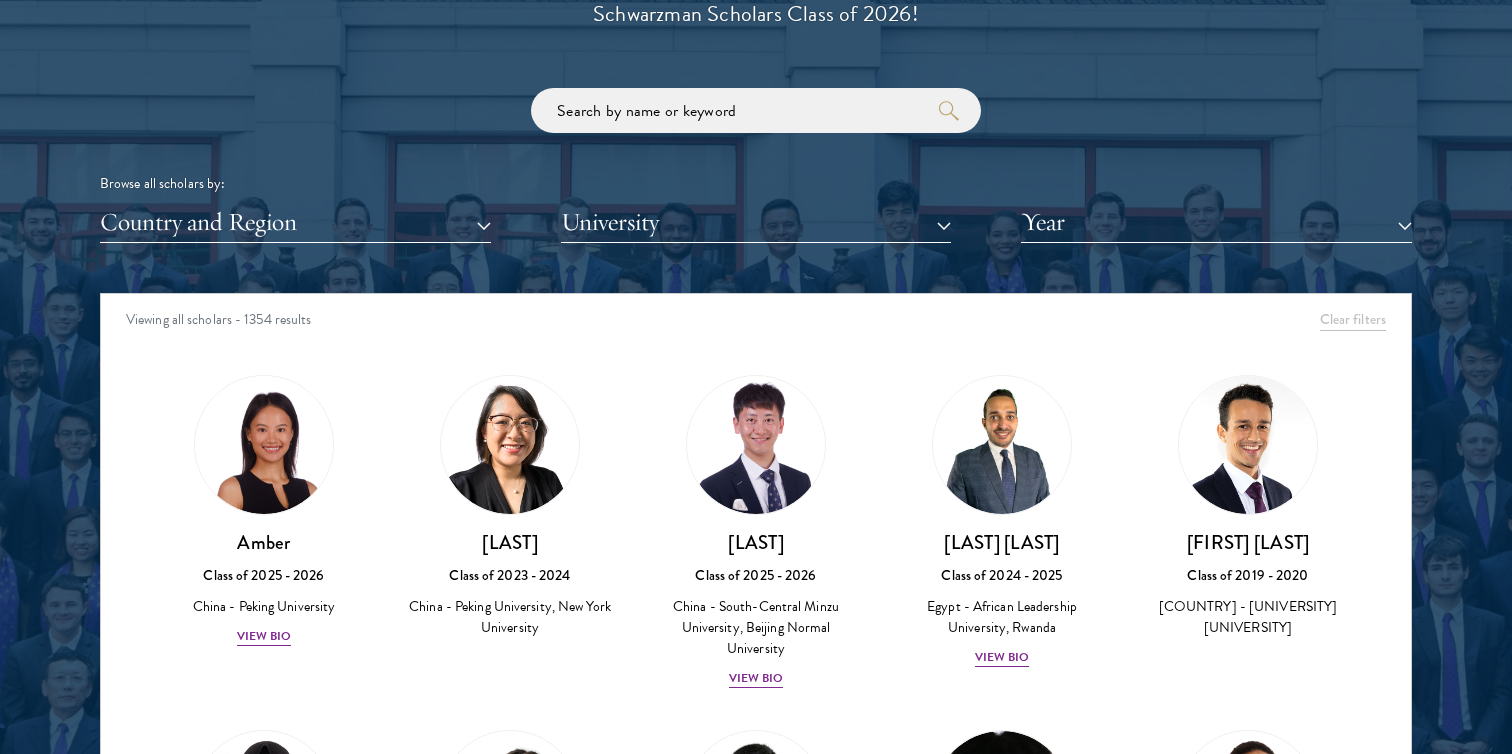 click on "Viewing all scholars - 1354 results" at bounding box center [756, 322] 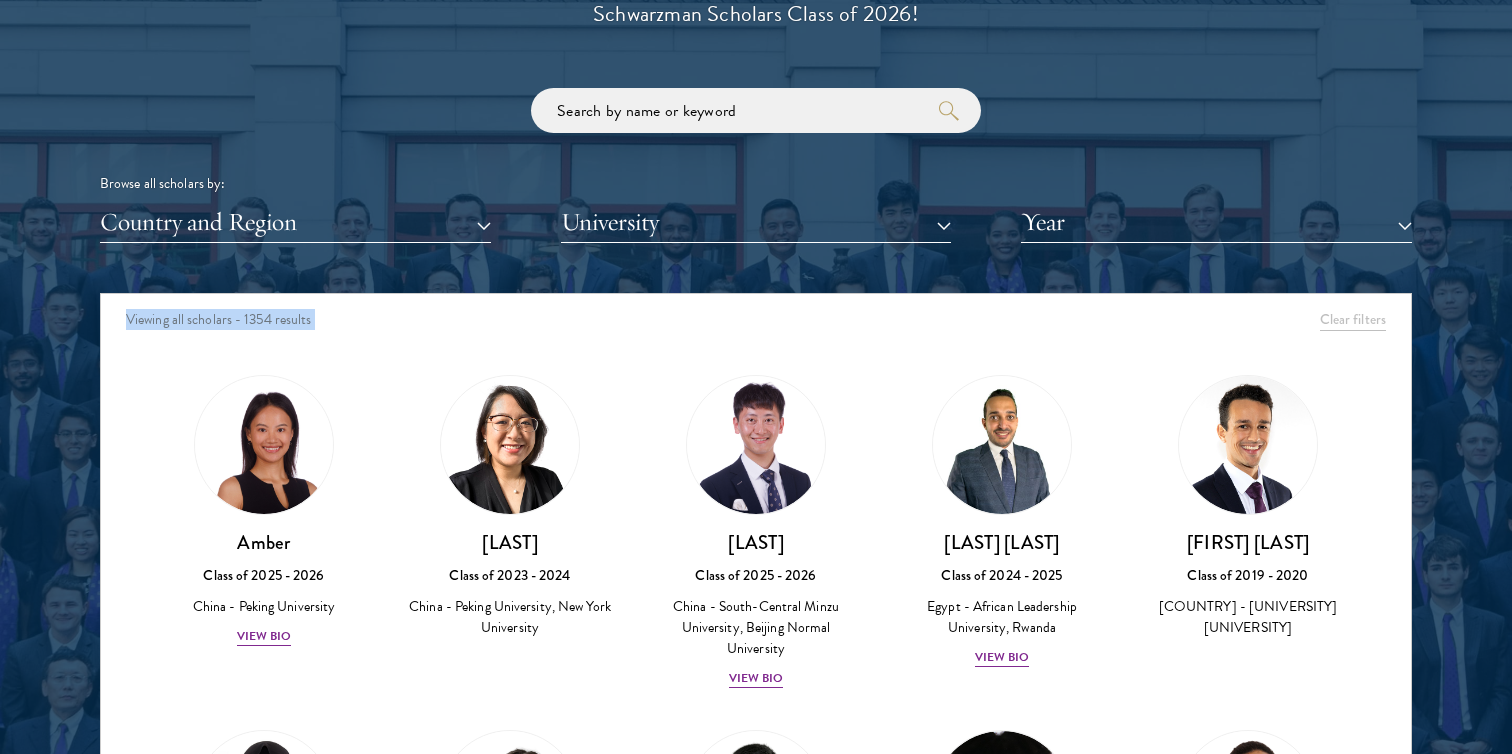 click on "Viewing all scholars - 1354 results" at bounding box center [756, 322] 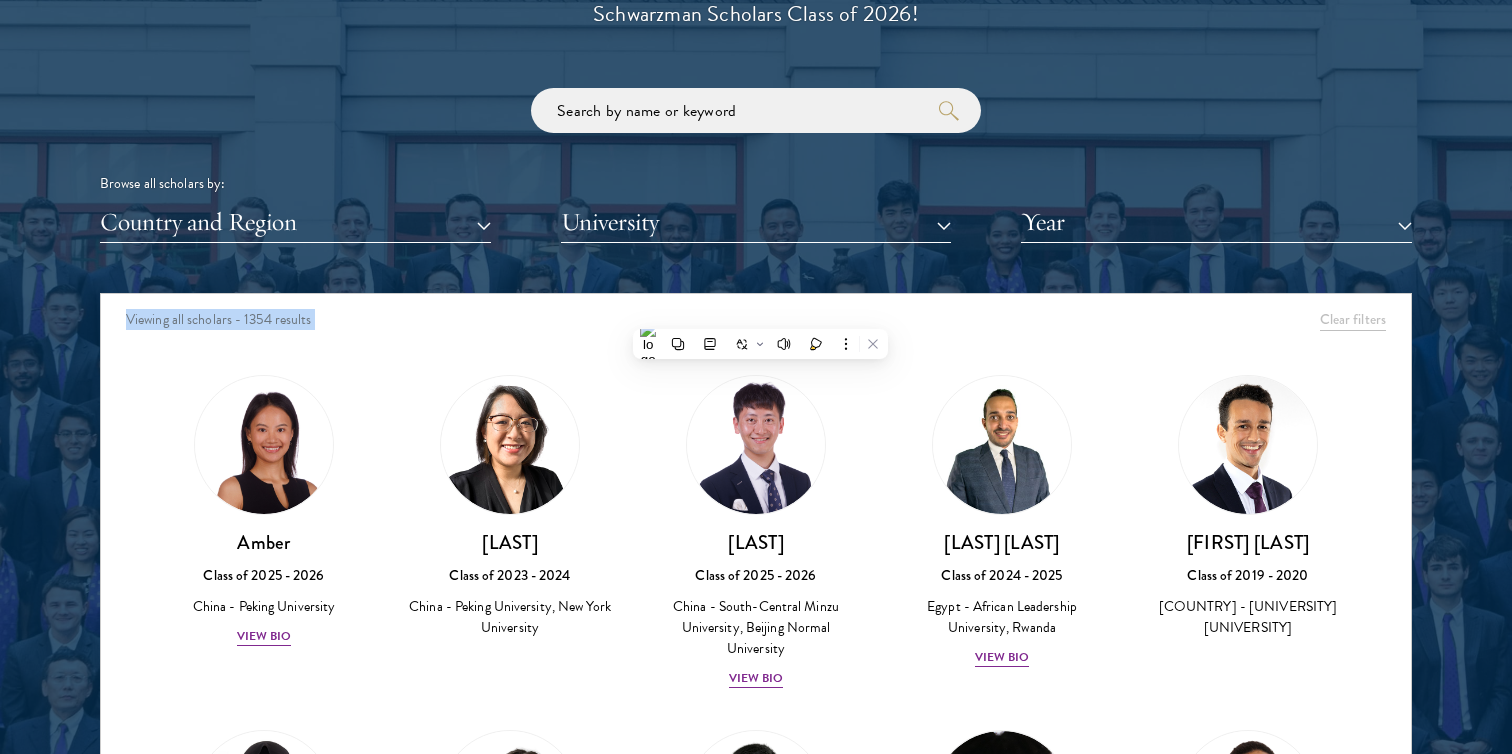 click on "Viewing all scholars - 1354 results" at bounding box center (756, 322) 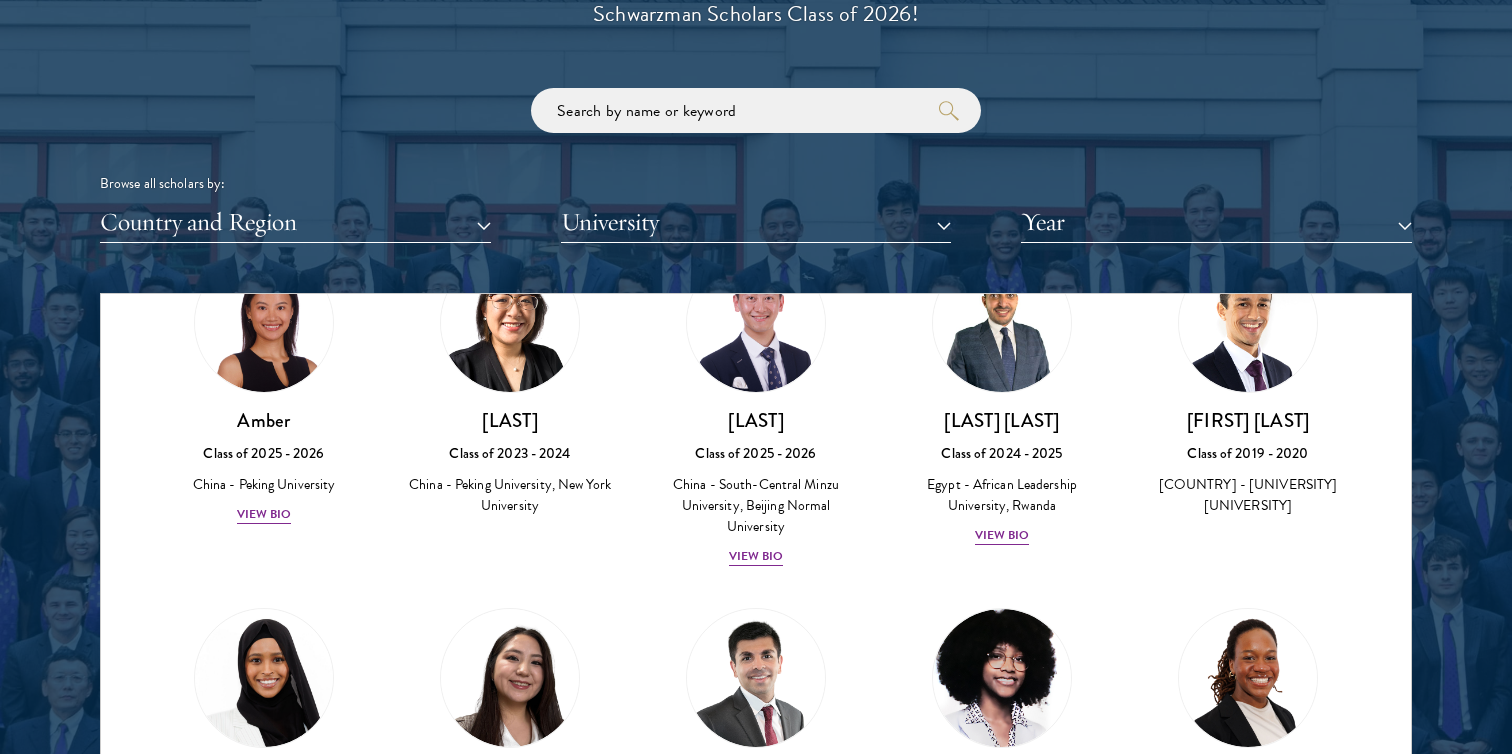 scroll, scrollTop: 0, scrollLeft: 0, axis: both 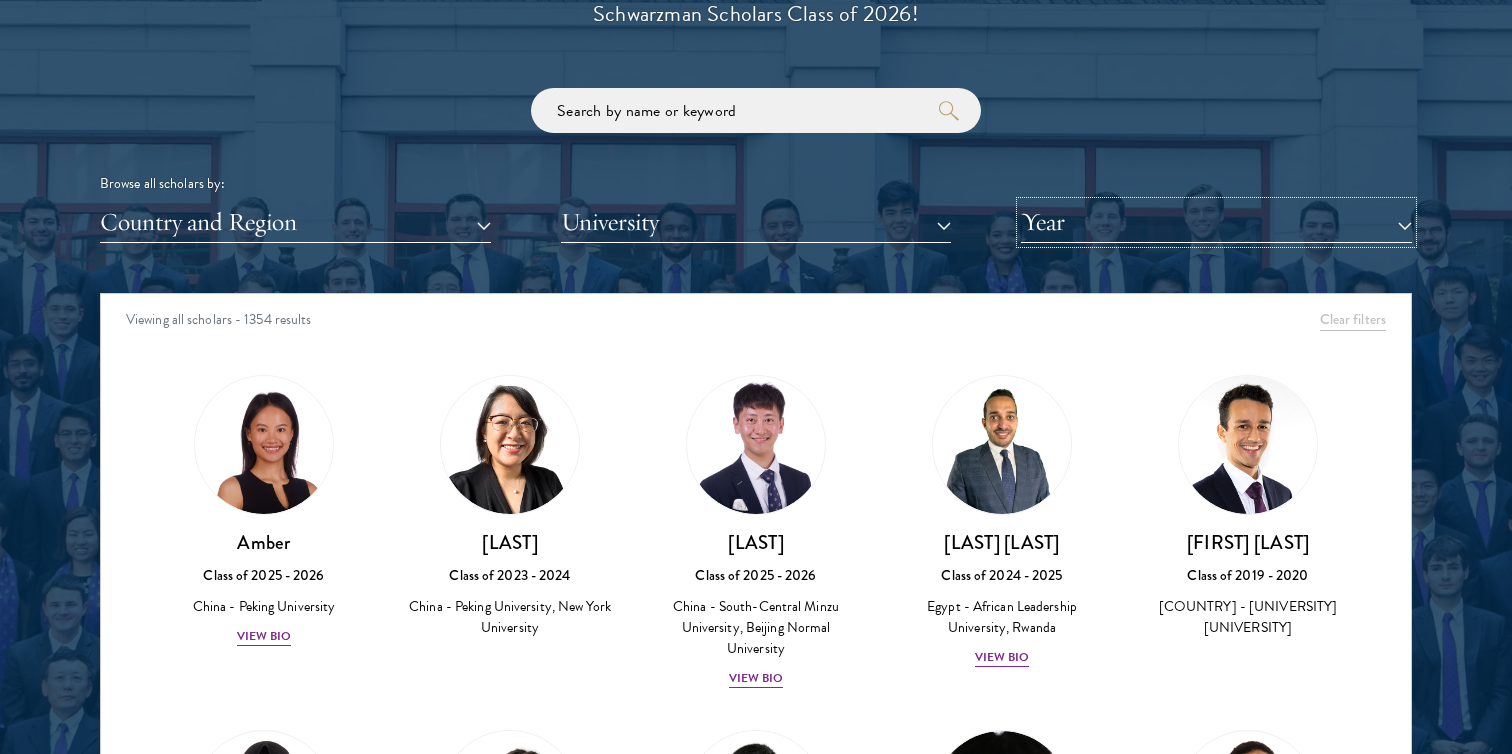 click on "Year" at bounding box center [1216, 222] 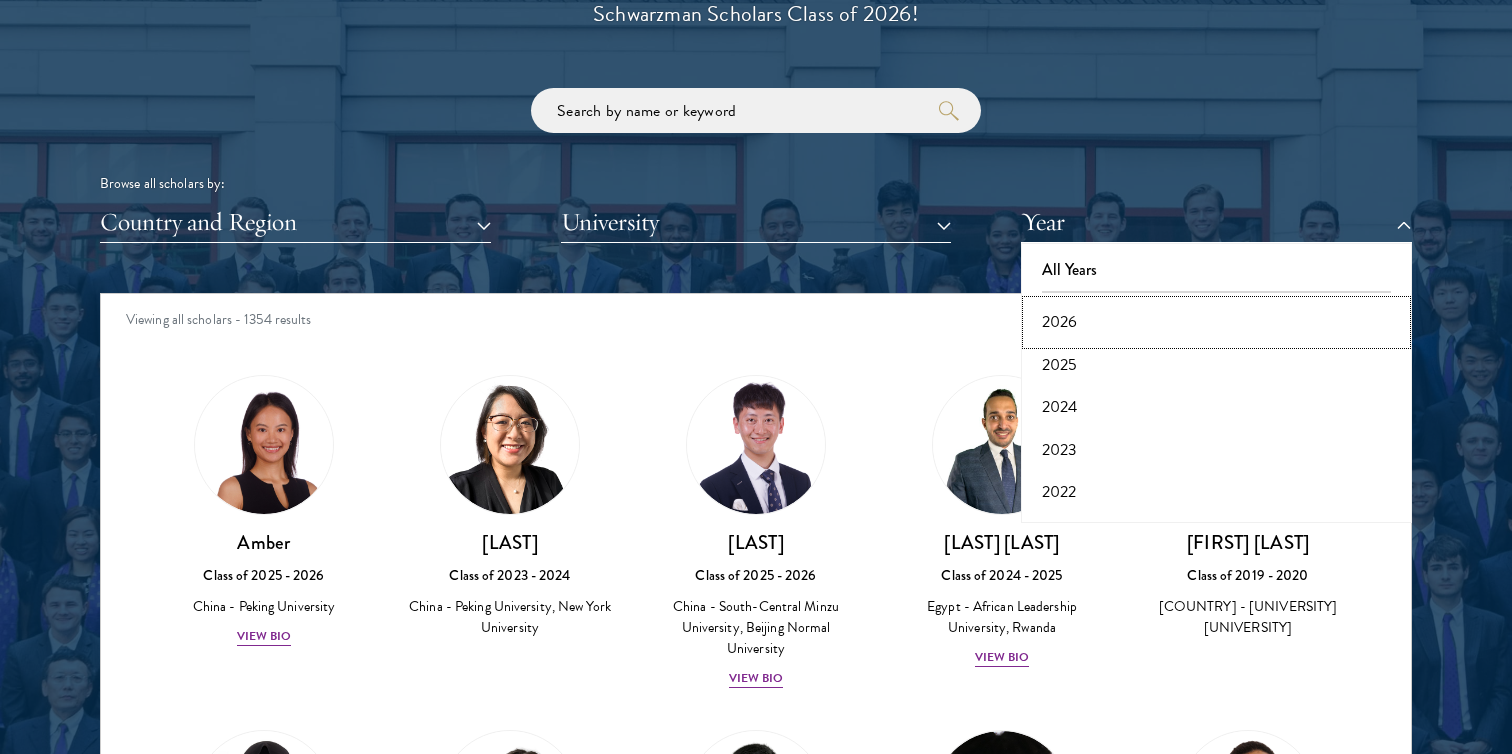 click on "2026" at bounding box center (1216, 322) 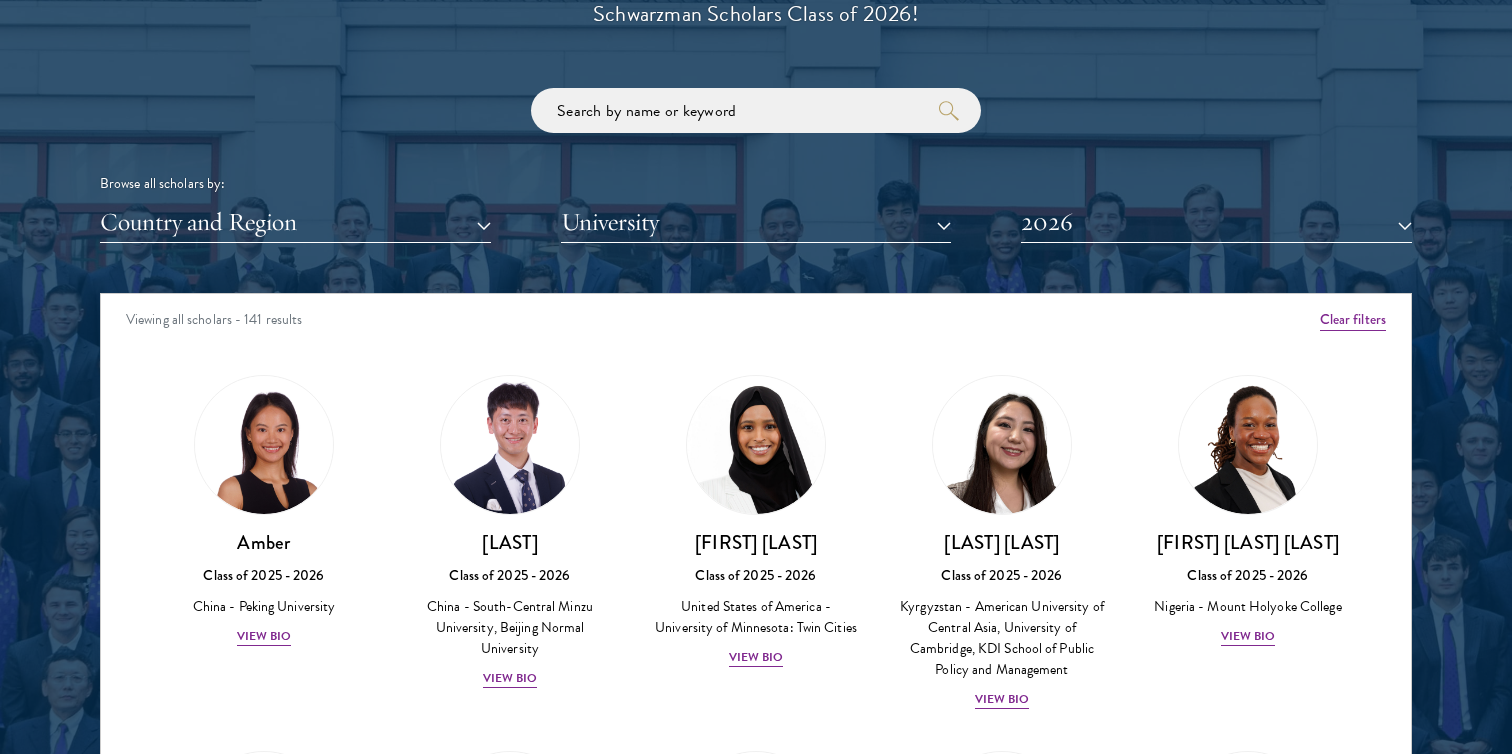 click on "Viewing all scholars - 141 results" at bounding box center [756, 322] 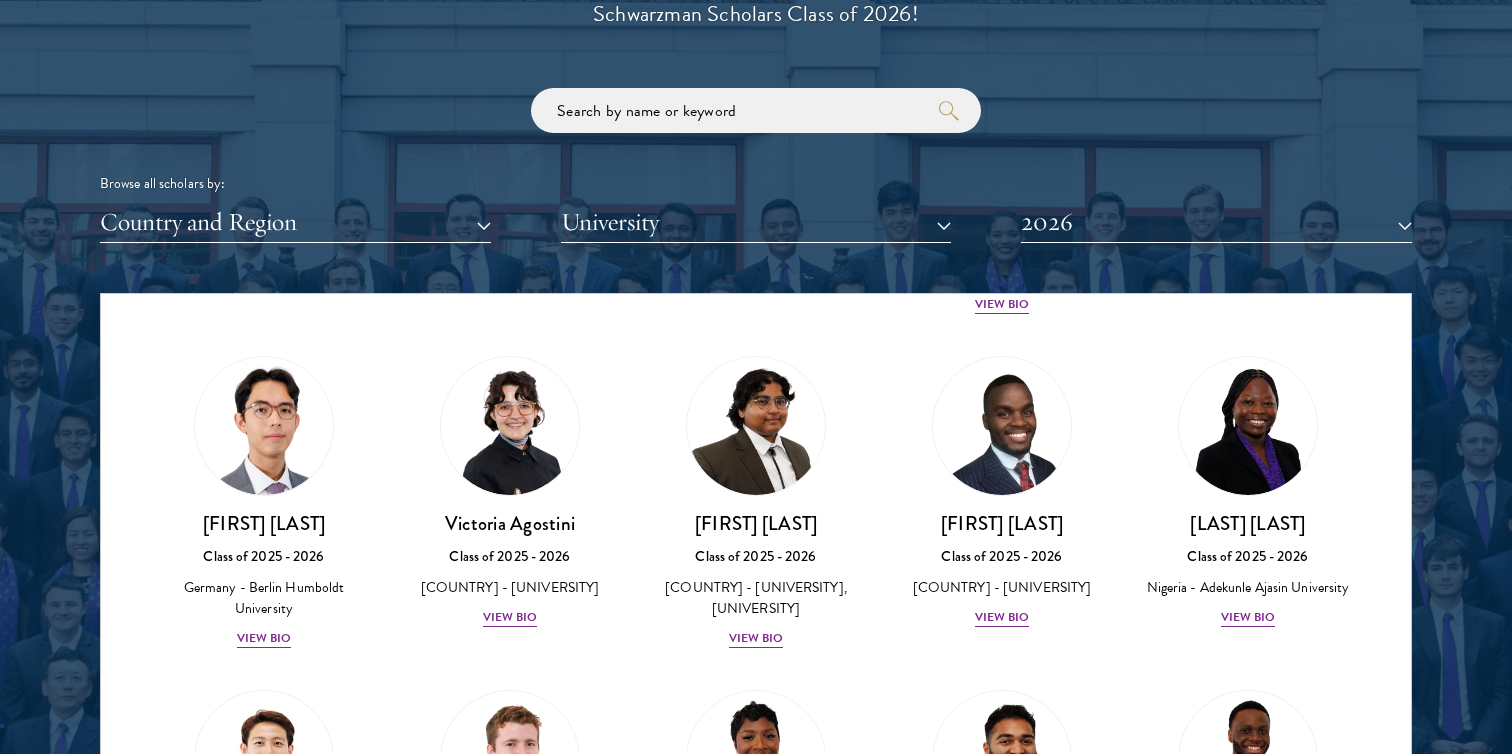 scroll, scrollTop: 397, scrollLeft: 0, axis: vertical 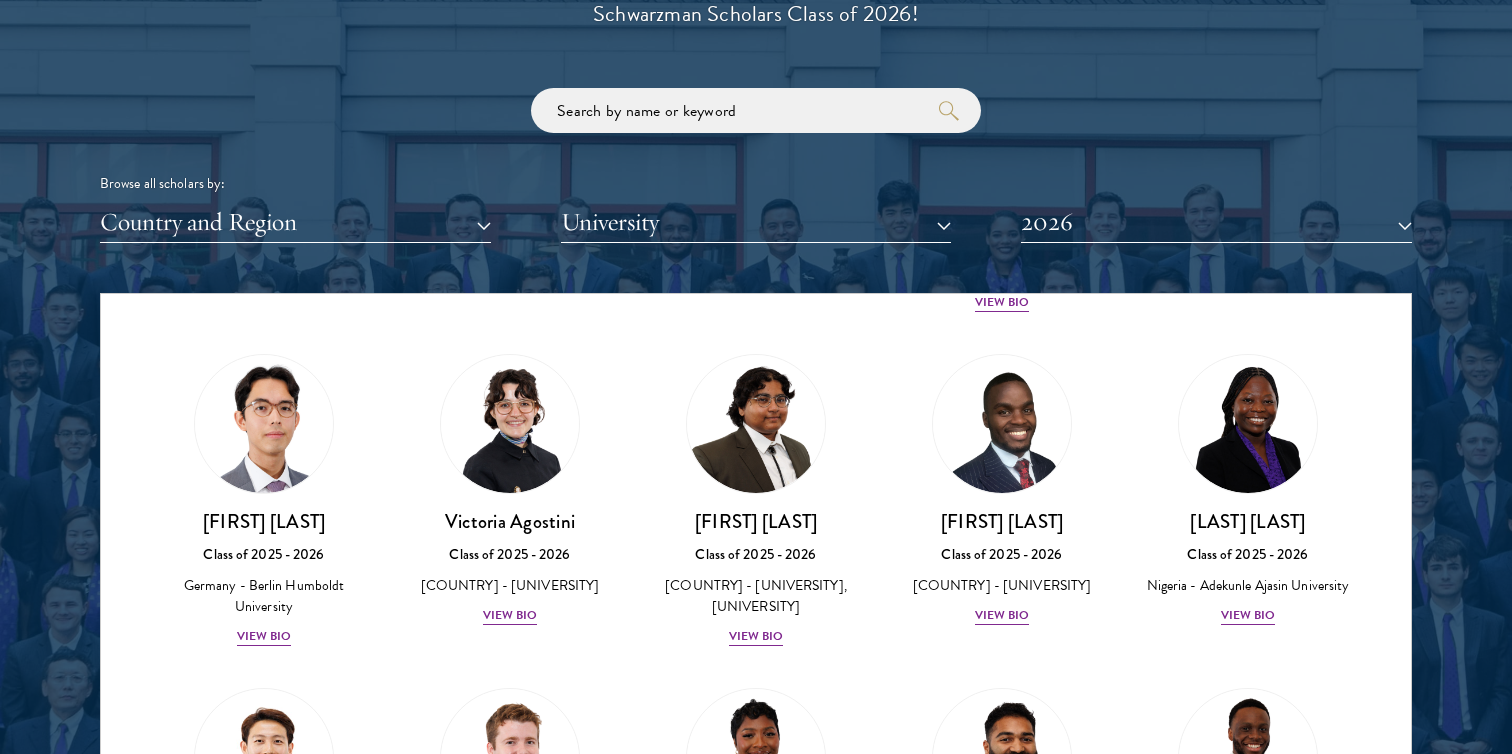click on "[FIRST]
Class of 2025 - 2026
[COUNTRY] - [UNIVERSITY]
View Bio
[FIRST]
Class of 2023 - 2024
[COUNTRY] - [UNIVERSITY], [UNIVERSITY]
[FIRST]
Class of 2025 - 2026
[COUNTRY] - [UNIVERSITY], [UNIVERSITY]
View Bio
[FIRST][LAST]
Class of 2024 - 2025
[COUNTRY] - [UNIVERSITY], [COUNTRY]
View Bio
[FIRST] [LAST]
Class of 2019 - 2020
[COUNTRY] - [UNIVERSITY]
[FIRST] [LAST]" at bounding box center [756, 4955] 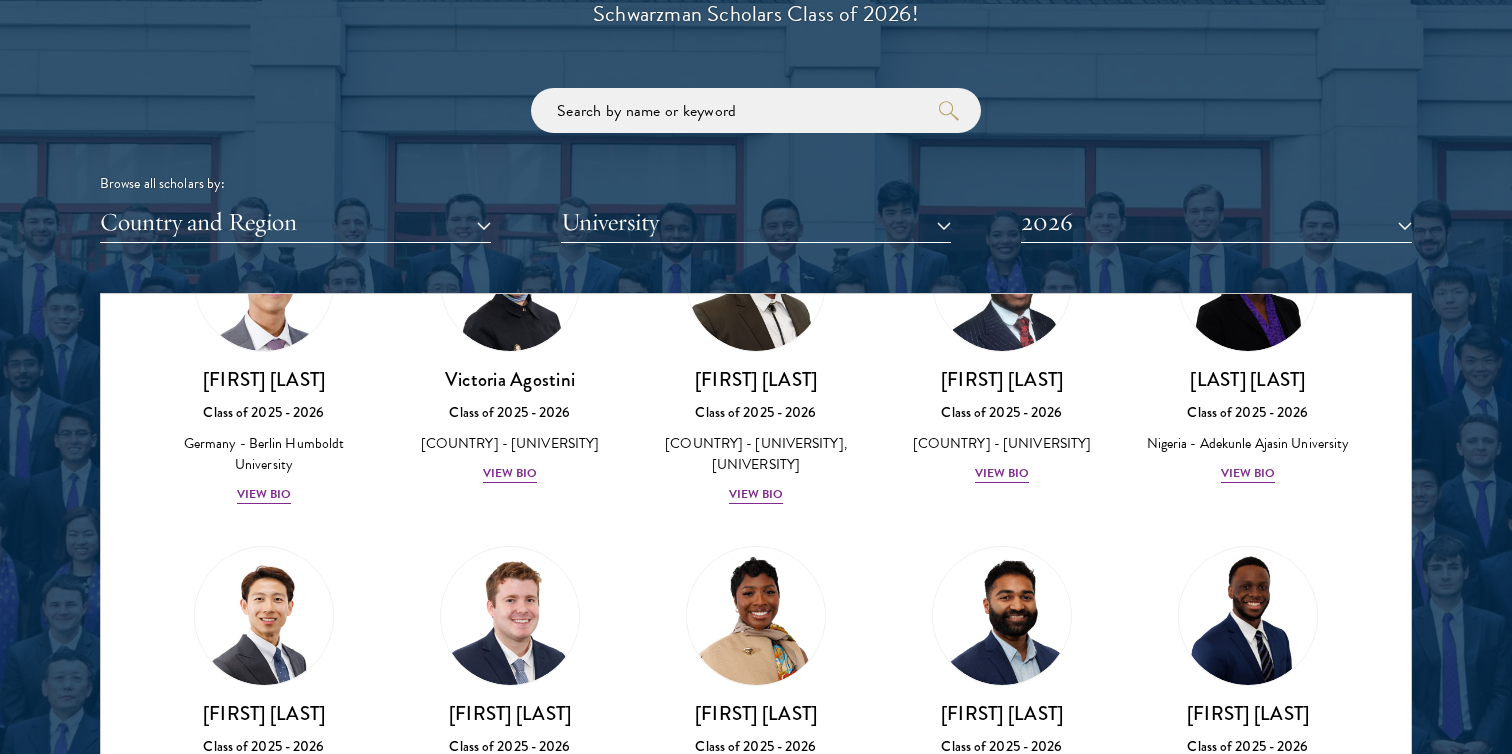 scroll, scrollTop: 666, scrollLeft: 0, axis: vertical 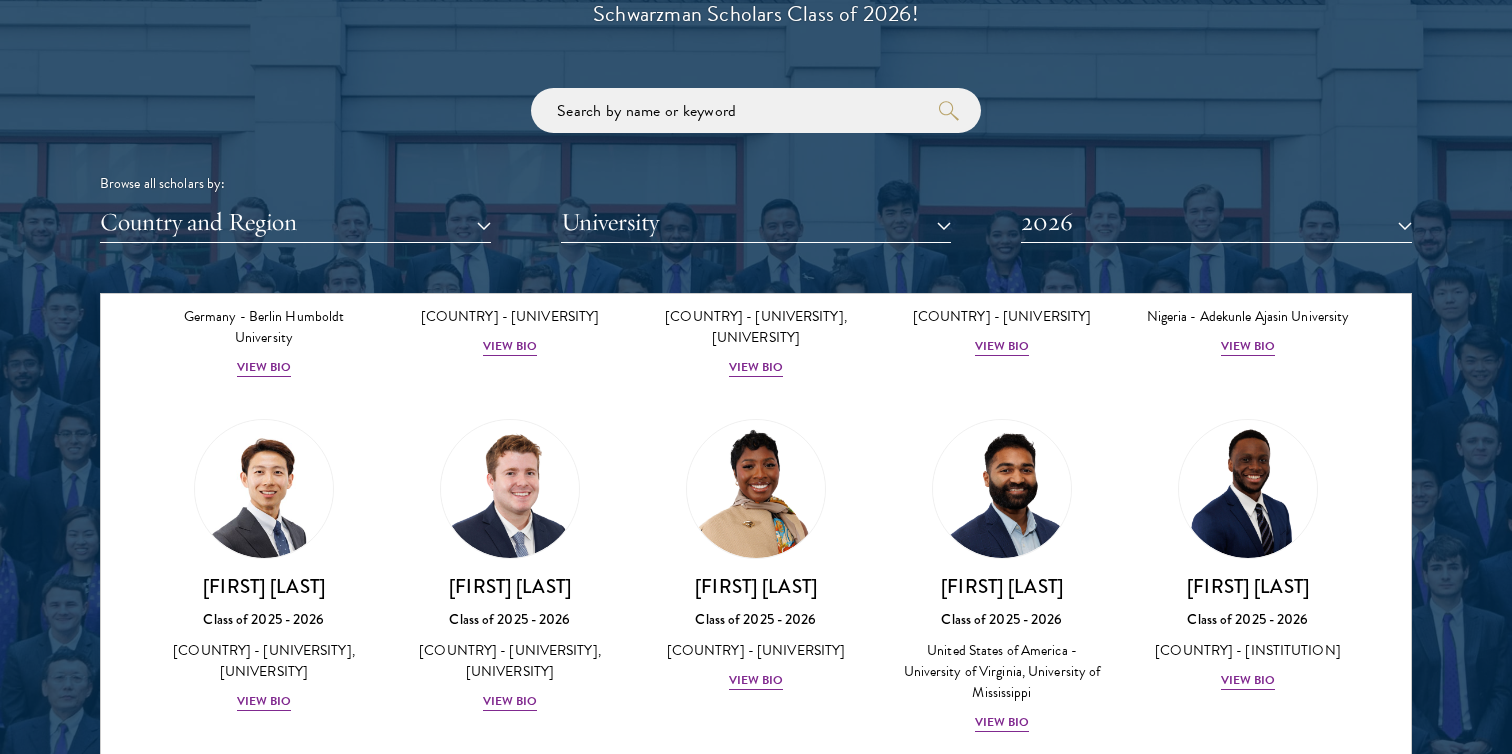 click on "[FIRST] [LAST]
Class of [YEAR] - [YEAR]
[COUNTRY] - [UNIVERSITY], [UNIVERSITY]
View Bio" at bounding box center [756, 232] 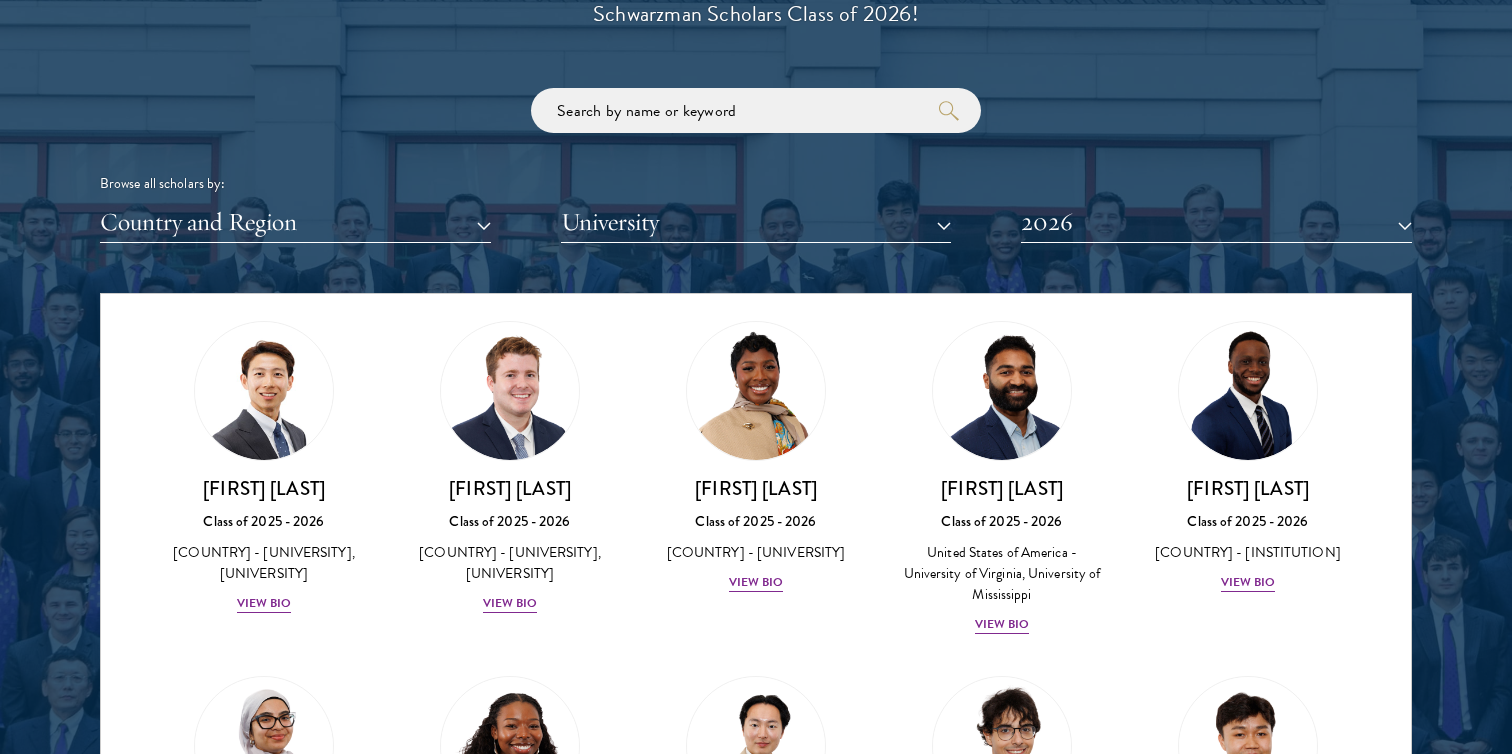 scroll, scrollTop: 733, scrollLeft: 0, axis: vertical 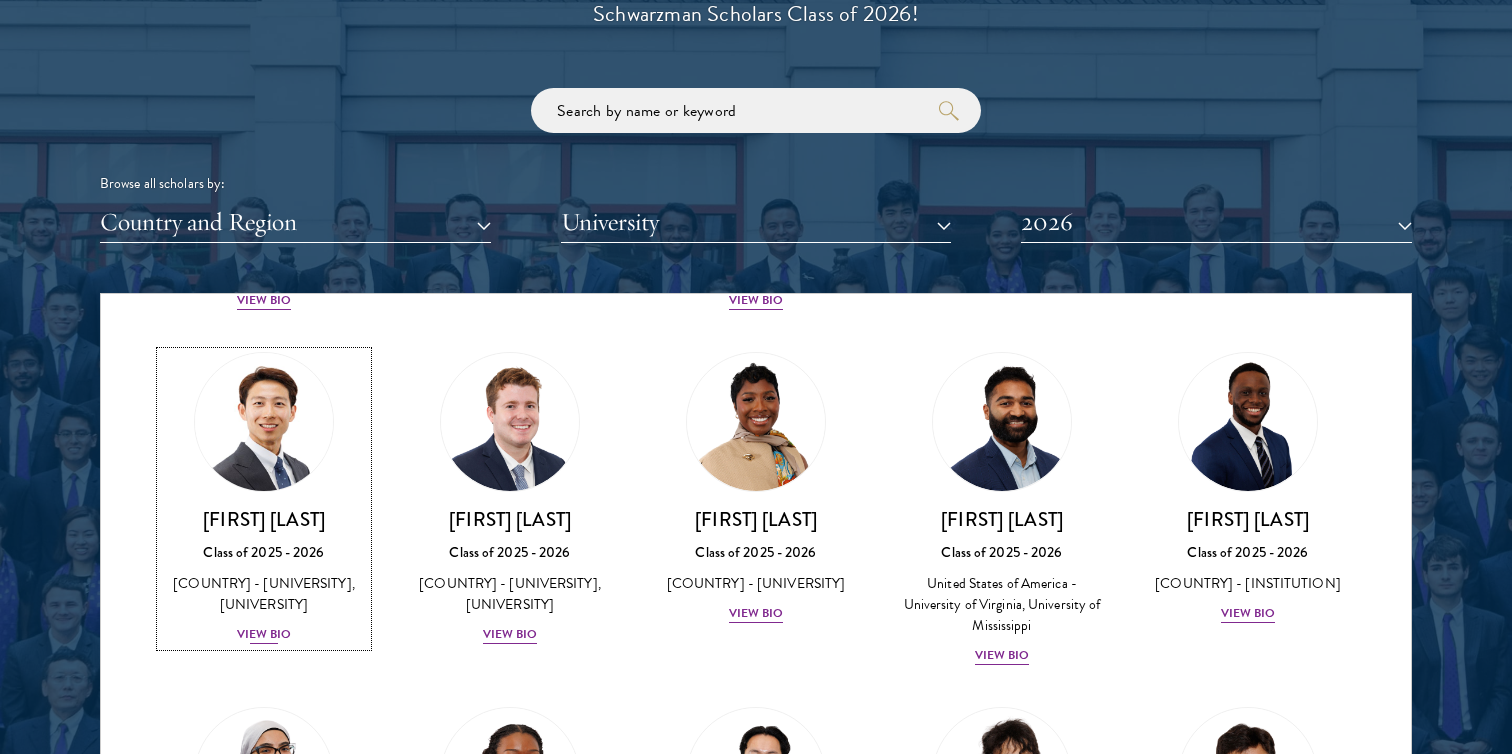 click at bounding box center [264, 422] 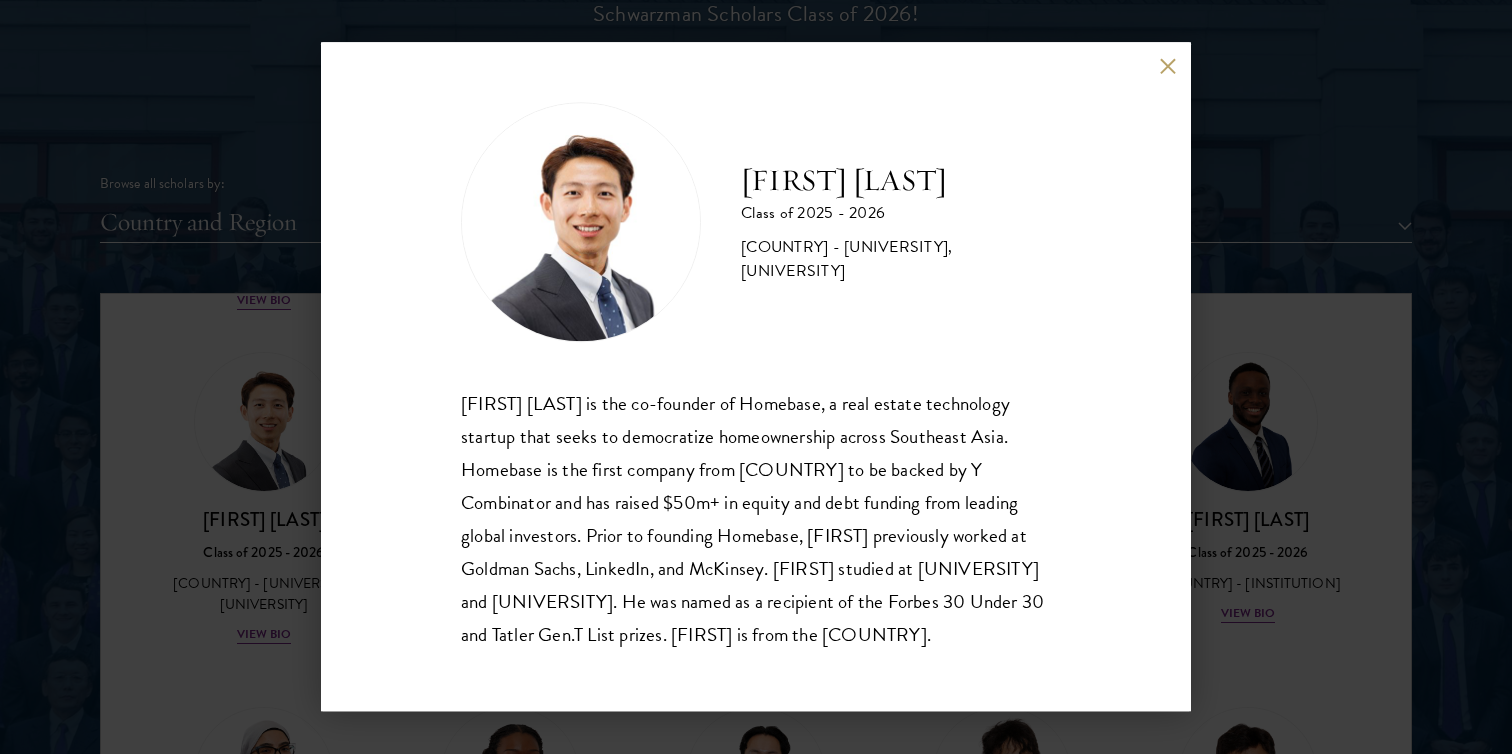 click on "[FIRST] [LAST] is the co-founder of Homebase, a real estate technology startup that seeks to democratize homeownership across Southeast Asia. Homebase is the first company from [COUNTRY] to be backed by Y Combinator and has raised $50m+ in equity and debt funding from leading global investors. Prior to founding Homebase, [FIRST] previously worked at Goldman Sachs, LinkedIn, and McKinsey. [FIRST] studied at [UNIVERSITY] and [UNIVERSITY]. He was named as a recipient of the Forbes 30 Under 30 and Tatler Gen.T List prizes. [FIRST] is from the [COUNTRY]." at bounding box center [756, 519] 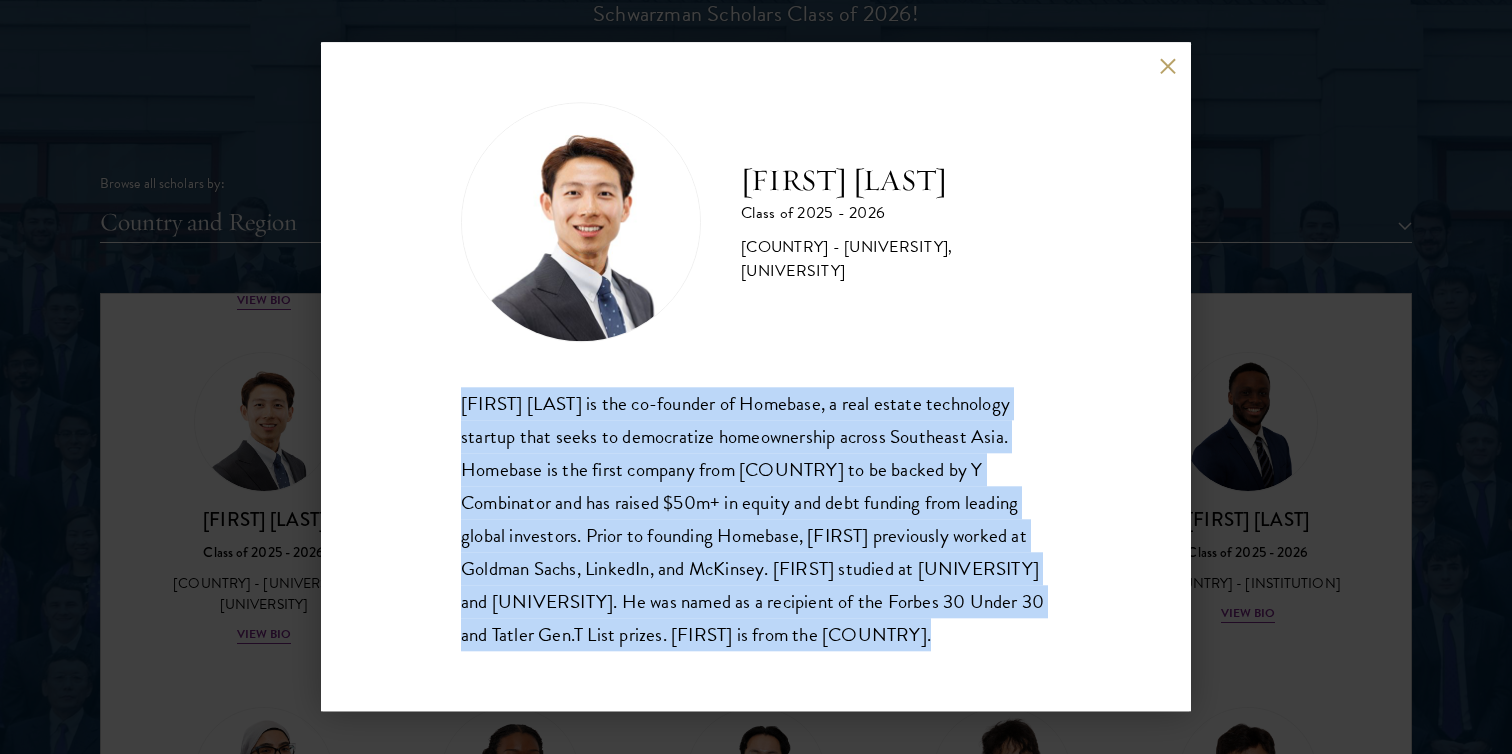 click on "[FIRST] [LAST] is the co-founder of Homebase, a real estate technology startup that seeks to democratize homeownership across Southeast Asia. Homebase is the first company from [COUNTRY] to be backed by Y Combinator and has raised $50m+ in equity and debt funding from leading global investors. Prior to founding Homebase, [FIRST] previously worked at Goldman Sachs, LinkedIn, and McKinsey. [FIRST] studied at [UNIVERSITY] and [UNIVERSITY]. He was named as a recipient of the Forbes 30 Under 30 and Tatler Gen.T List prizes. [FIRST] is from the [COUNTRY]." at bounding box center [756, 519] 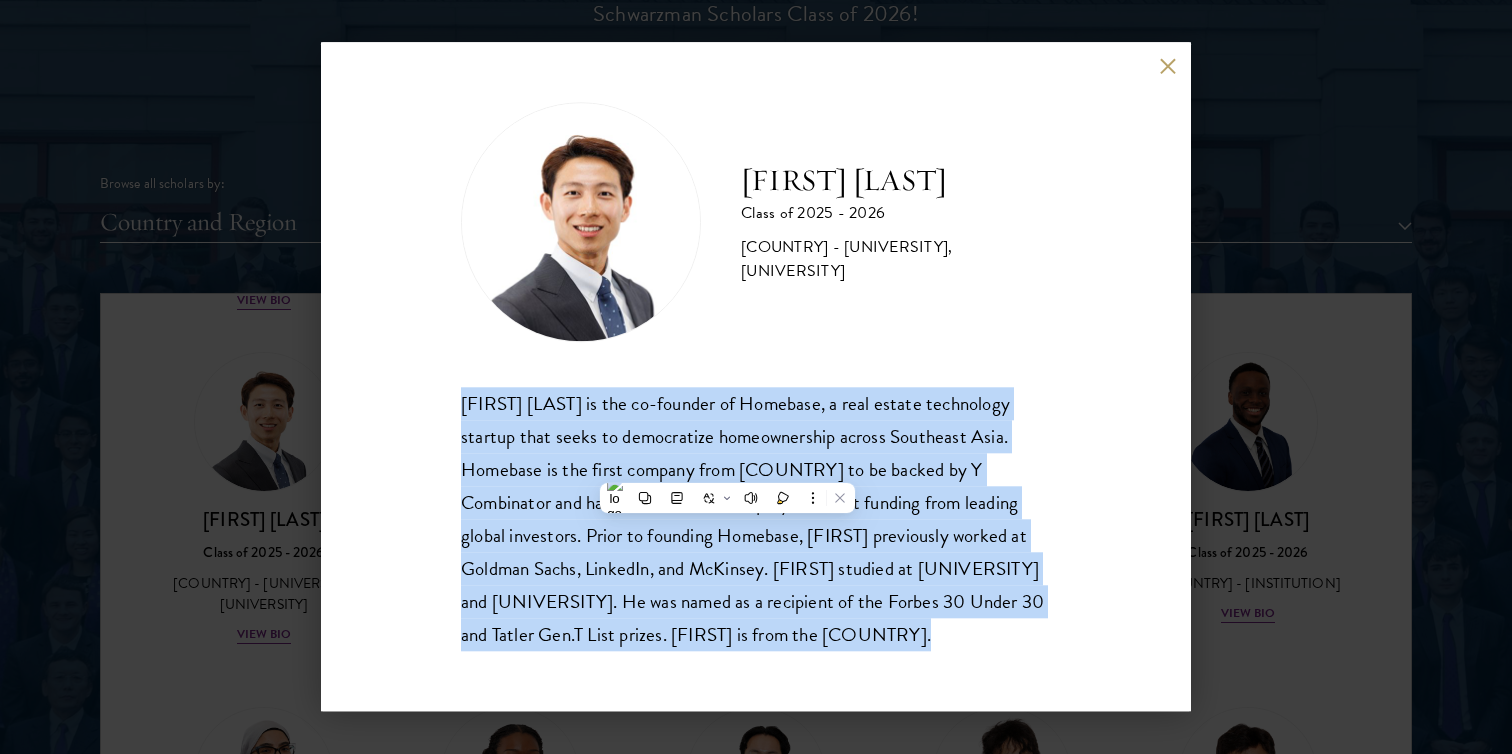 click on "[FIRST] [LAST] is the co-founder of Homebase, a real estate technology startup that seeks to democratize homeownership across Southeast Asia. Homebase is the first company from [COUNTRY] to be backed by Y Combinator and has raised $50m+ in equity and debt funding from leading global investors. Prior to founding Homebase, [FIRST] previously worked at Goldman Sachs, LinkedIn, and McKinsey. [FIRST] studied at [UNIVERSITY] and [UNIVERSITY]. He was named as a recipient of the Forbes 30 Under 30 and Tatler Gen.T List prizes. [FIRST] is from the [COUNTRY]." at bounding box center (756, 519) 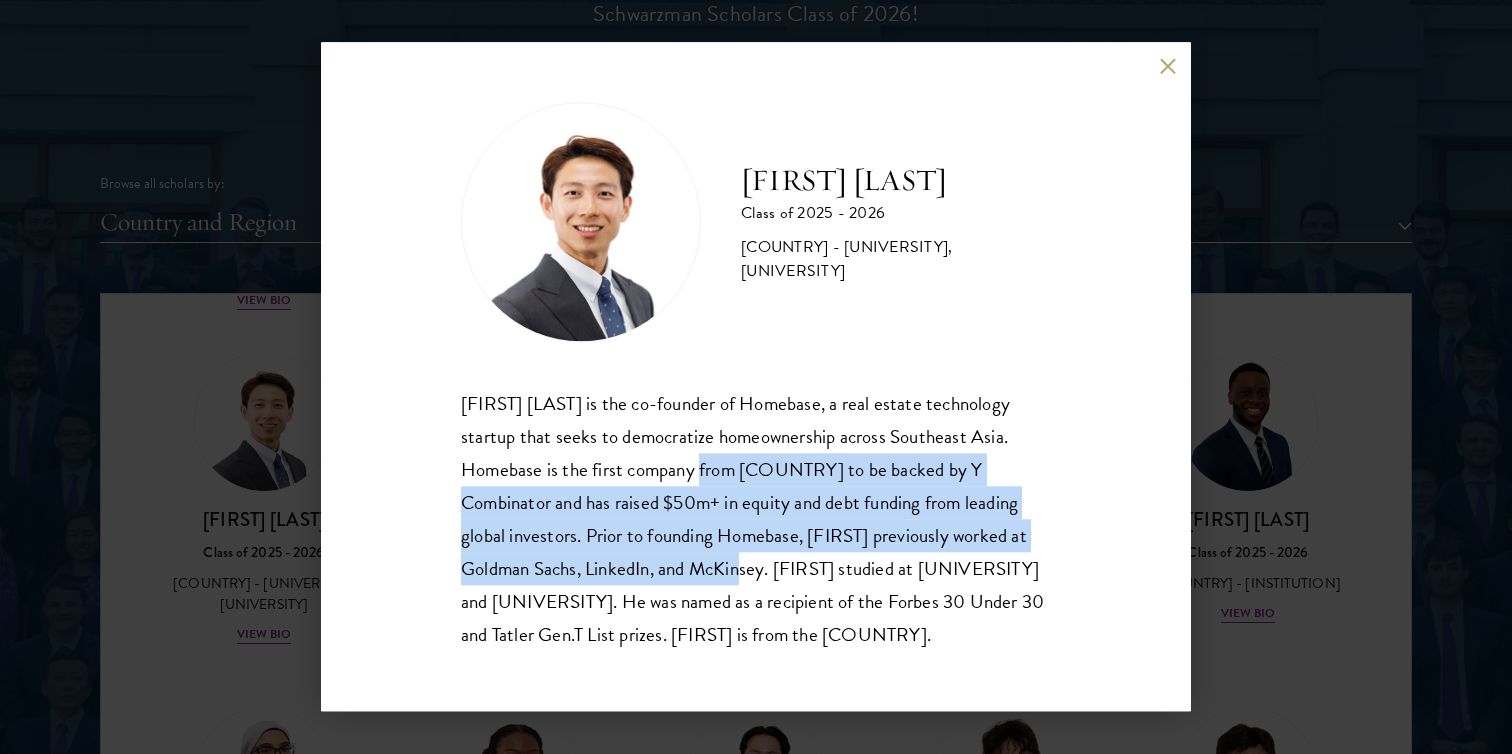drag, startPoint x: 794, startPoint y: 467, endPoint x: 739, endPoint y: 555, distance: 103.773796 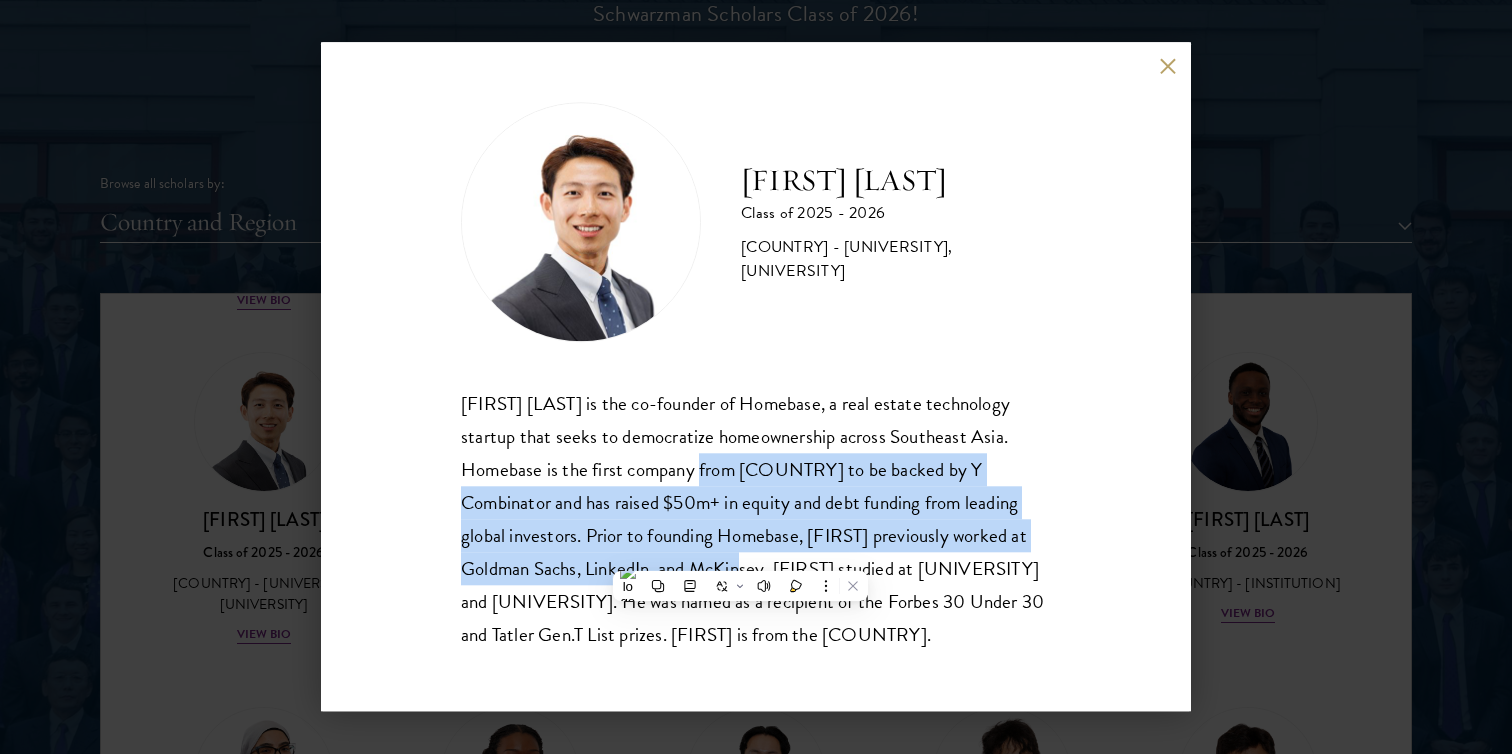 click on "[FIRST] [LAST] is the co-founder of Homebase, a real estate technology startup that seeks to democratize homeownership across Southeast Asia. Homebase is the first company from [COUNTRY] to be backed by Y Combinator and has raised $50m+ in equity and debt funding from leading global investors. Prior to founding Homebase, [FIRST] previously worked at Goldman Sachs, LinkedIn, and McKinsey. [FIRST] studied at [UNIVERSITY] and [UNIVERSITY]. He was named as a recipient of the Forbes 30 Under 30 and Tatler Gen.T List prizes. [FIRST] is from the [COUNTRY]." at bounding box center (756, 519) 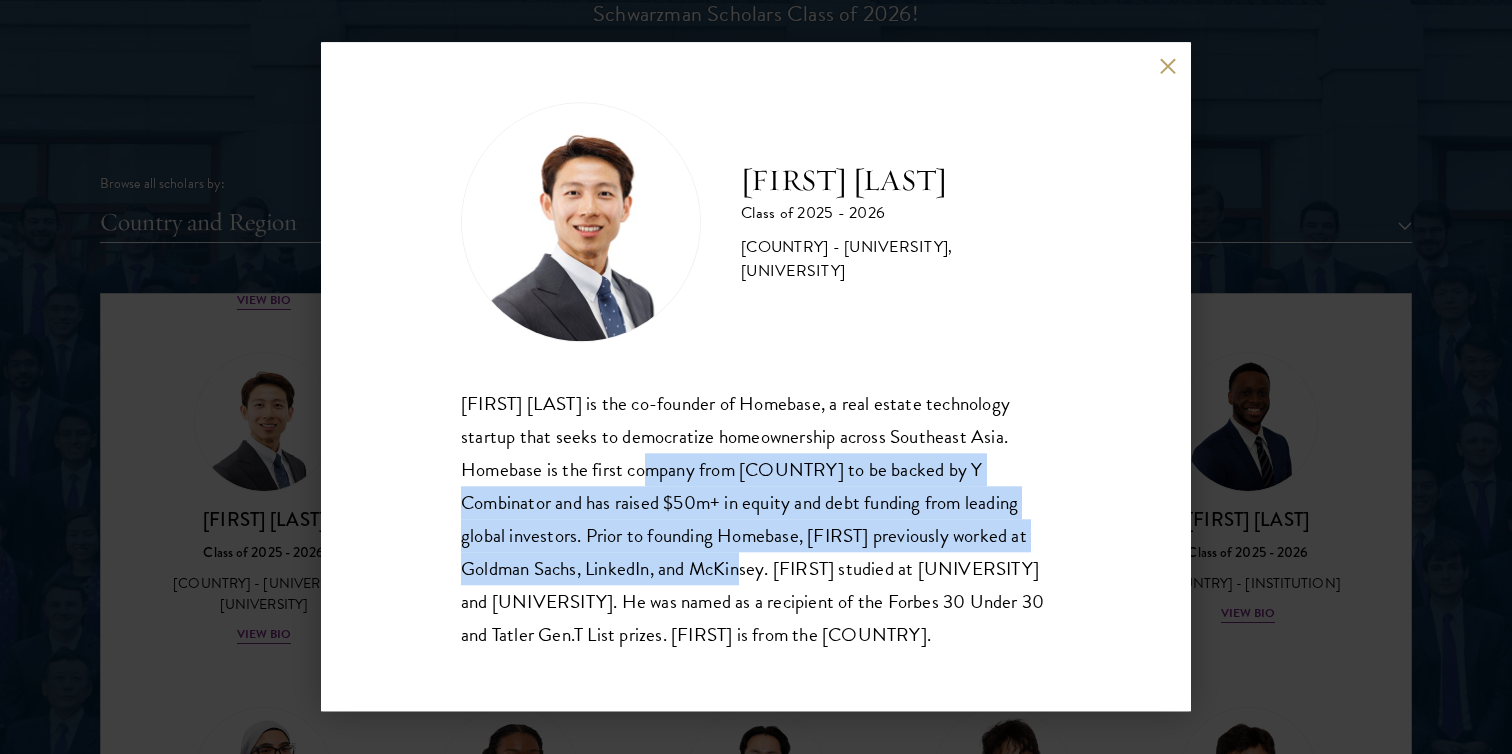 drag, startPoint x: 739, startPoint y: 555, endPoint x: 733, endPoint y: 443, distance: 112.1606 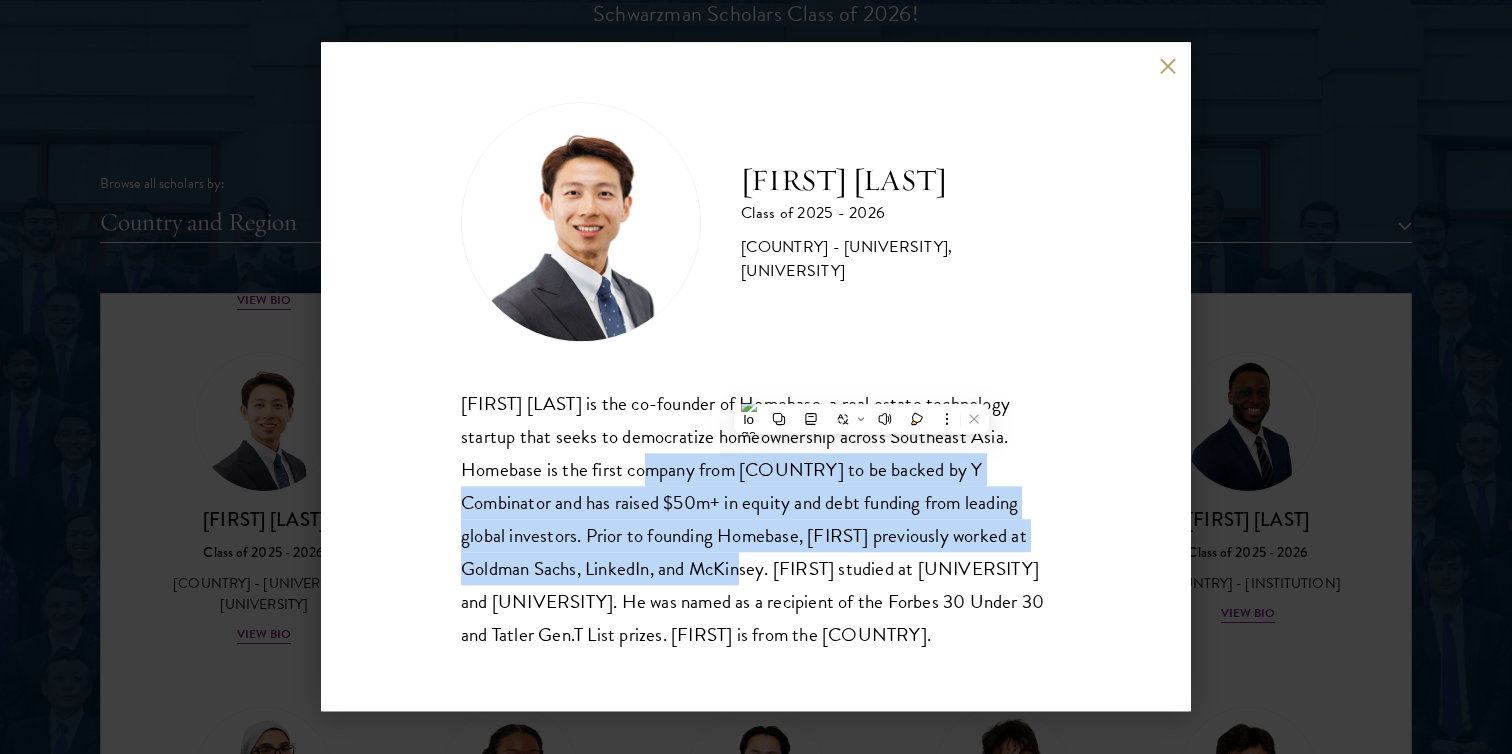 click on "[FIRST] [LAST] is the co-founder of Homebase, a real estate technology startup that seeks to democratize homeownership across Southeast Asia. Homebase is the first company from [COUNTRY] to be backed by Y Combinator and has raised $50m+ in equity and debt funding from leading global investors. Prior to founding Homebase, [FIRST] previously worked at Goldman Sachs, LinkedIn, and McKinsey. [FIRST] studied at [UNIVERSITY] and [UNIVERSITY]. He was named as a recipient of the Forbes 30 Under 30 and Tatler Gen.T List prizes. [FIRST] is from the [COUNTRY]." at bounding box center (756, 519) 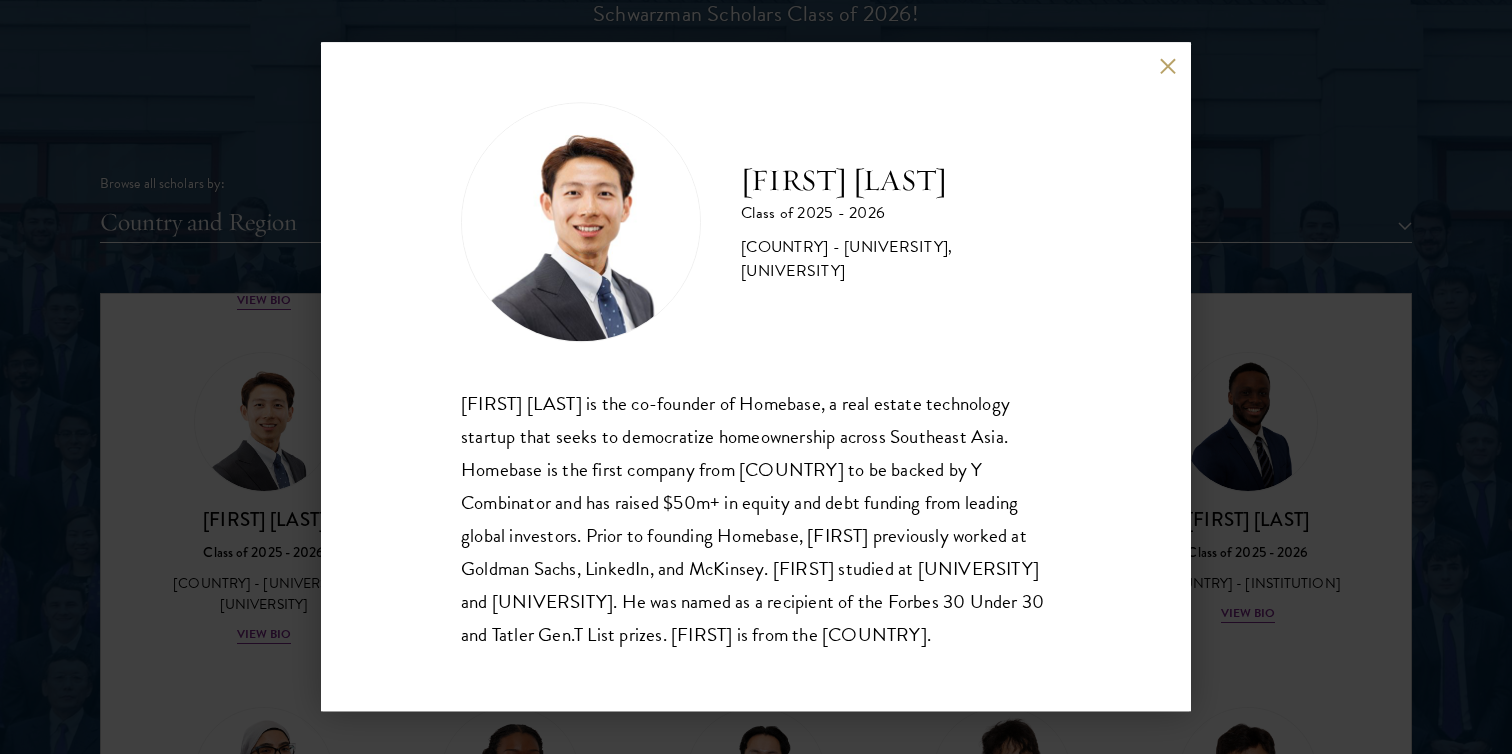 scroll, scrollTop: 2, scrollLeft: 0, axis: vertical 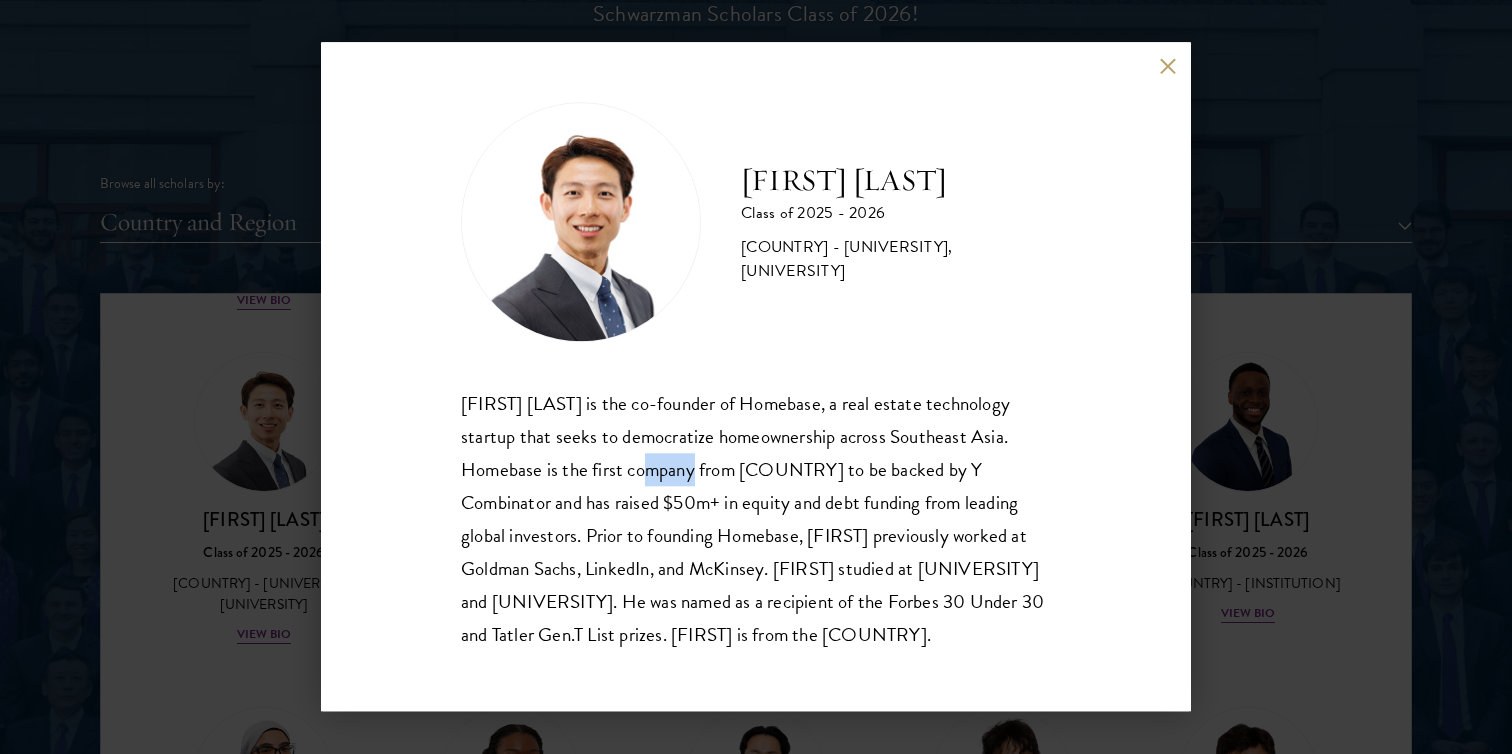 click on "[FIRST] [LAST] is the co-founder of Homebase, a real estate technology startup that seeks to democratize homeownership across Southeast Asia. Homebase is the first company from [COUNTRY] to be backed by Y Combinator and has raised $50m+ in equity and debt funding from leading global investors. Prior to founding Homebase, [FIRST] previously worked at Goldman Sachs, LinkedIn, and McKinsey. [FIRST] studied at [UNIVERSITY] and [UNIVERSITY]. He was named as a recipient of the Forbes 30 Under 30 and Tatler Gen.T List prizes. [FIRST] is from the [COUNTRY]." at bounding box center (756, 519) 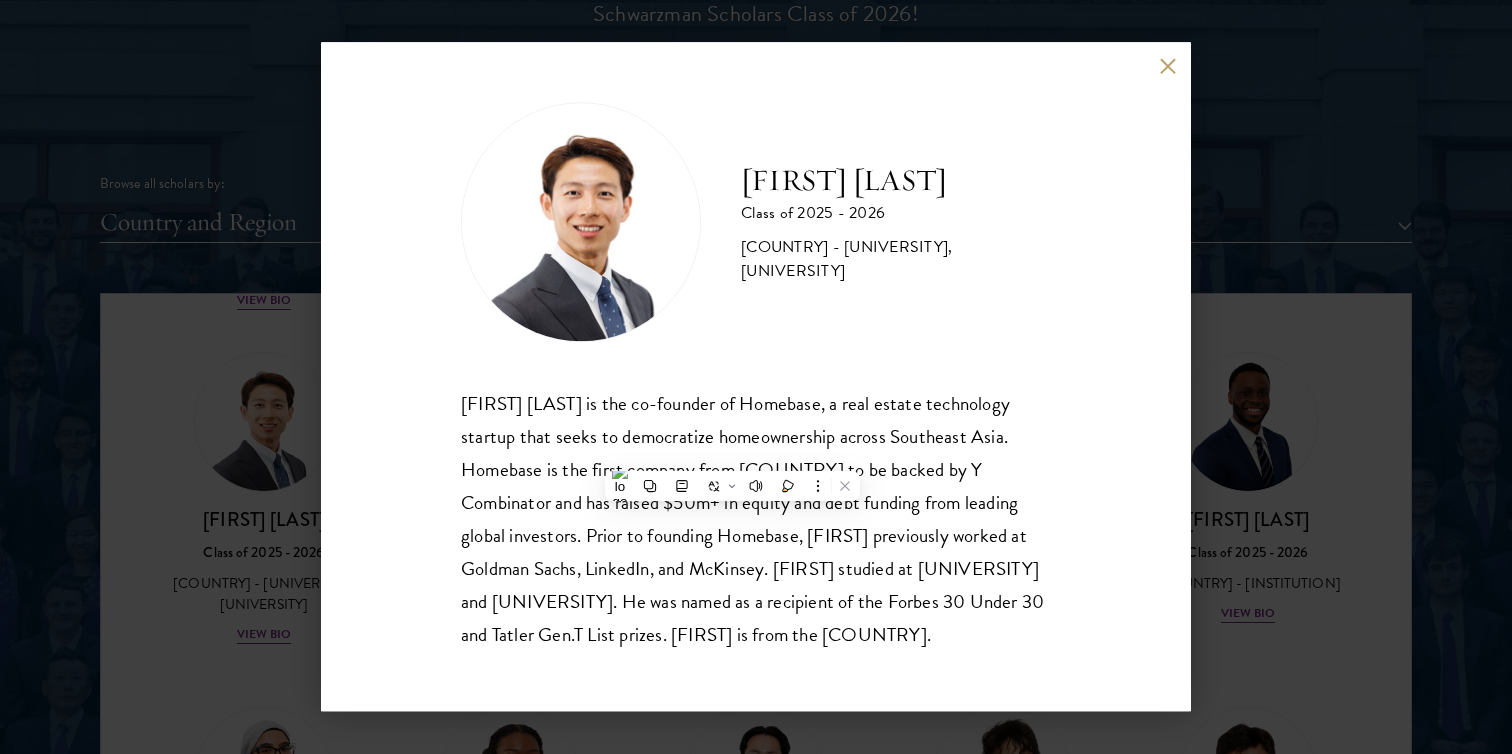 click on "[FIRST] [LAST] is the co-founder of Homebase, a real estate technology startup that seeks to democratize homeownership across Southeast Asia. Homebase is the first company from [COUNTRY] to be backed by Y Combinator and has raised $50m+ in equity and debt funding from leading global investors. Prior to founding Homebase, [FIRST] previously worked at Goldman Sachs, LinkedIn, and McKinsey. [FIRST] studied at [UNIVERSITY] and [UNIVERSITY]. He was named as a recipient of the Forbes 30 Under 30 and Tatler Gen.T List prizes. [FIRST] is from the [COUNTRY]." at bounding box center (756, 519) 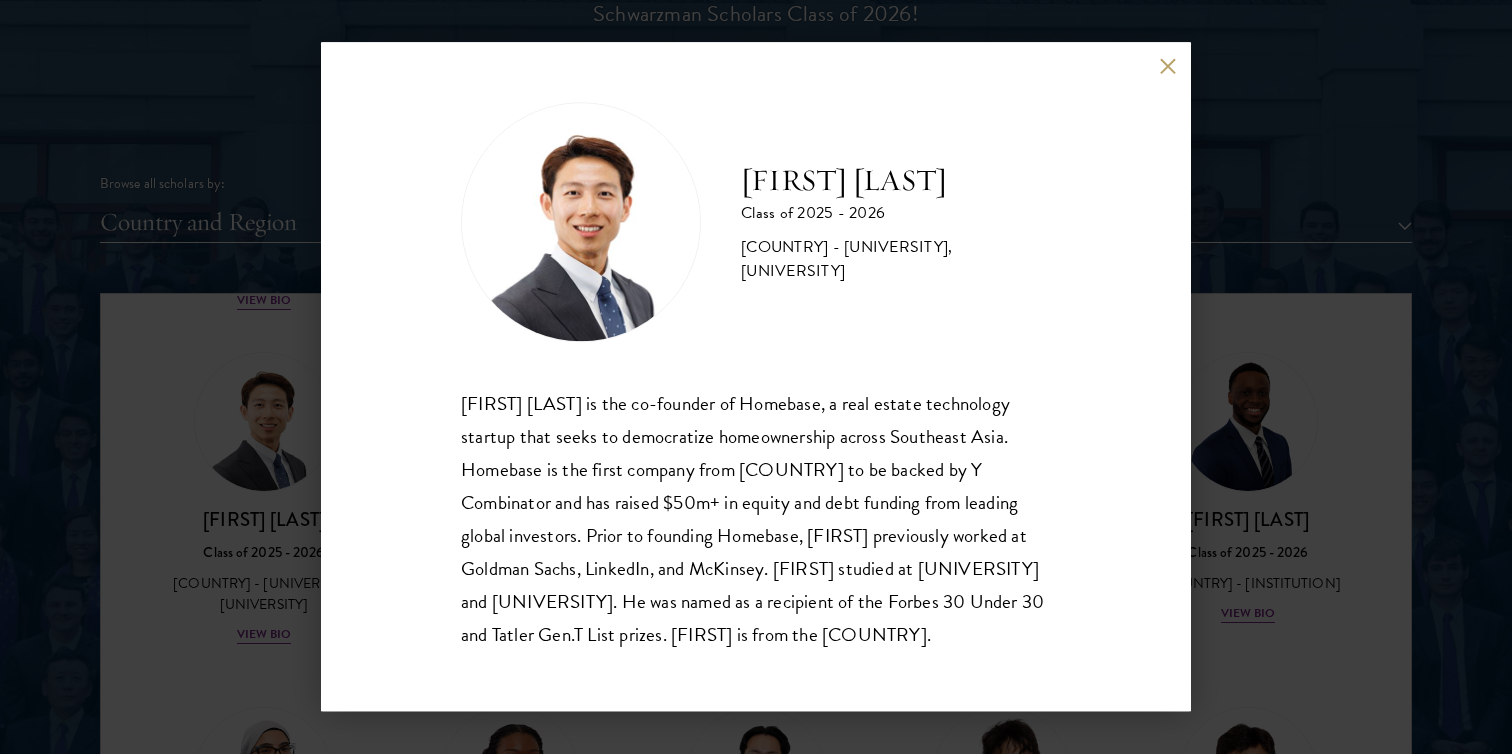 click on "[FIRST] [LAST] Class of [YEAR] - [YEAR] [COUNTRY] - [UNIVERSITY], [UNIVERSITY] Guangning ([FIRST]) [LAST] is the co-founder of Homebase, a real estate technology startup that seeks to democratize homeownership across Southeast Asia. Homebase is the first company from [COUNTRY] to be backed by Y Combinator and has raised $50m+ in equity and debt funding from leading global investors. Prior to founding Homebase, [FIRST] previously worked at Goldman Sachs, LinkedIn, and McKinsey. [FIRST] studied at [UNIVERSITY] and [UNIVERSITY]. He was named as a recipient of the Forbes 30 Under 30 and Tatler Gen.T List prizes. [FIRST] is from the [COUNTRY]." at bounding box center (756, 377) 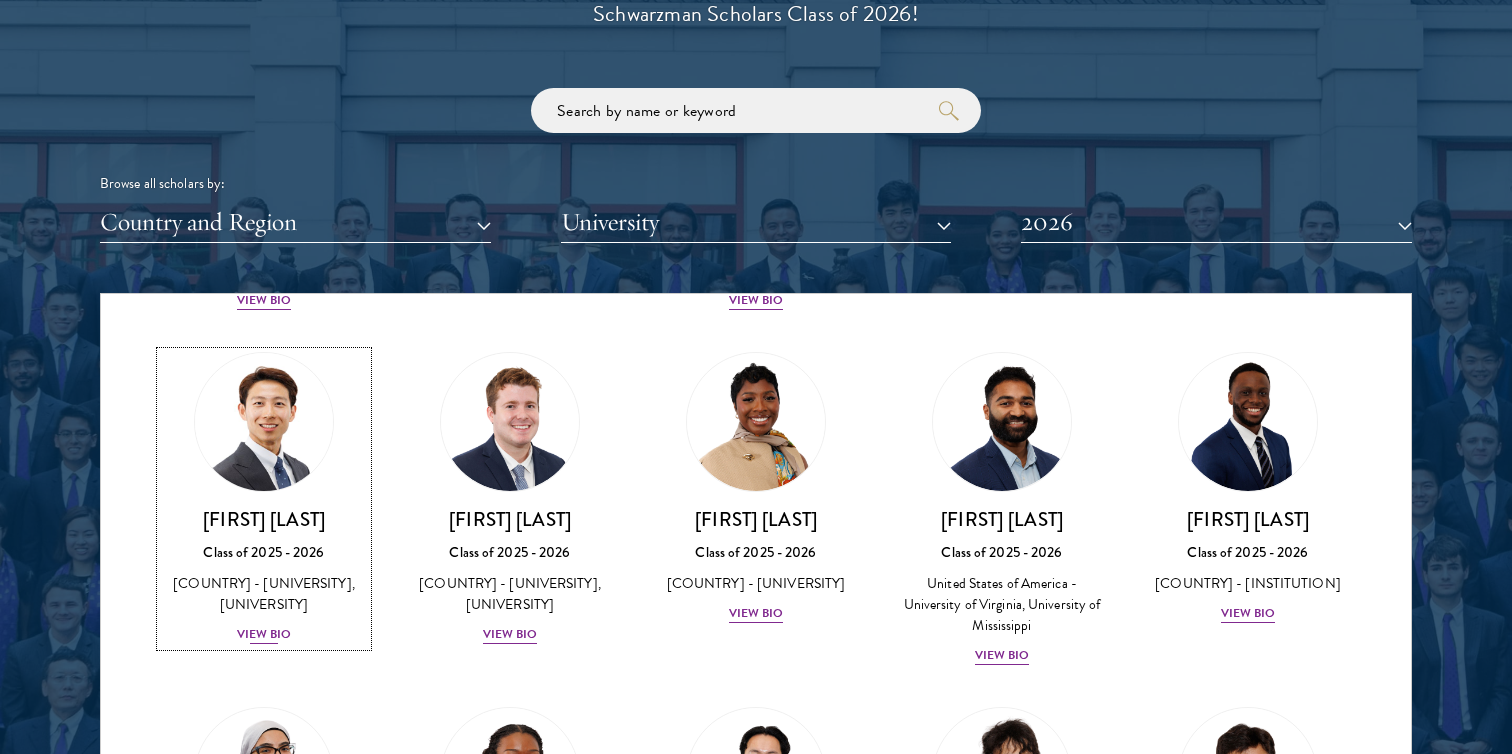 click on "[FIRST] [LAST]" at bounding box center (264, 519) 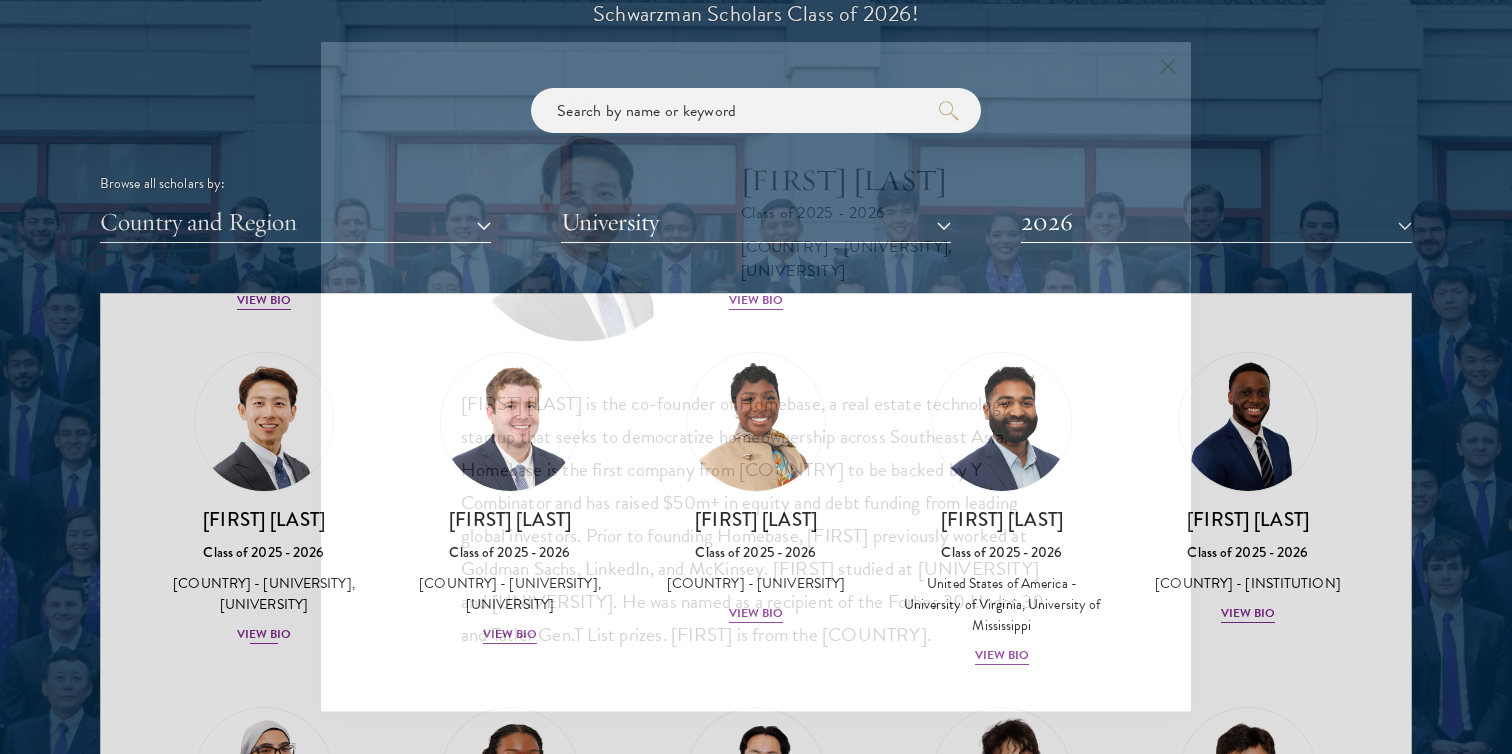 click on "[FIRST] [LAST] Class of [YEAR] - [YEAR] [COUNTRY] - [UNIVERSITY], [UNIVERSITY] Guangning ([FIRST]) [LAST] is the co-founder of Homebase, a real estate technology startup that seeks to democratize homeownership across Southeast Asia. Homebase is the first company from [COUNTRY] to be backed by Y Combinator and has raised $50m+ in equity and debt funding from leading global investors. Prior to founding Homebase, [FIRST] previously worked at Goldman Sachs, LinkedIn, and McKinsey. [FIRST] studied at [UNIVERSITY] and [UNIVERSITY]. He was named as a recipient of the Forbes 30 Under 30 and Tatler Gen.T List prizes. [FIRST] is from the [COUNTRY]." at bounding box center [756, 377] 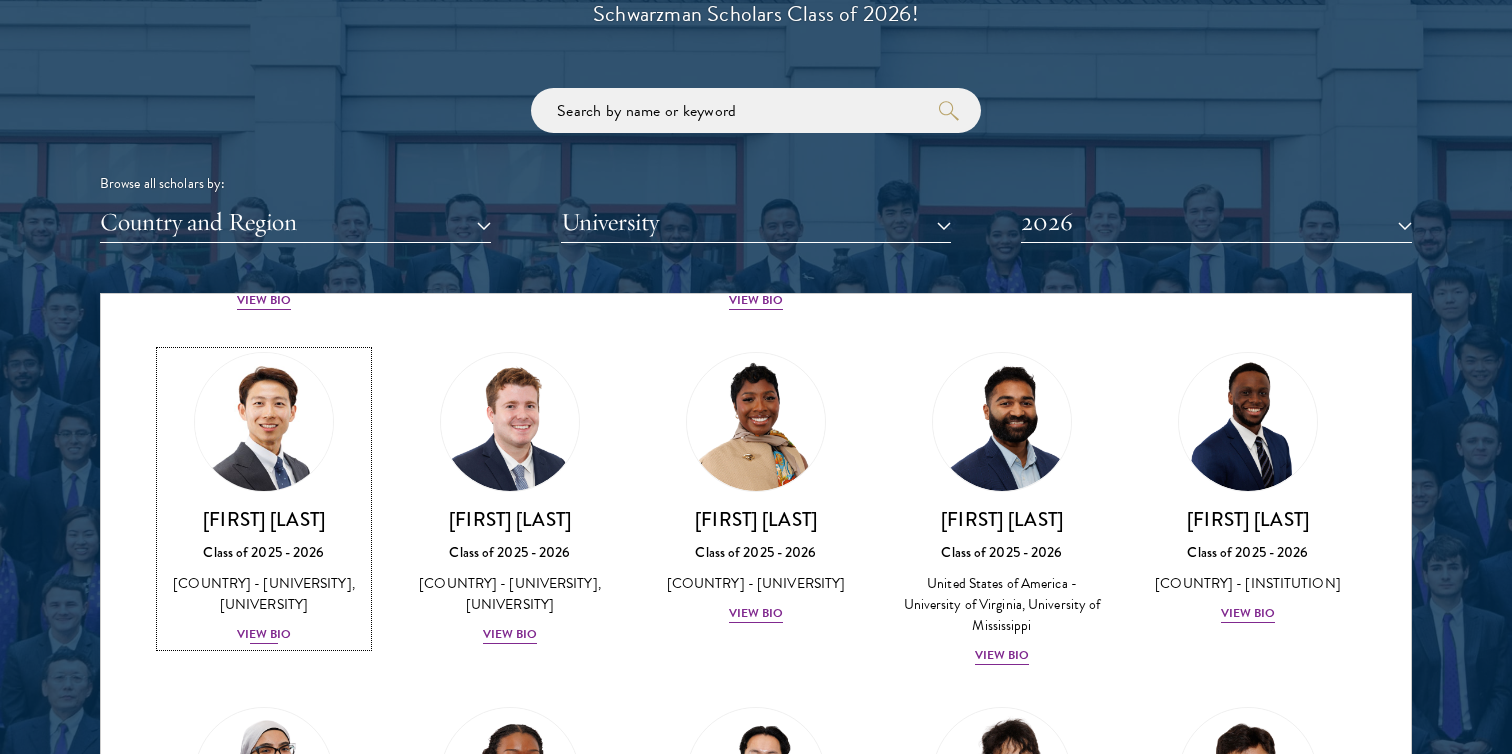 click on "[FIRST] [LAST]" at bounding box center [264, 519] 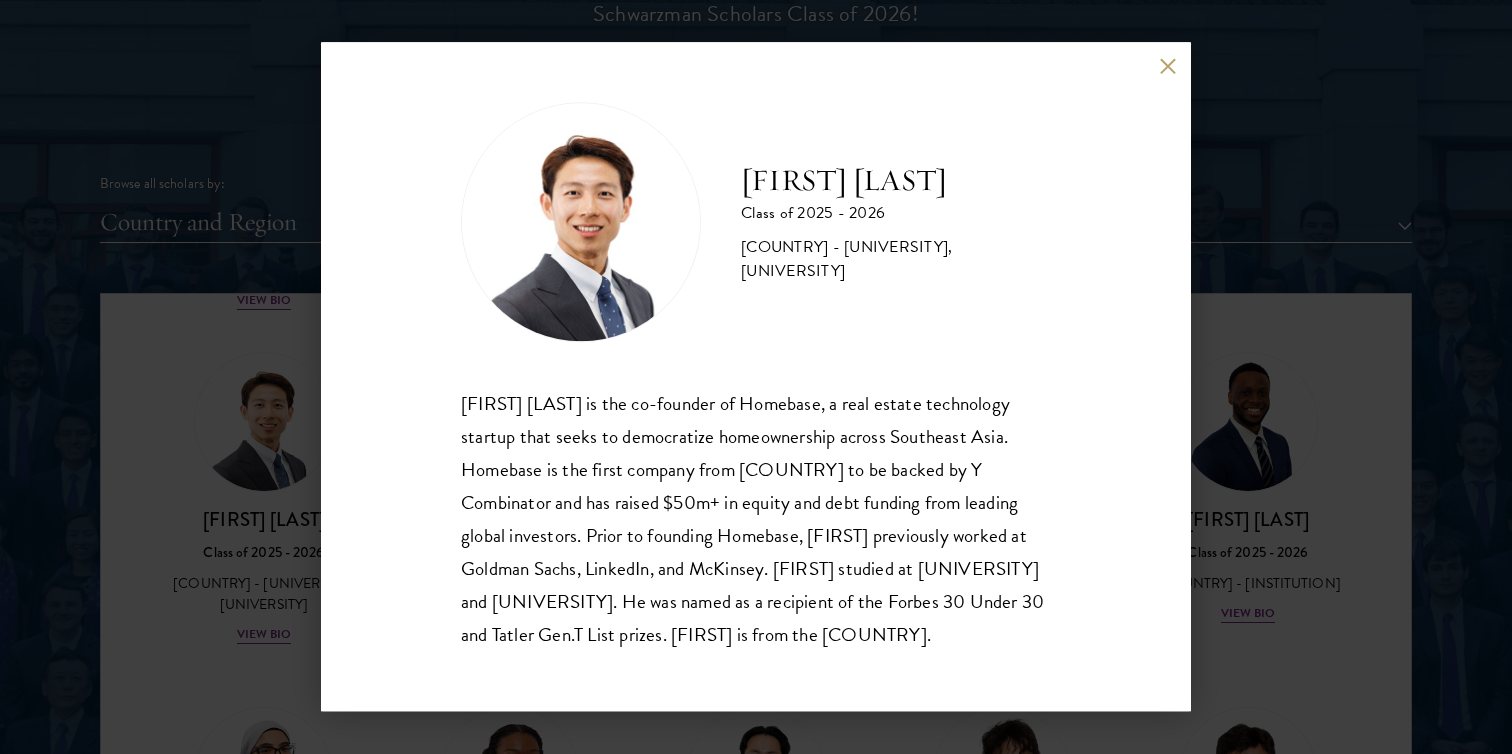click on "[FIRST] [LAST]" at bounding box center [896, 181] 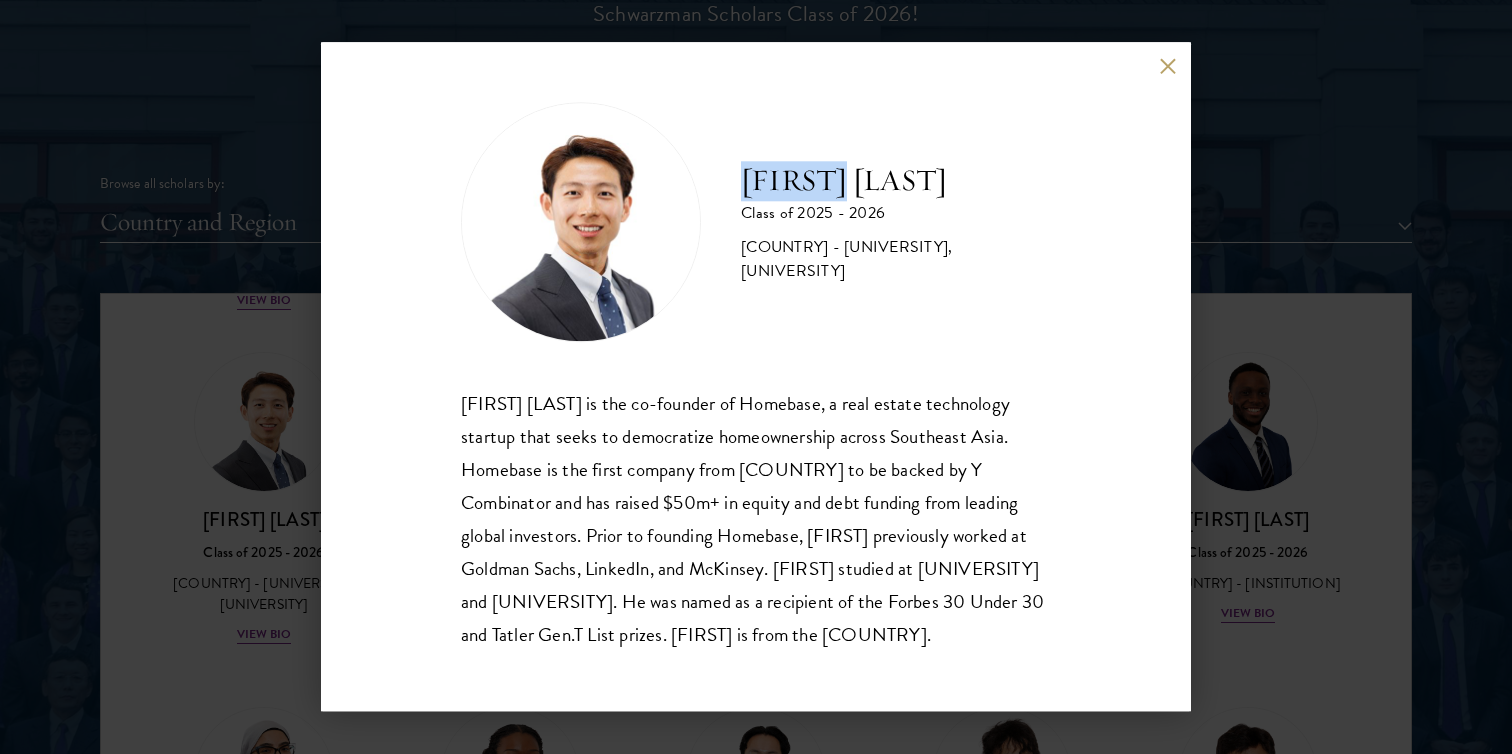 click on "[FIRST] [LAST]" at bounding box center (896, 181) 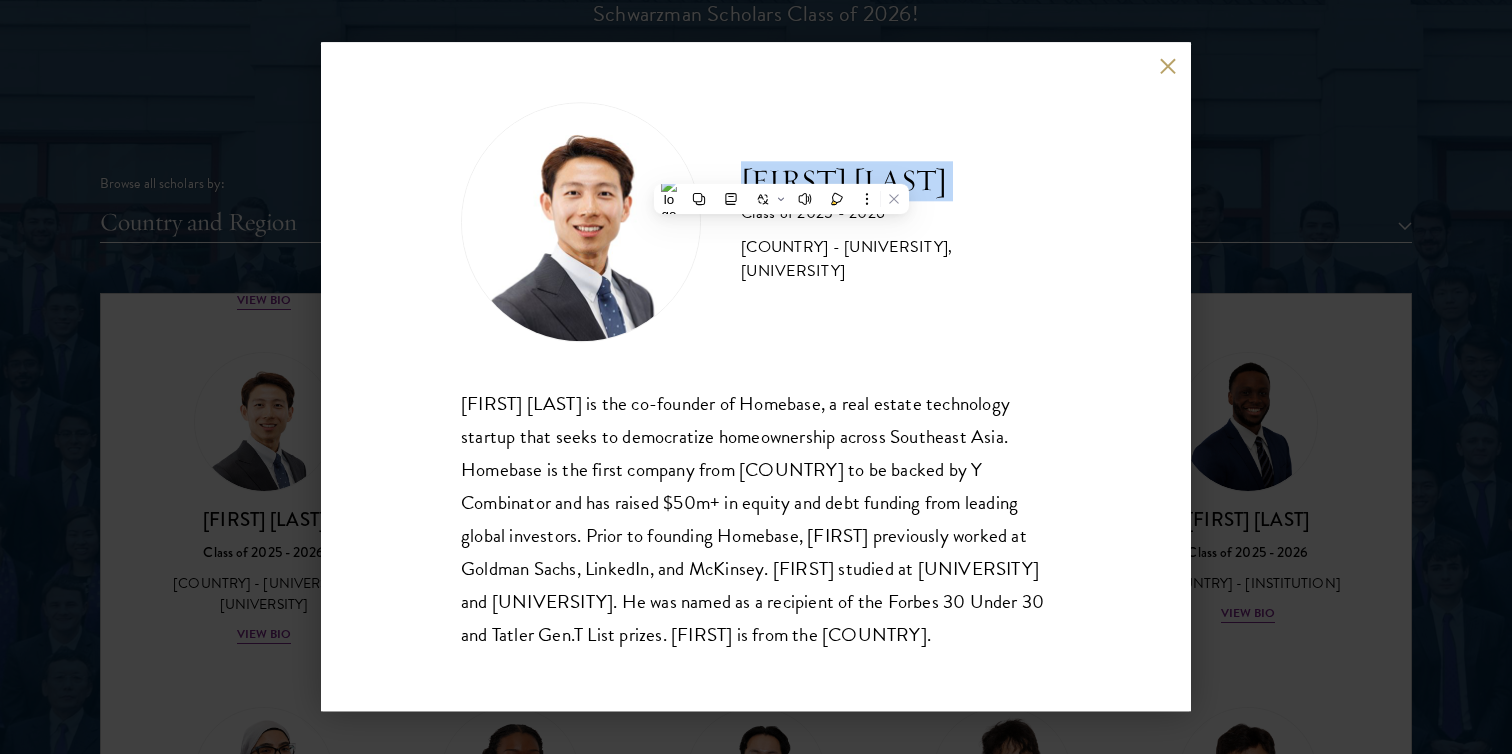 click on "[FIRST] [LAST]" at bounding box center (896, 181) 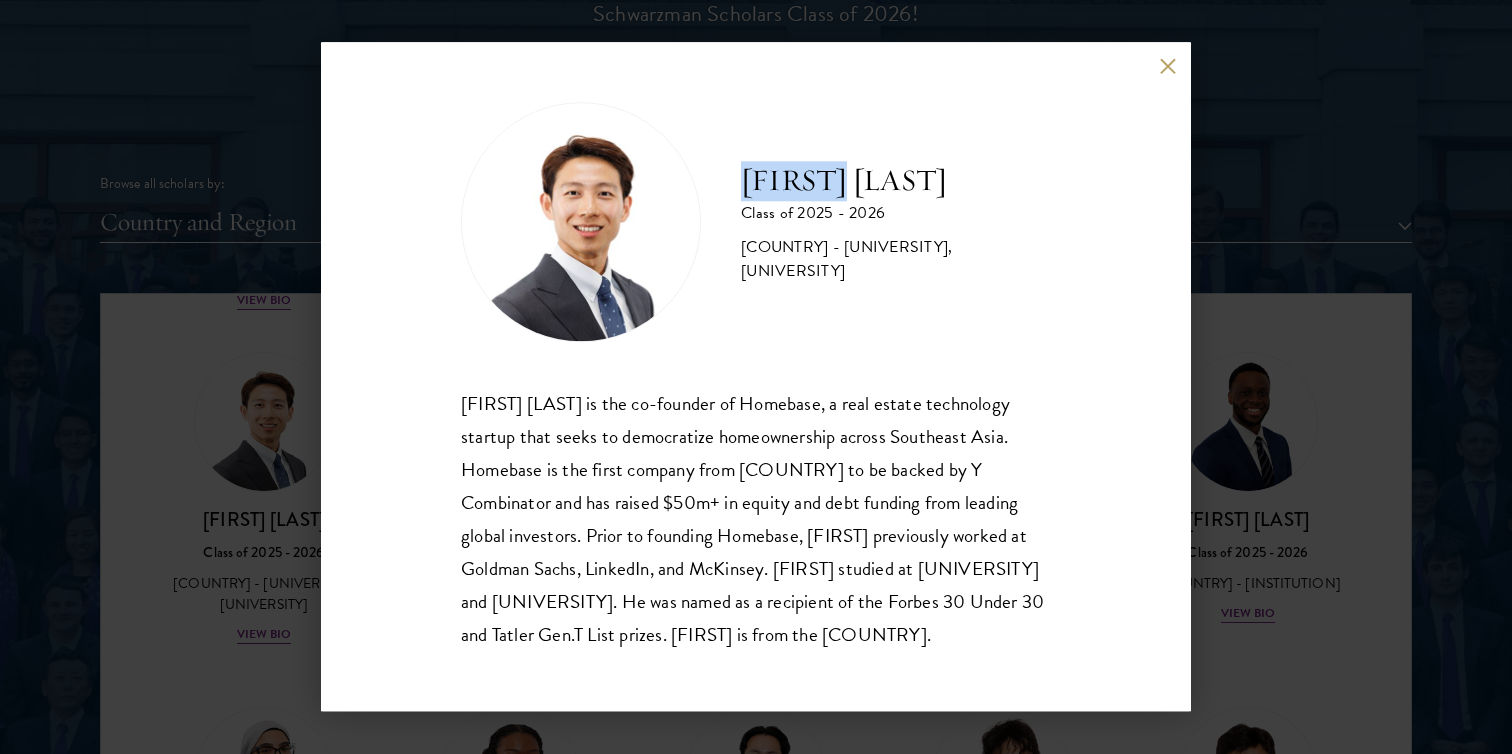drag, startPoint x: 826, startPoint y: 155, endPoint x: 789, endPoint y: 165, distance: 38.327538 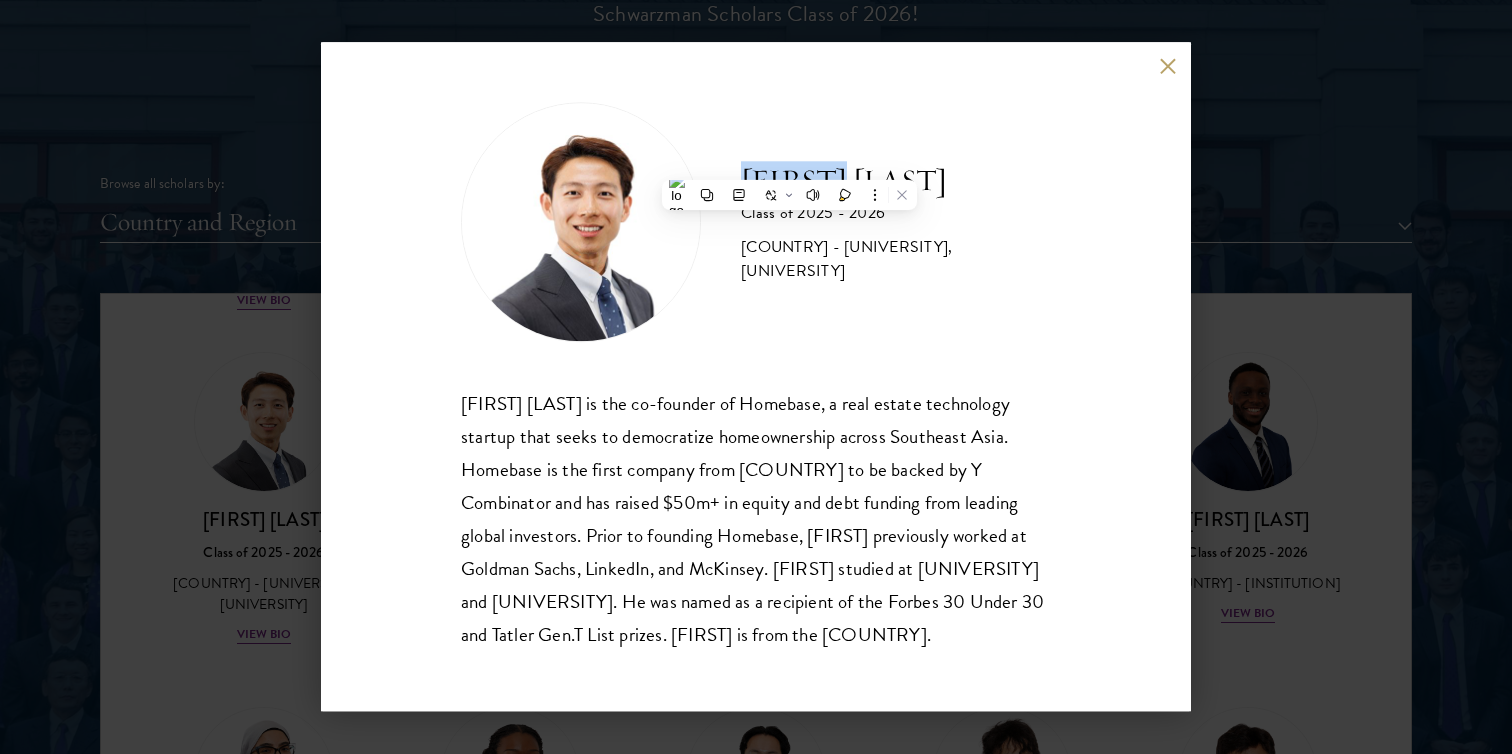 click on "[FIRST] [LAST]" at bounding box center [896, 181] 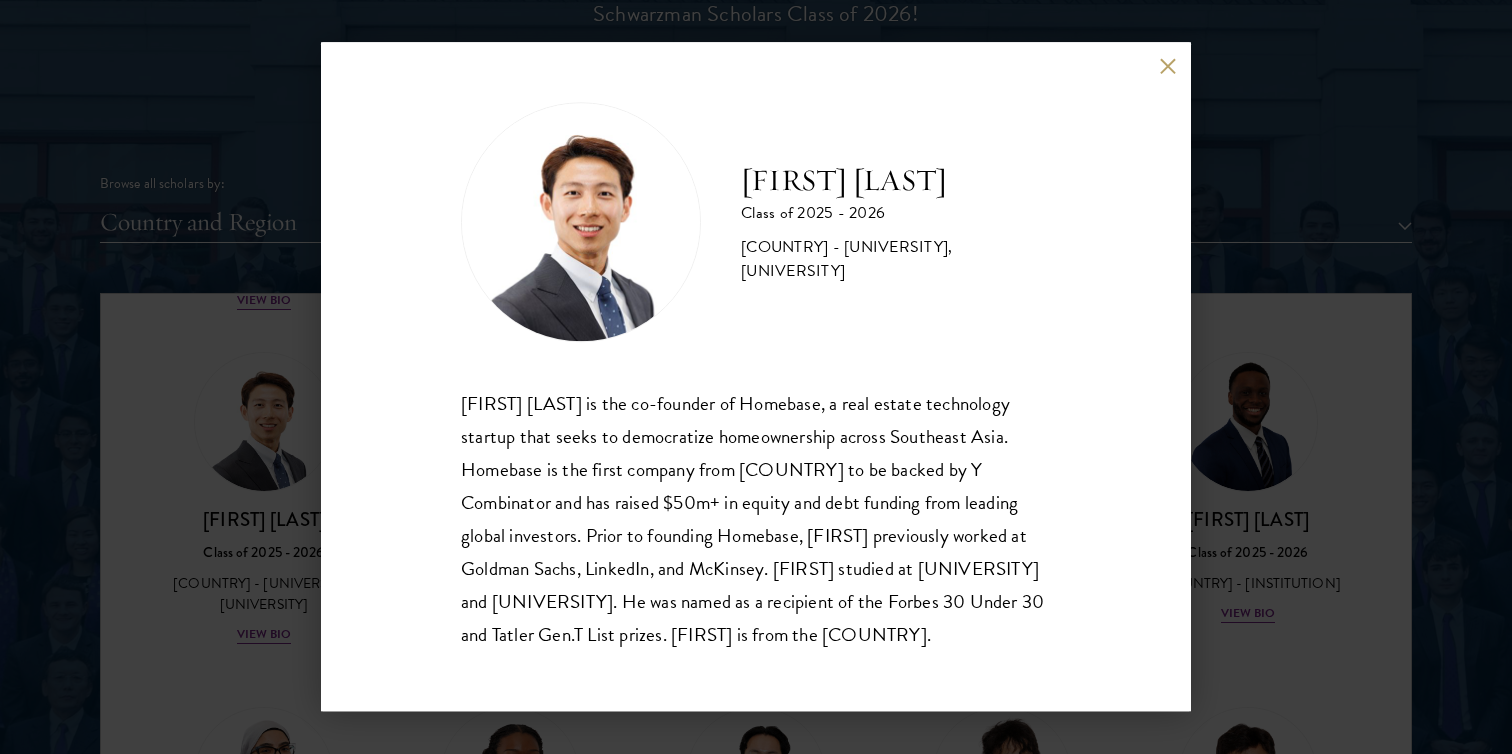 click on "[FIRST] [LAST]" at bounding box center [896, 181] 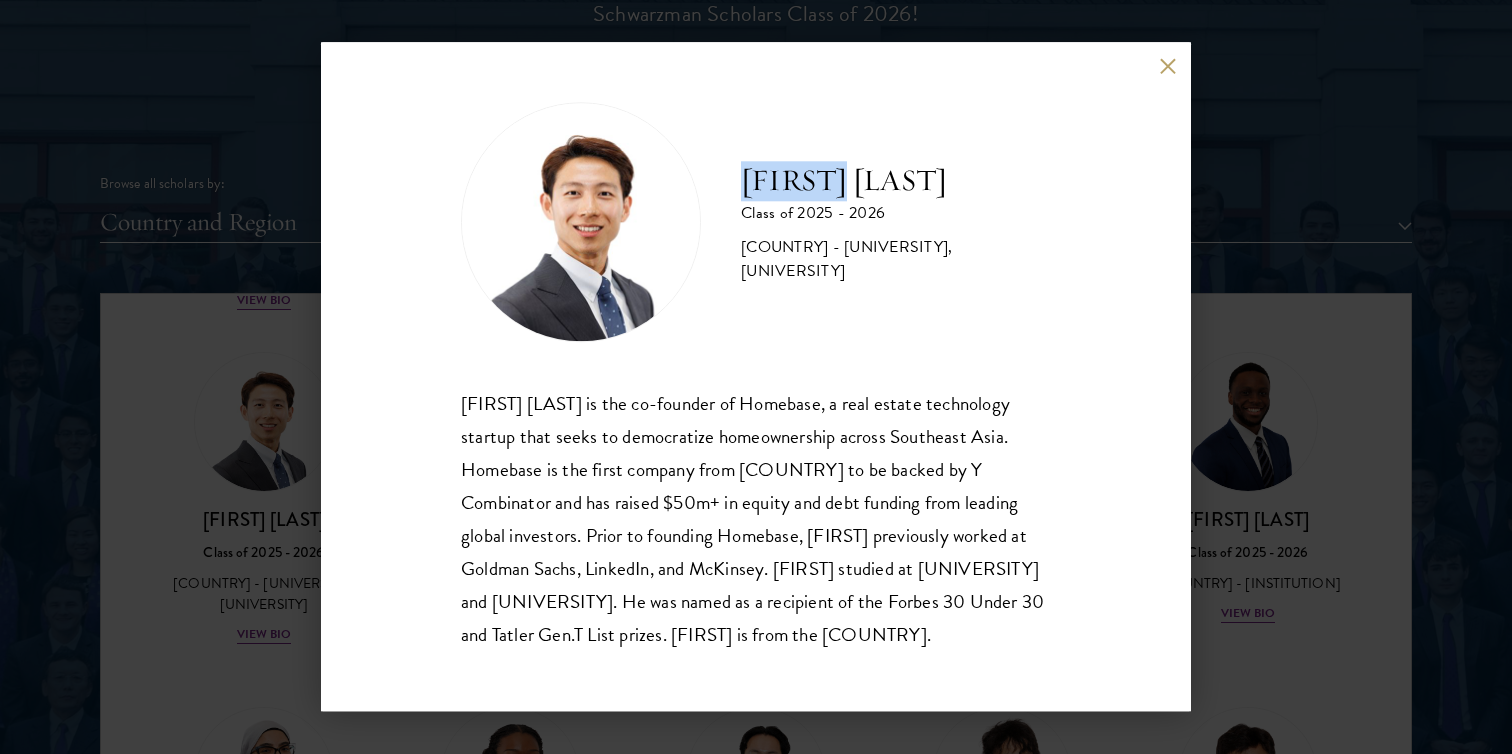 click on "[FIRST] [LAST]" at bounding box center (896, 181) 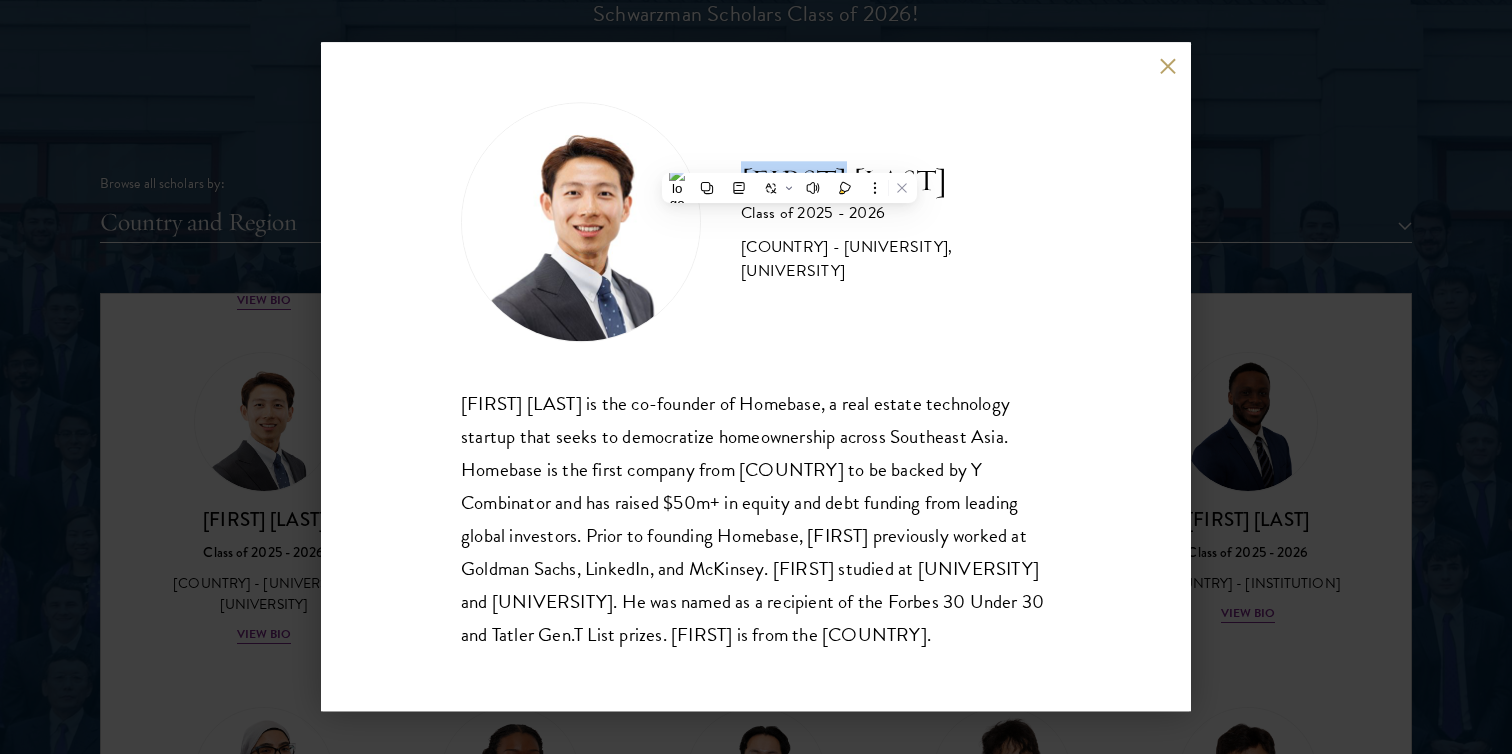 click on "[FIRST] [LAST]" at bounding box center (896, 181) 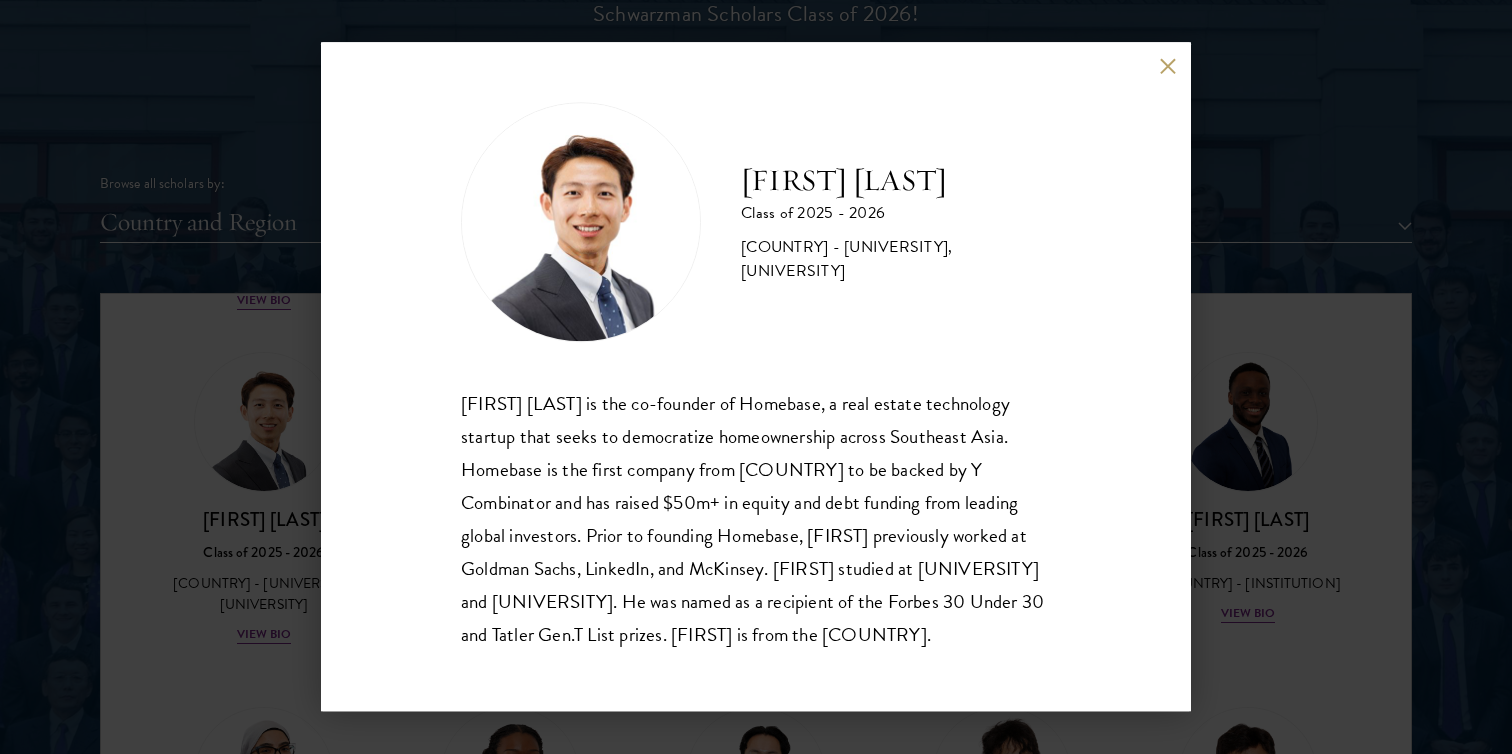 click on "[FIRST] [LAST]" at bounding box center [896, 181] 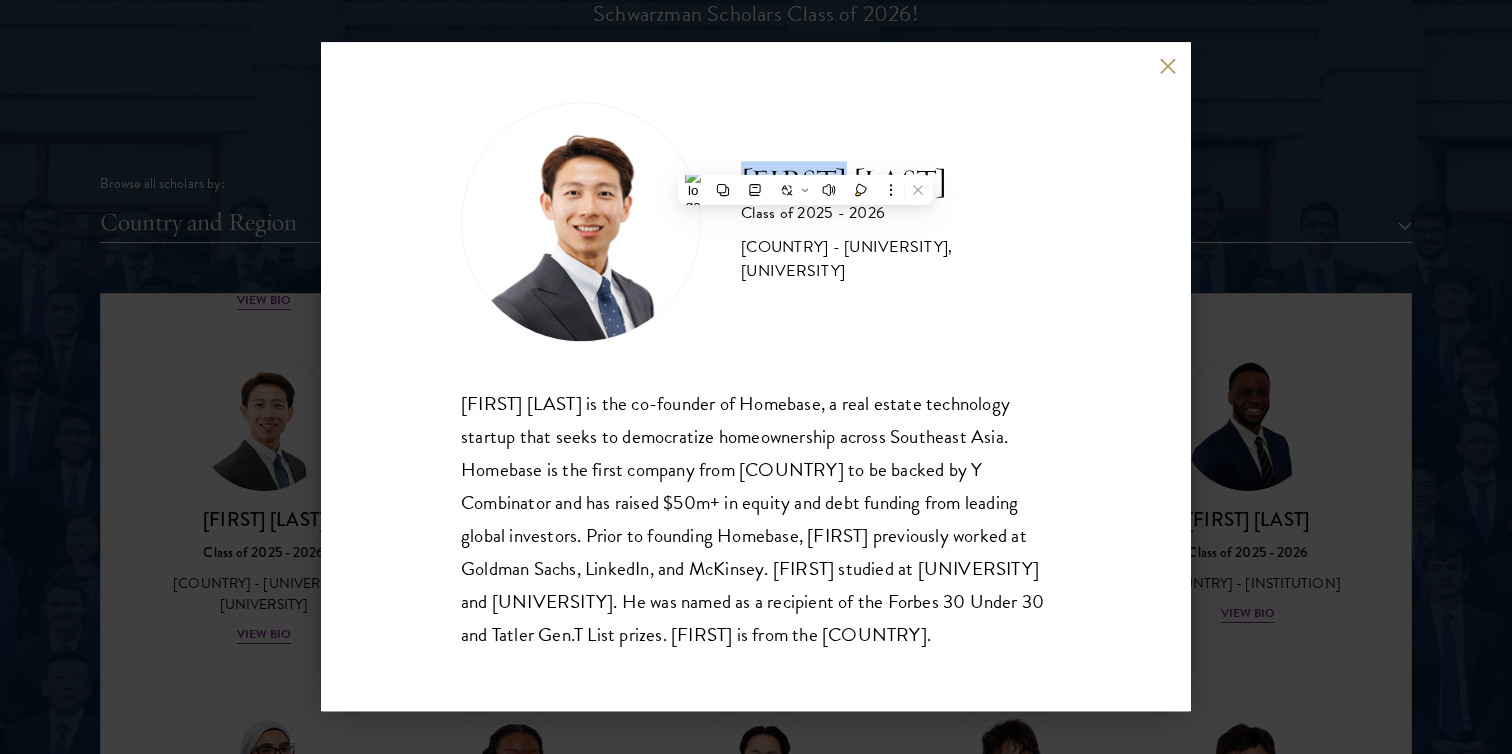 click on "[FIRST] [LAST]" at bounding box center [896, 181] 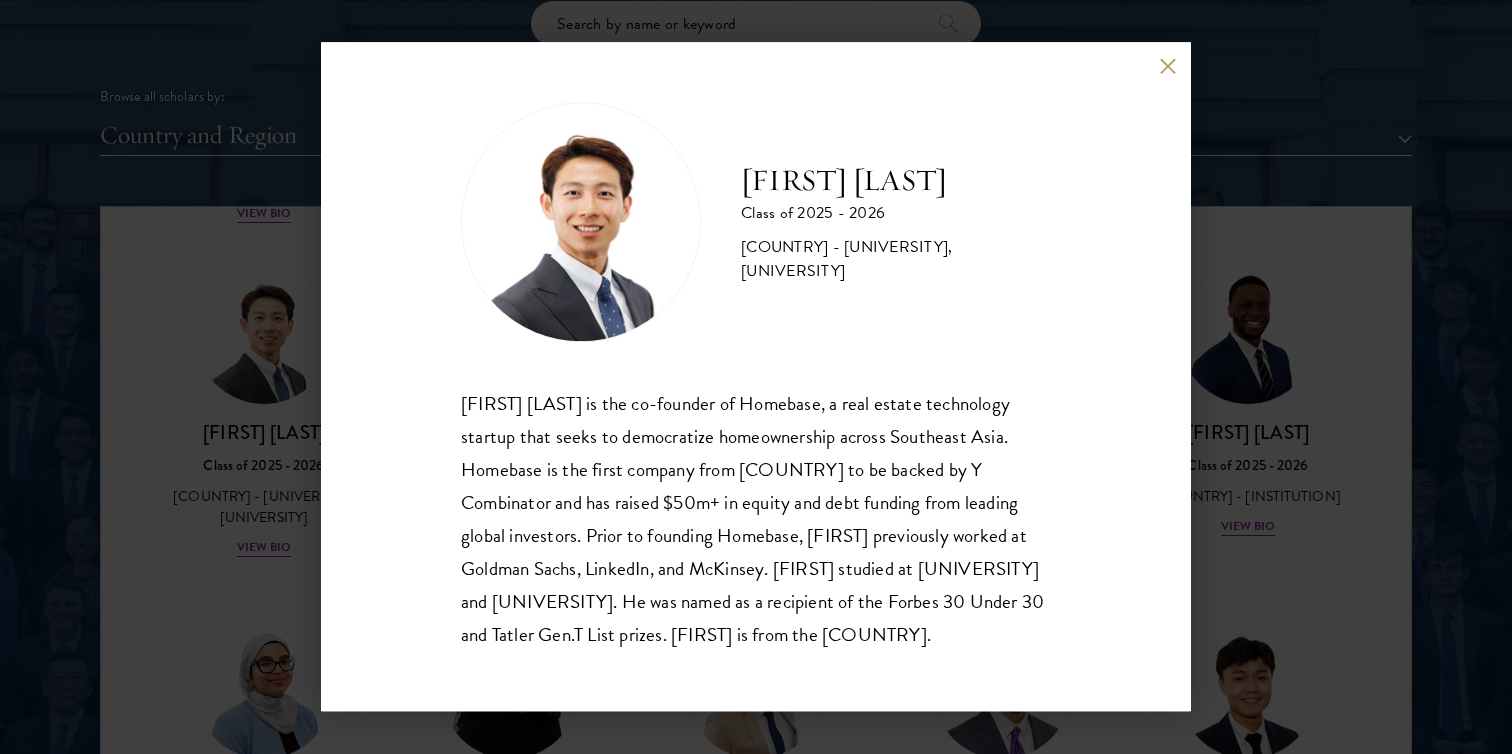 scroll, scrollTop: 2477, scrollLeft: 0, axis: vertical 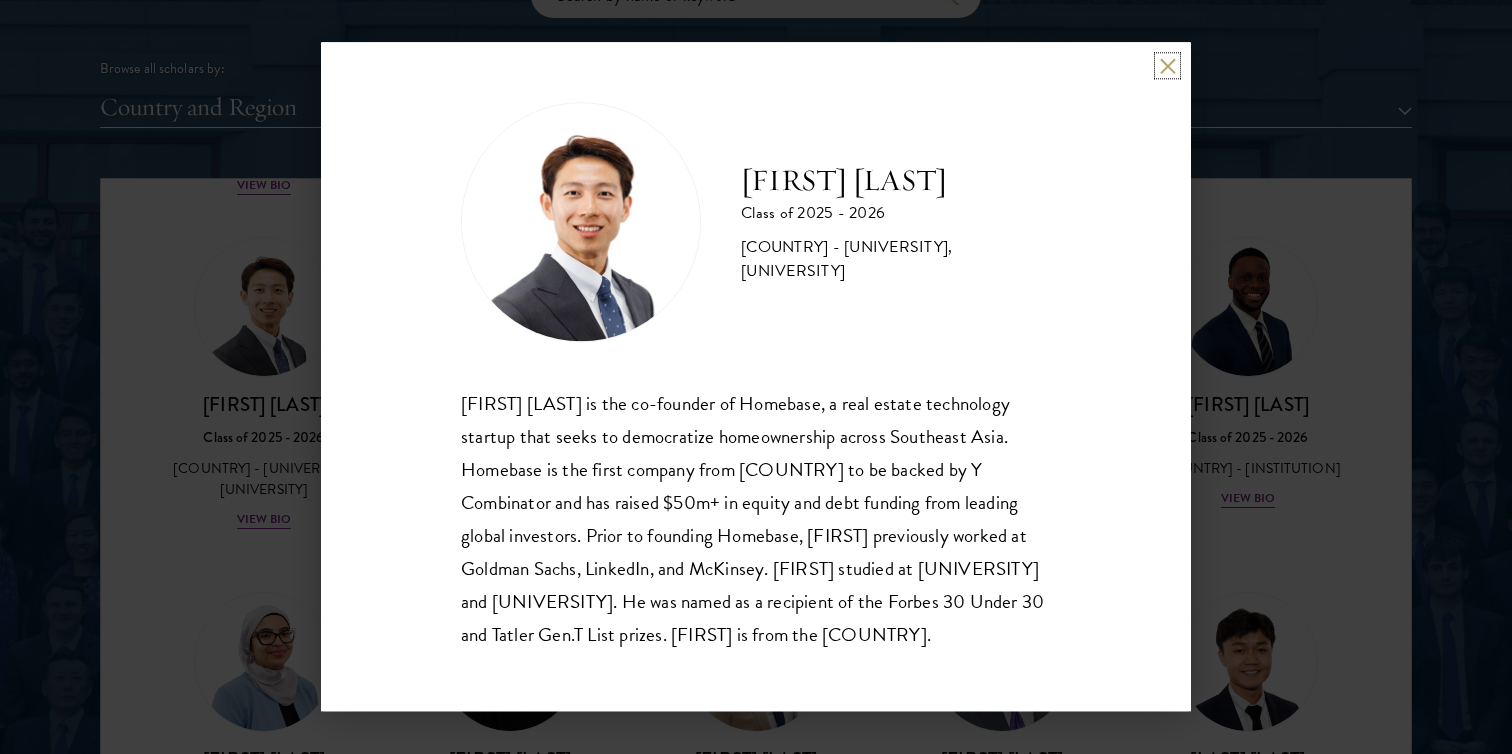 click at bounding box center (1167, 65) 